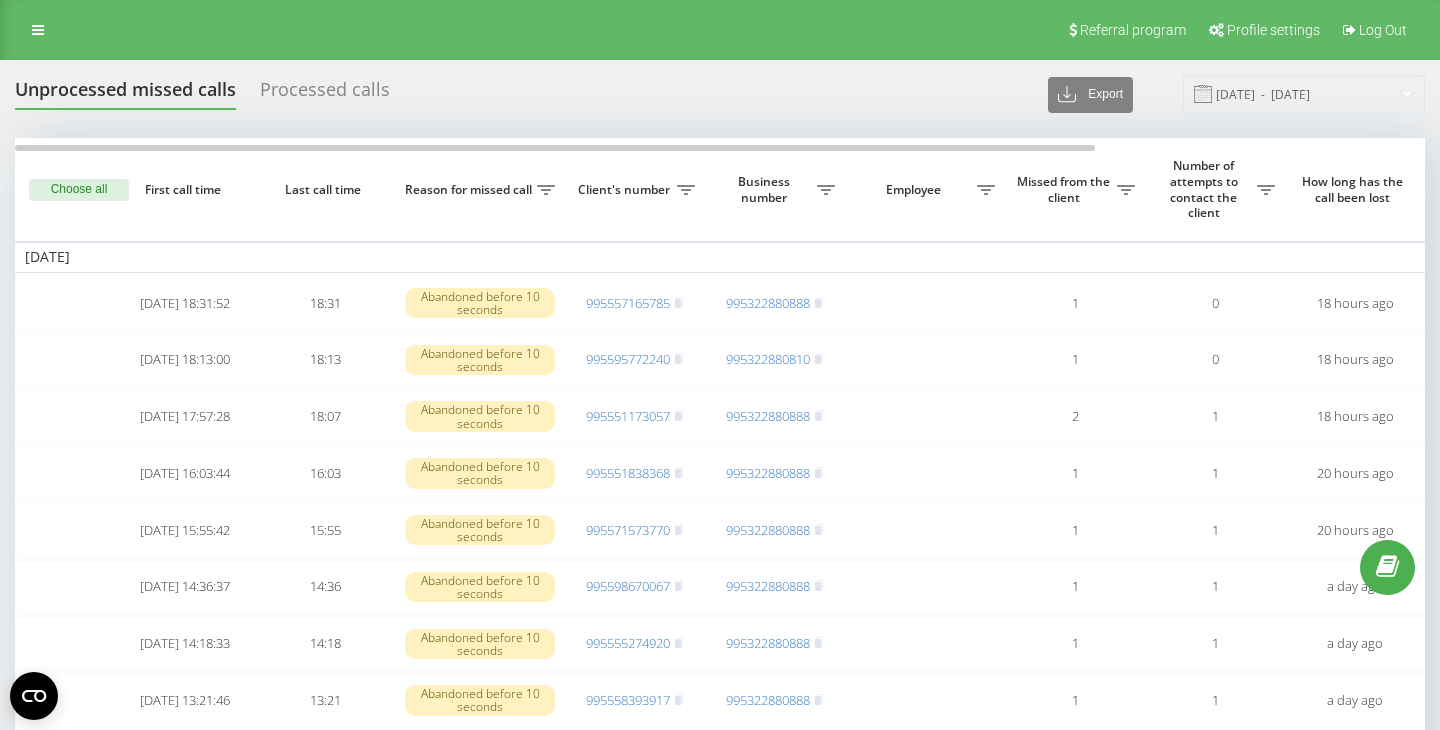 scroll, scrollTop: 72, scrollLeft: 0, axis: vertical 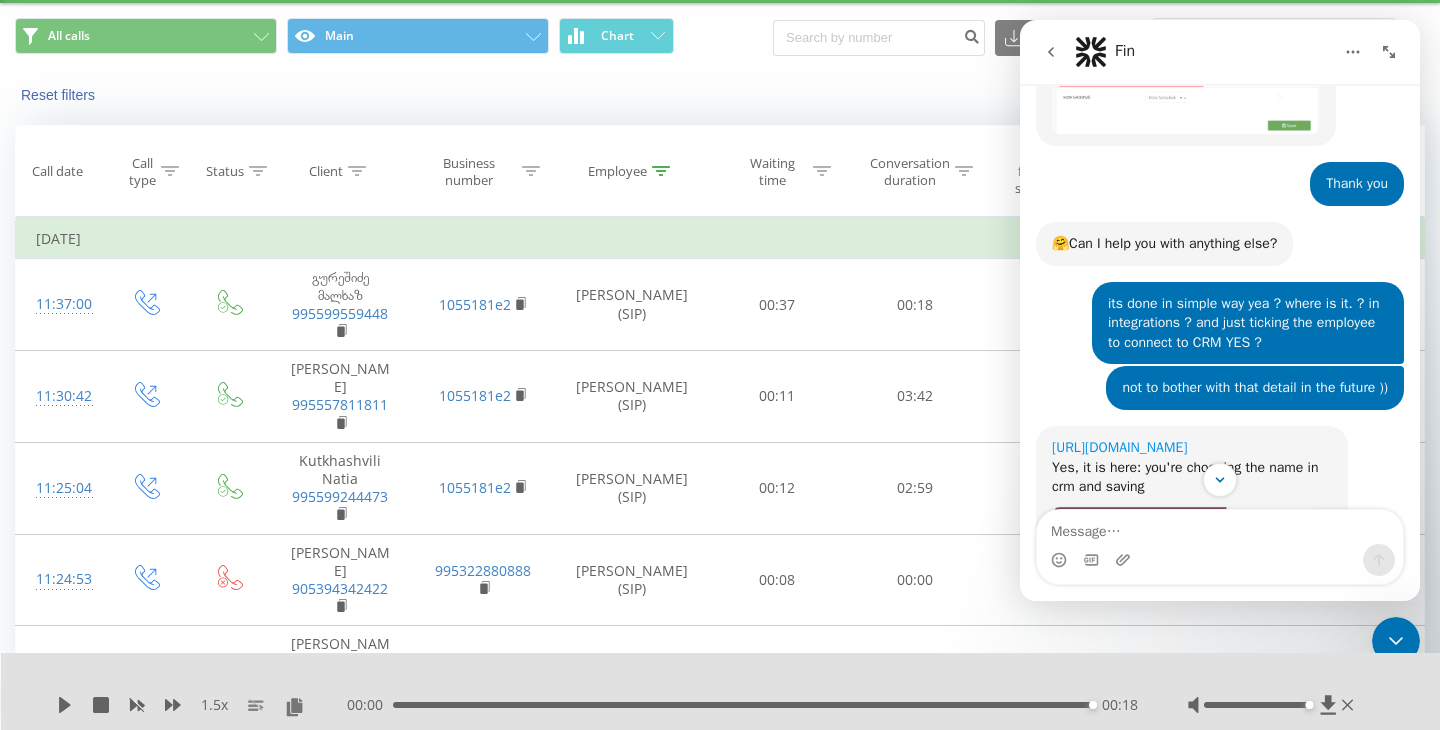 click on "[URL][DOMAIN_NAME]" at bounding box center [1119, 447] 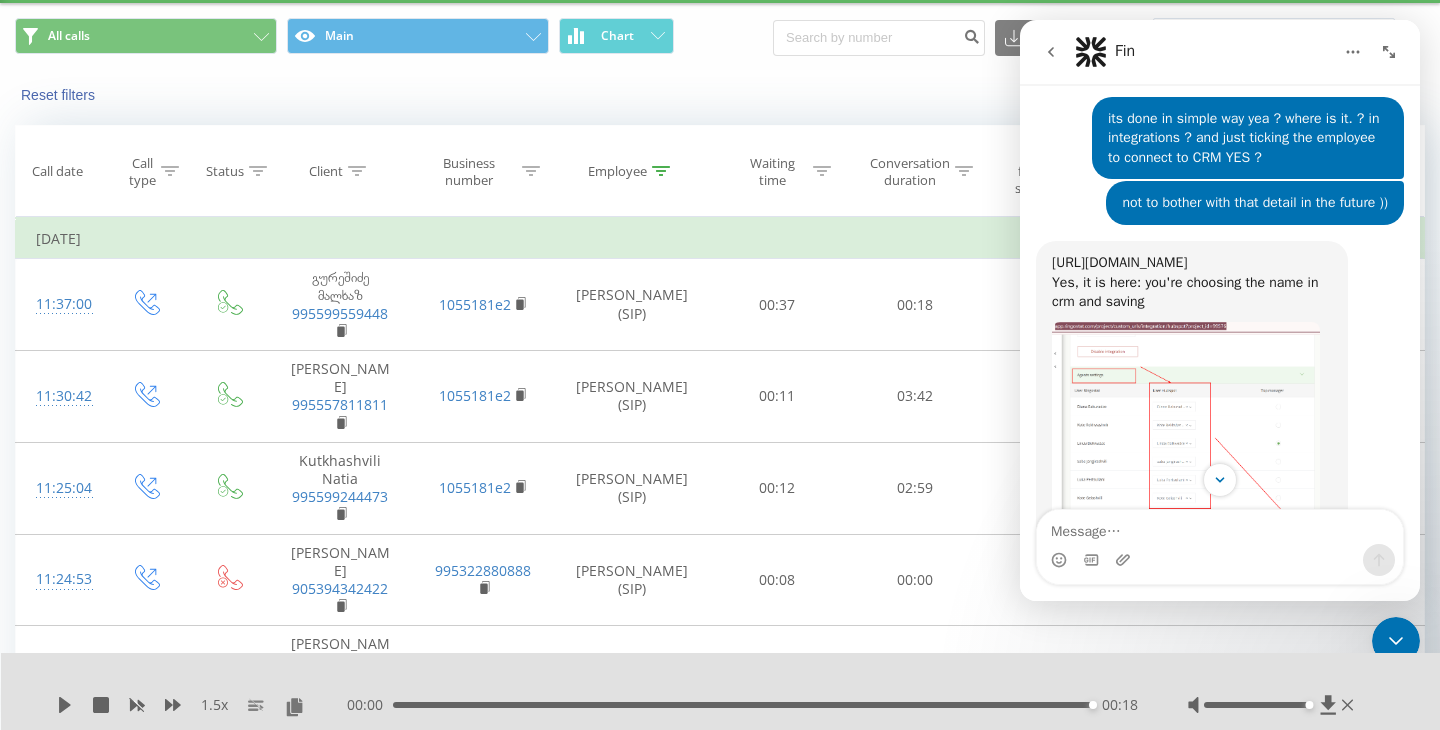 scroll, scrollTop: 3445, scrollLeft: 0, axis: vertical 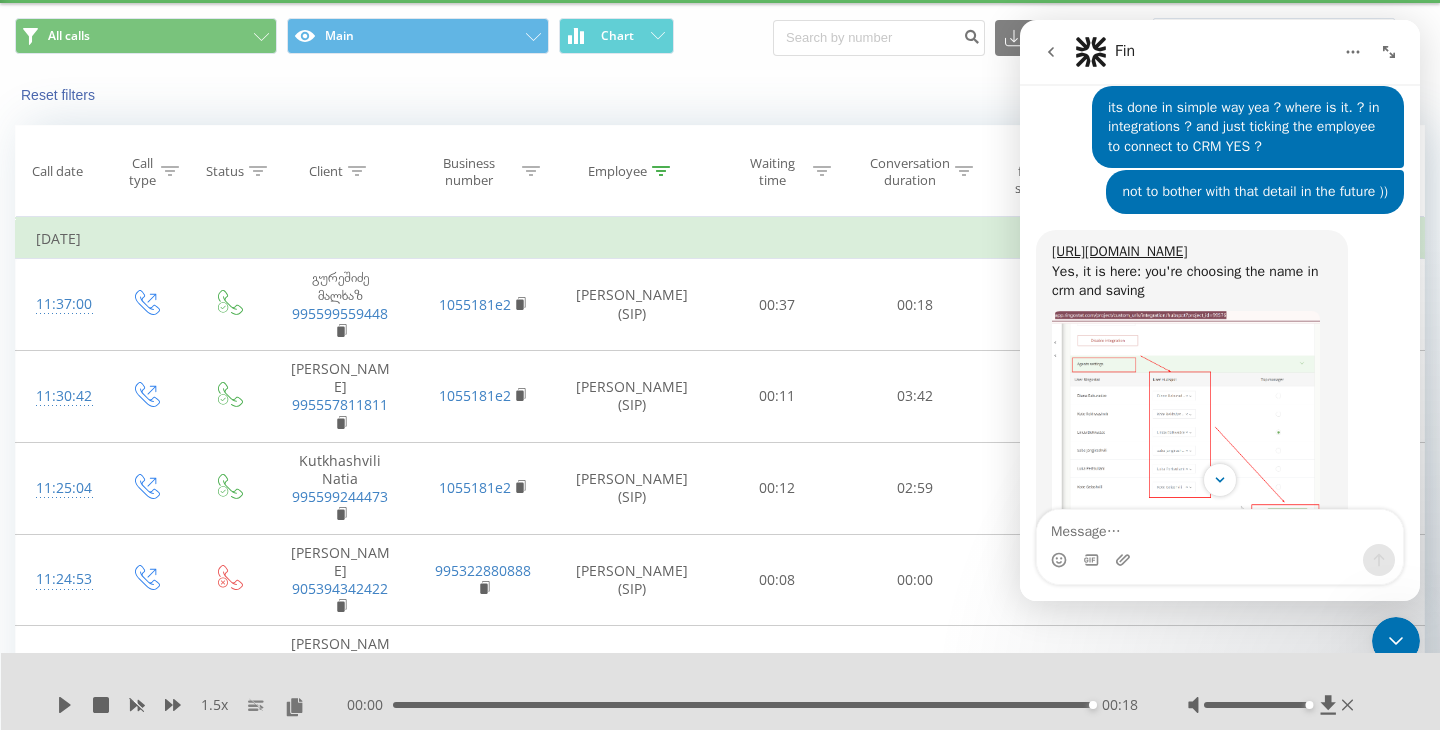 click at bounding box center [1186, 419] 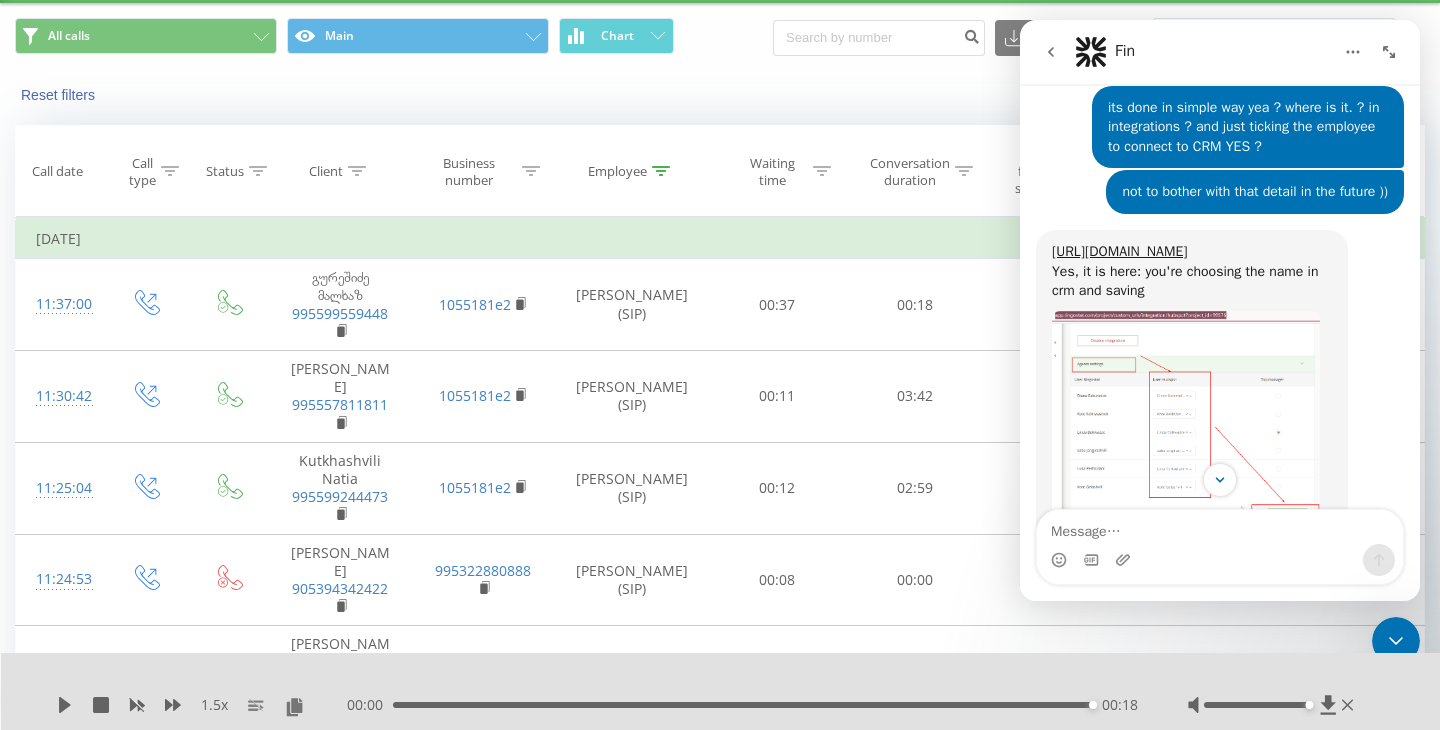 scroll, scrollTop: 0, scrollLeft: 0, axis: both 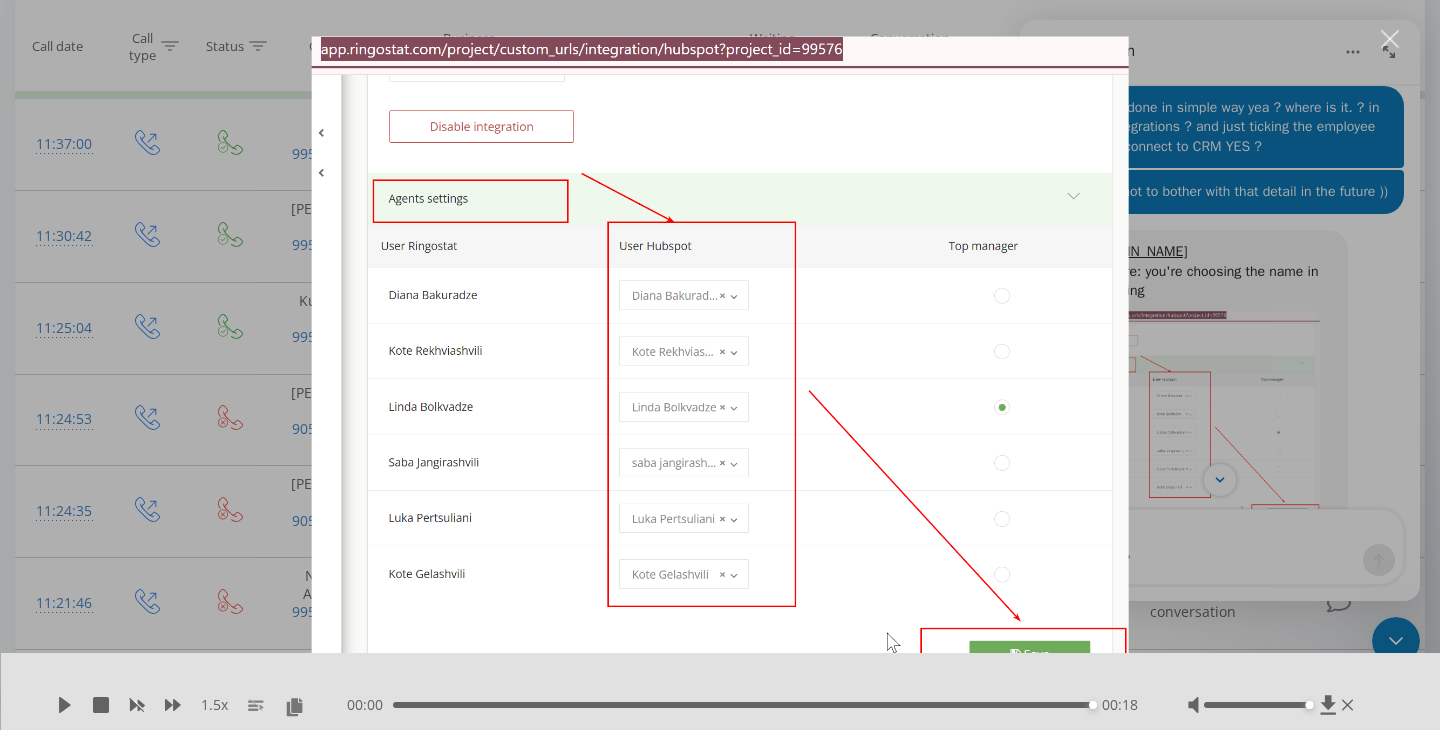 click at bounding box center (720, 365) 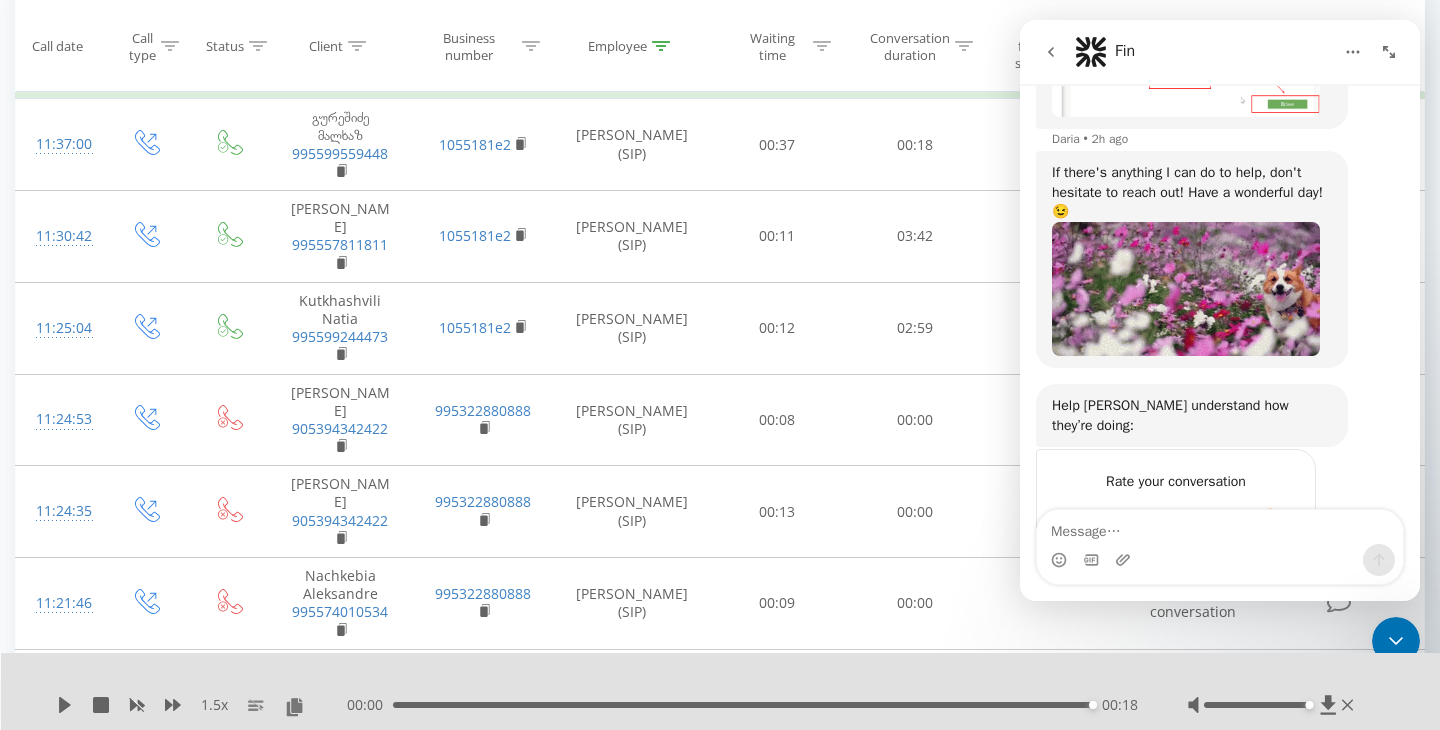 scroll, scrollTop: 3855, scrollLeft: 0, axis: vertical 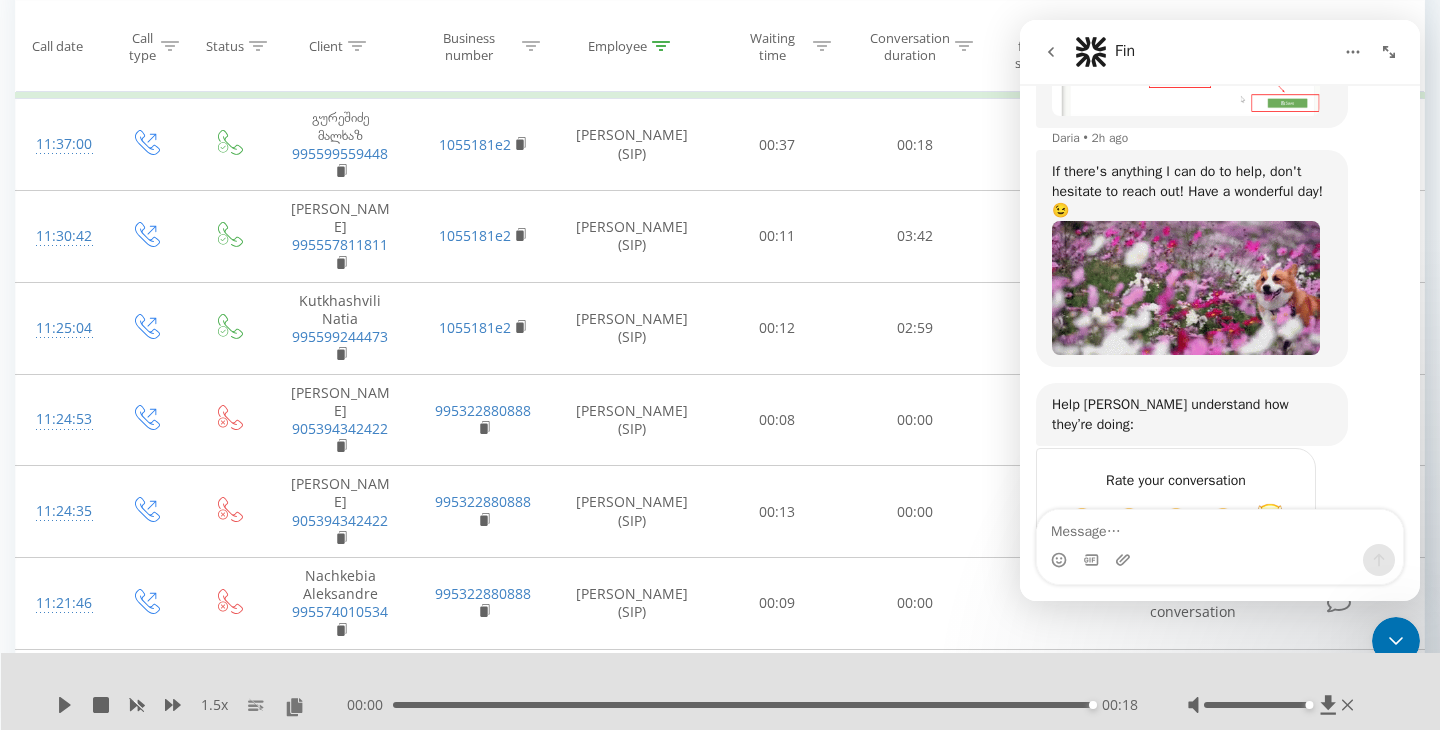 click at bounding box center (1270, 521) 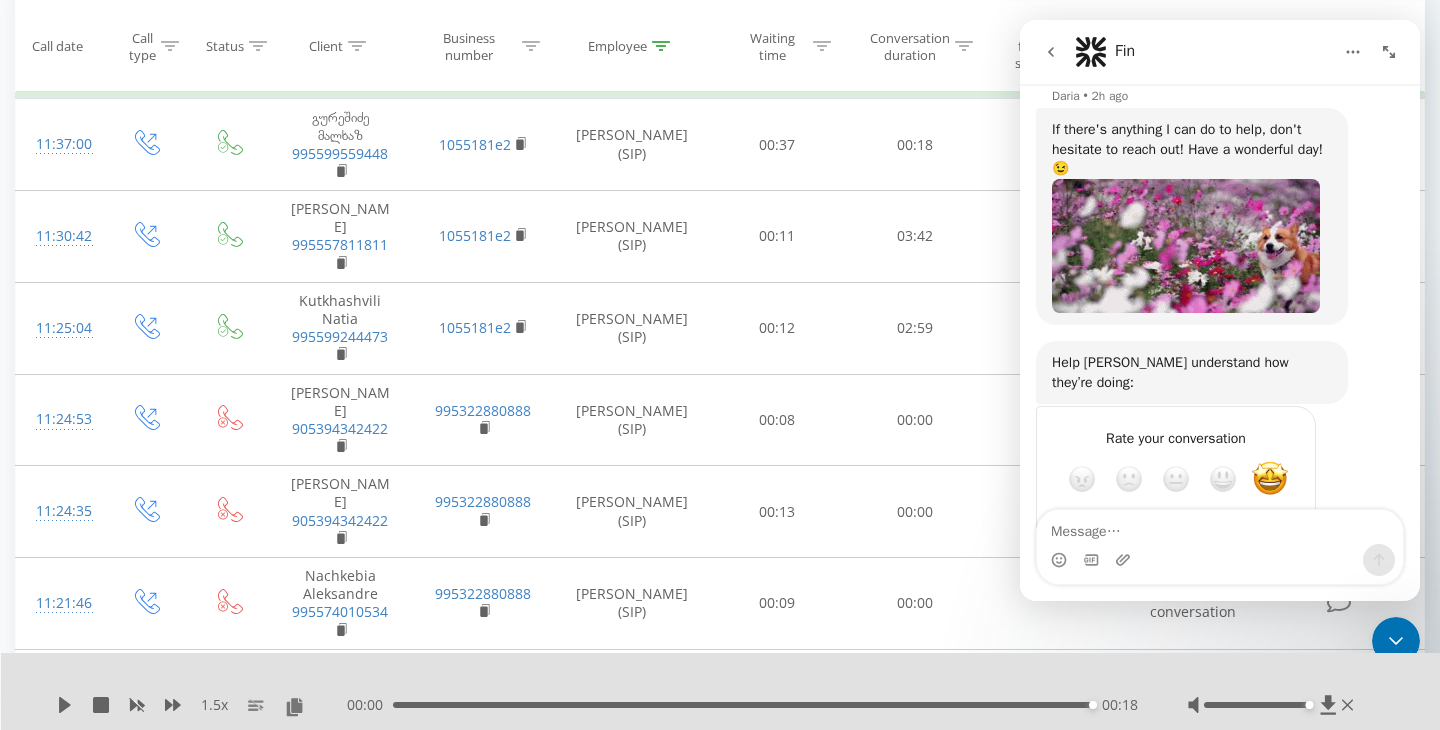 scroll, scrollTop: 3909, scrollLeft: 0, axis: vertical 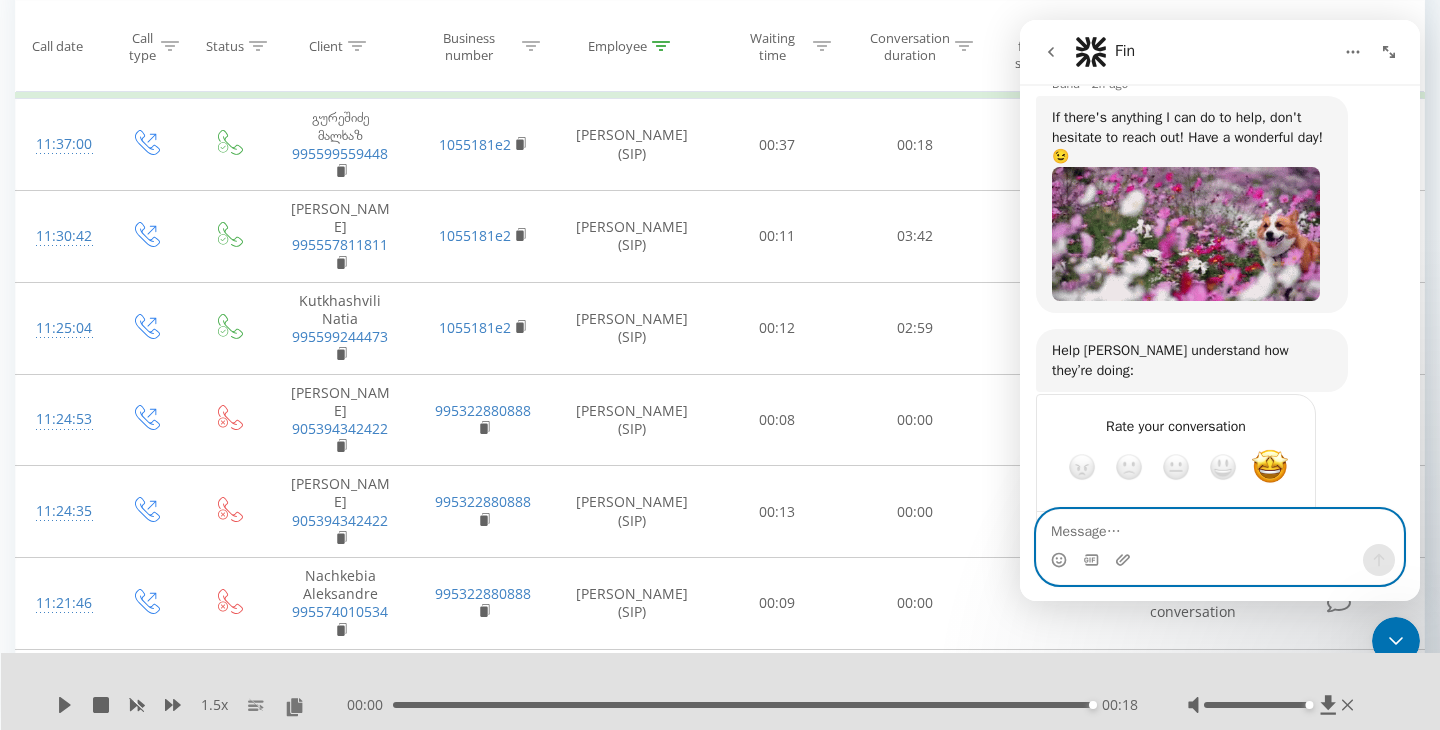 click at bounding box center (1220, 527) 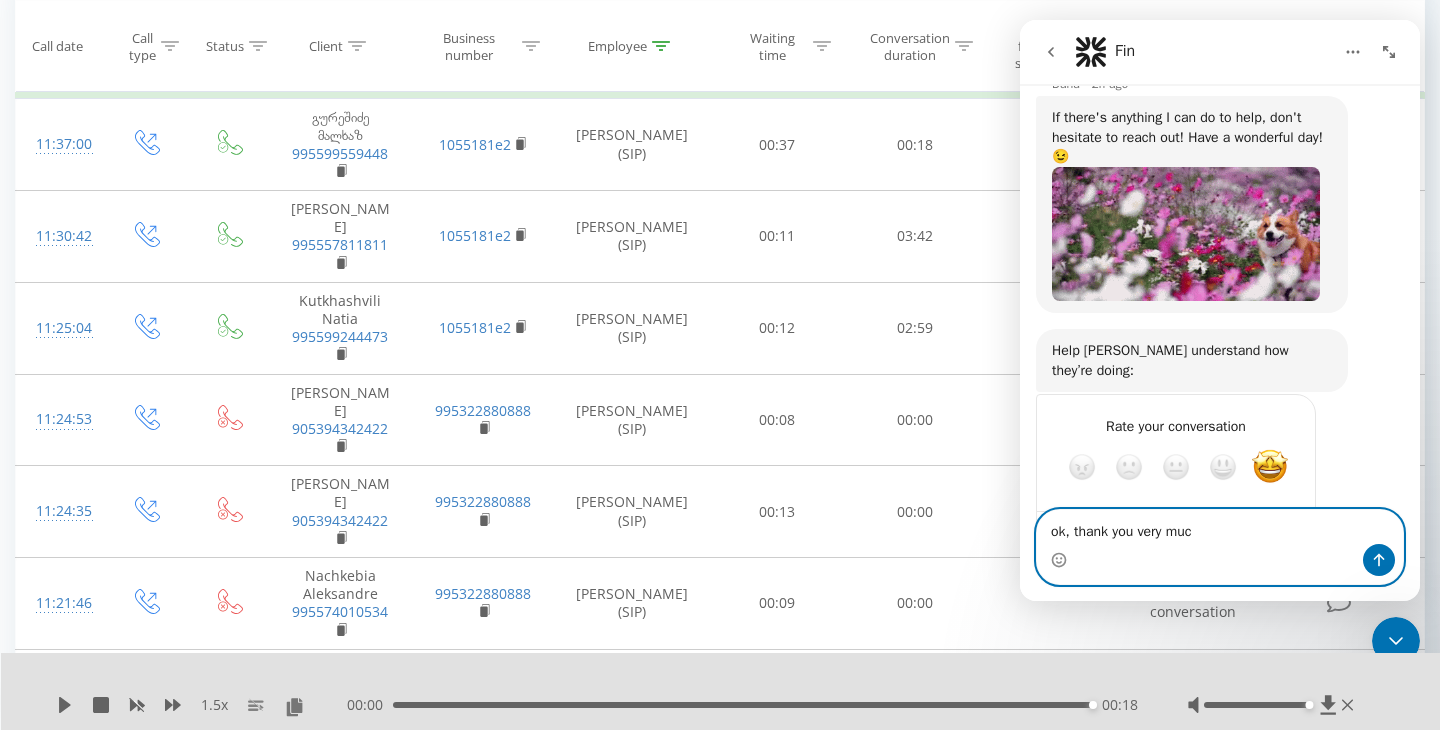 type on "ok, thank you very much" 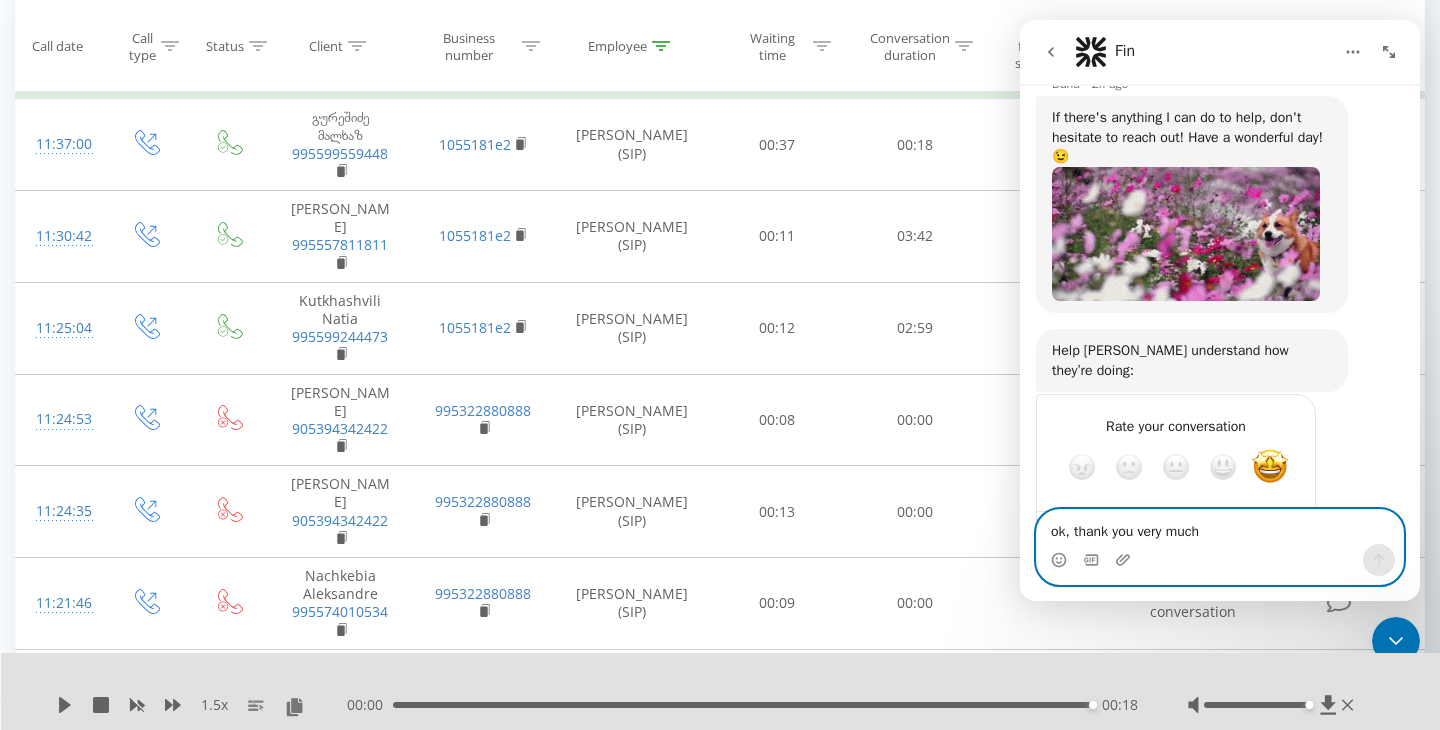 type 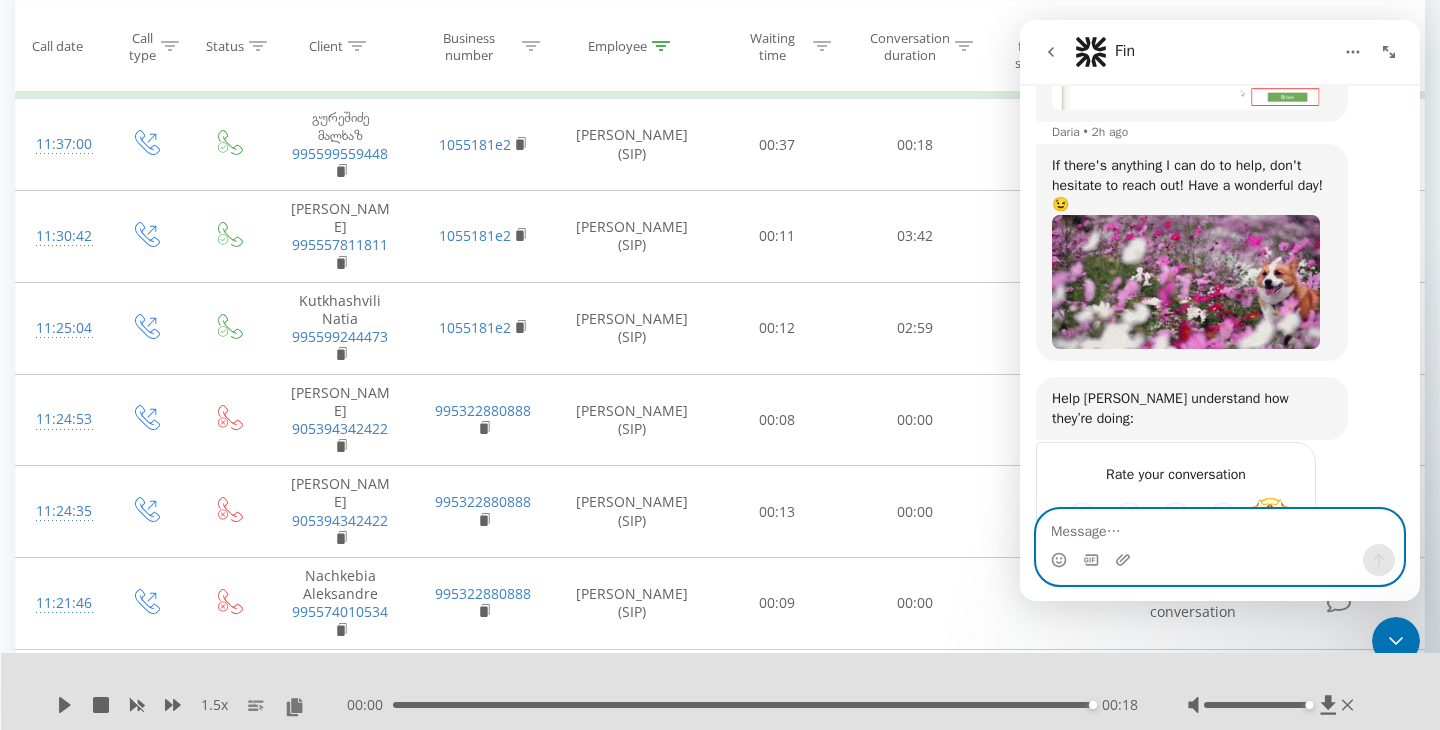 scroll, scrollTop: 3968, scrollLeft: 0, axis: vertical 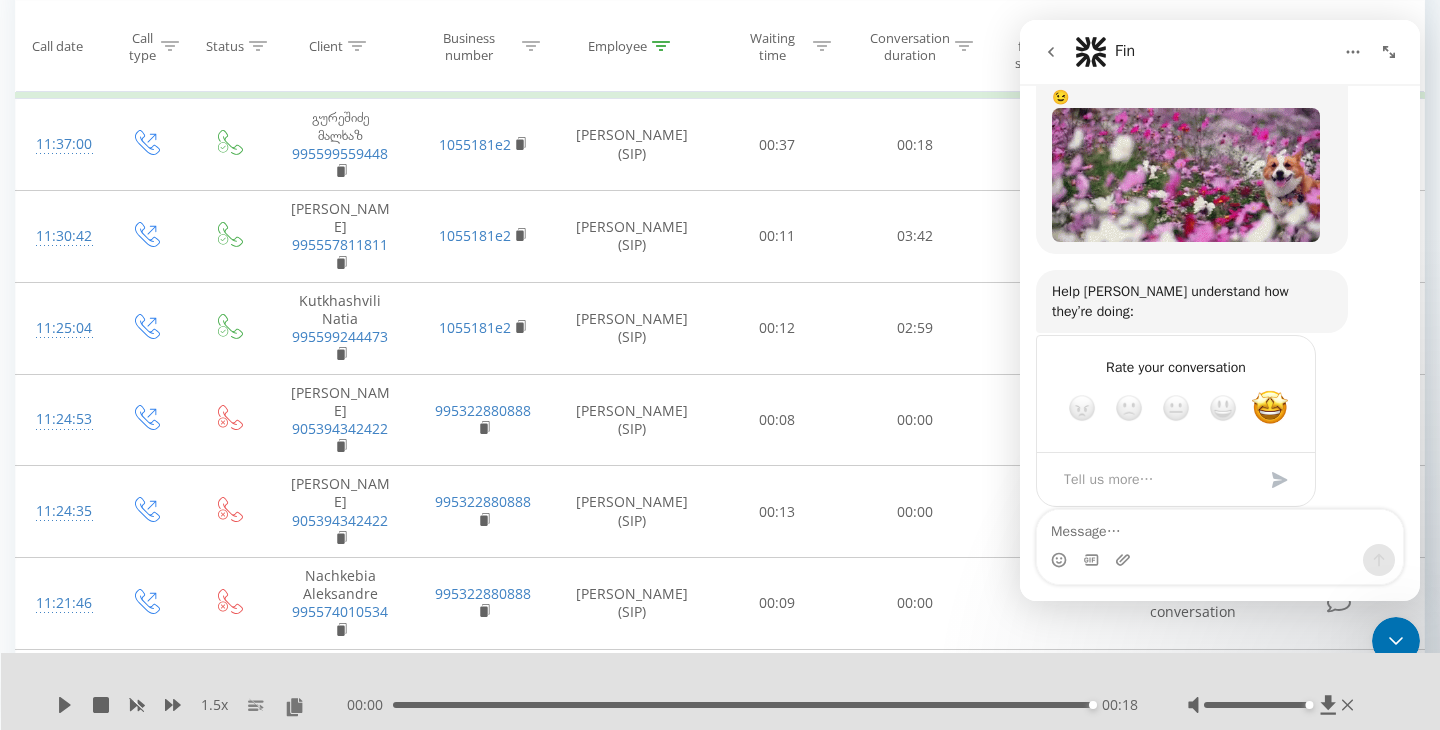 click at bounding box center [1396, 641] 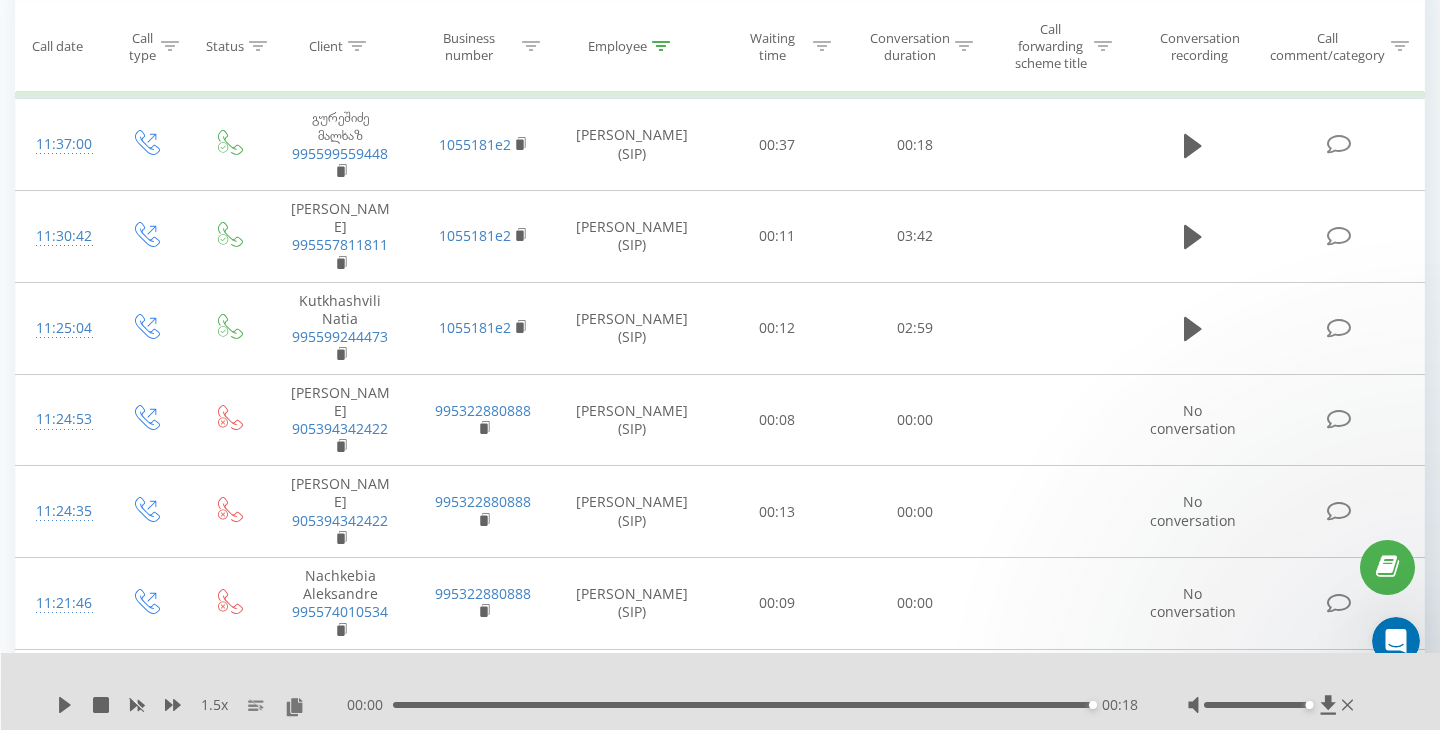 scroll, scrollTop: 0, scrollLeft: 0, axis: both 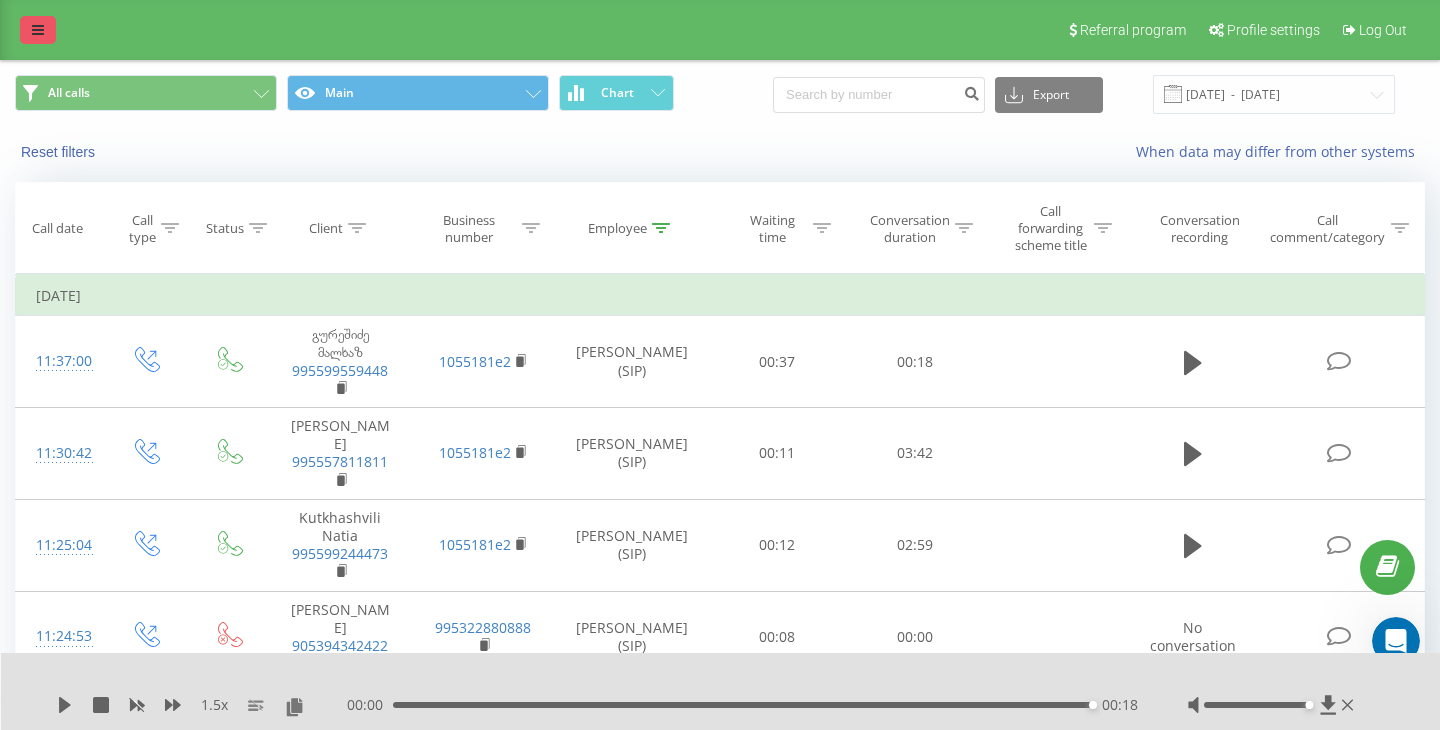 click at bounding box center [38, 30] 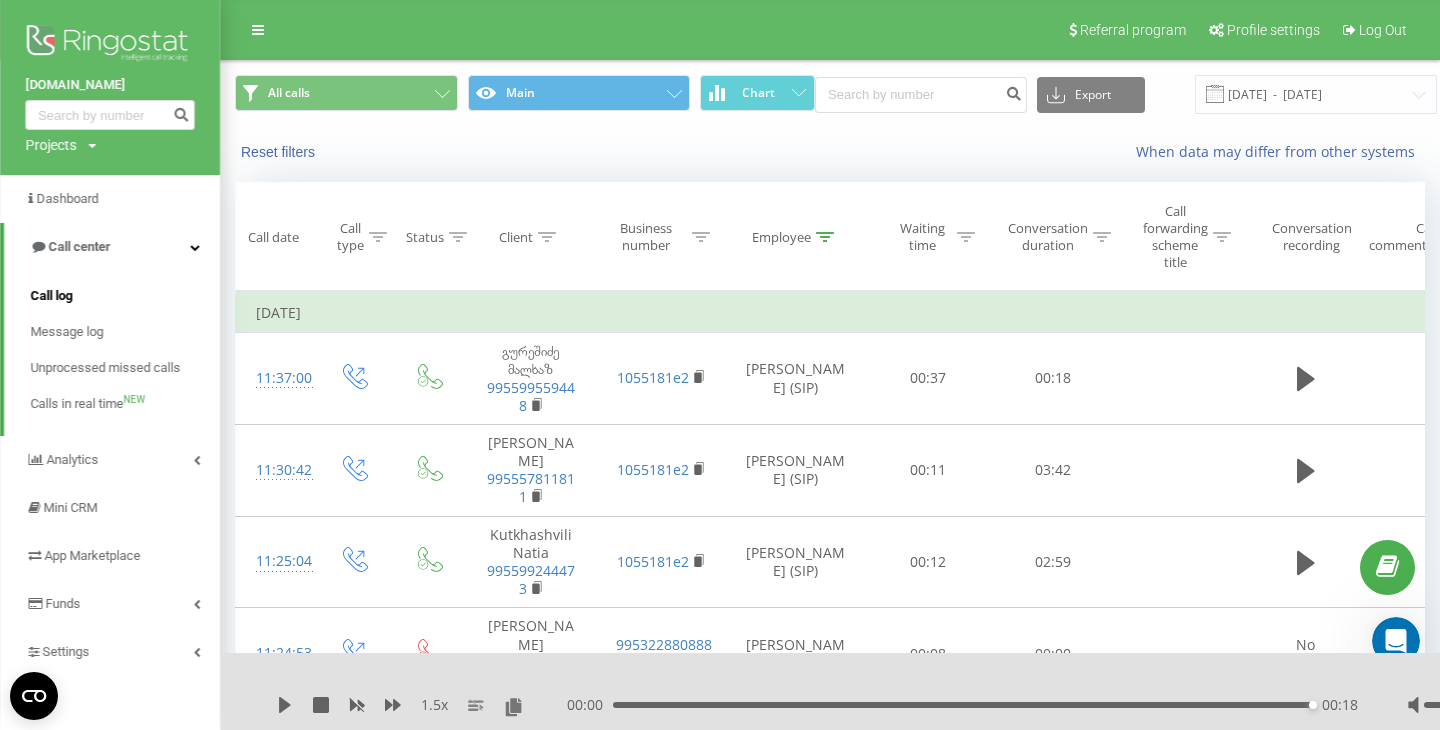 click on "Call log" at bounding box center [51, 296] 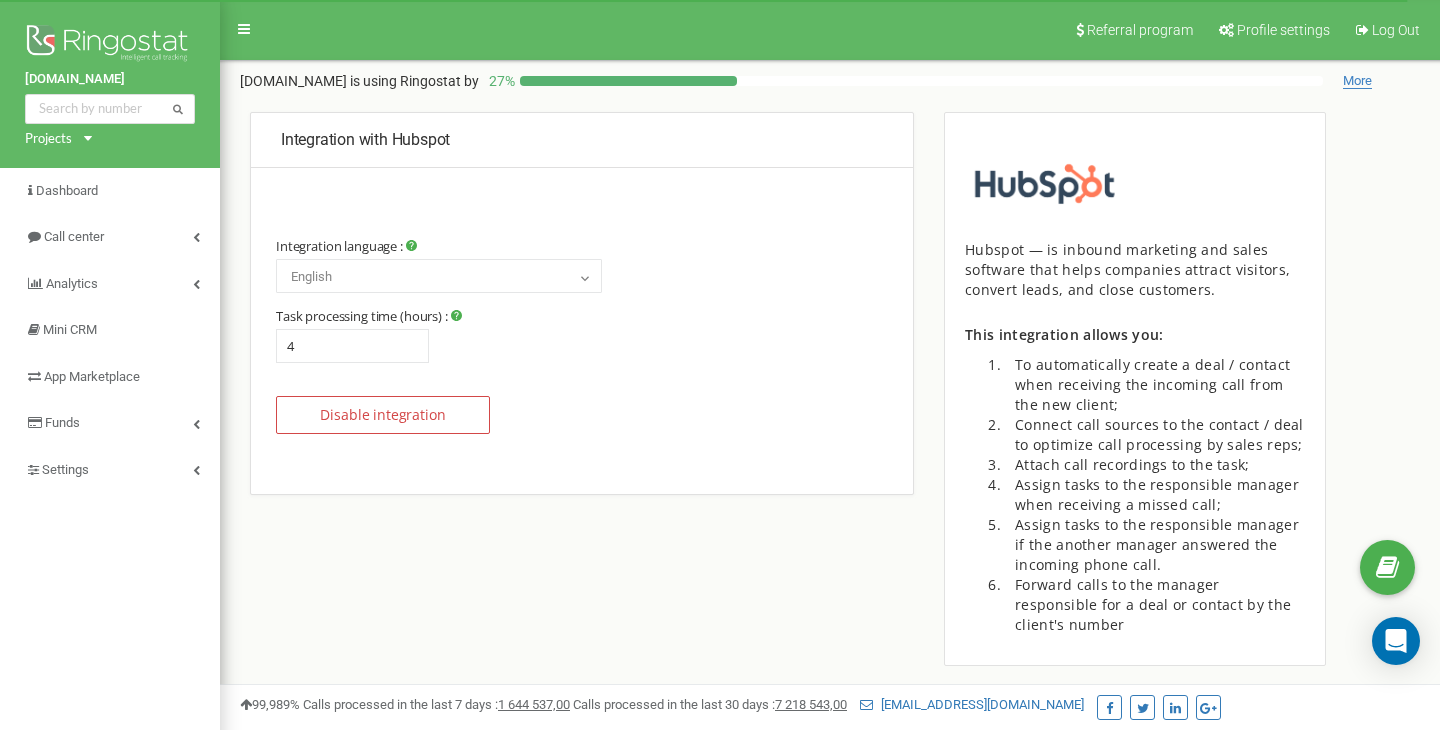 scroll, scrollTop: 0, scrollLeft: 0, axis: both 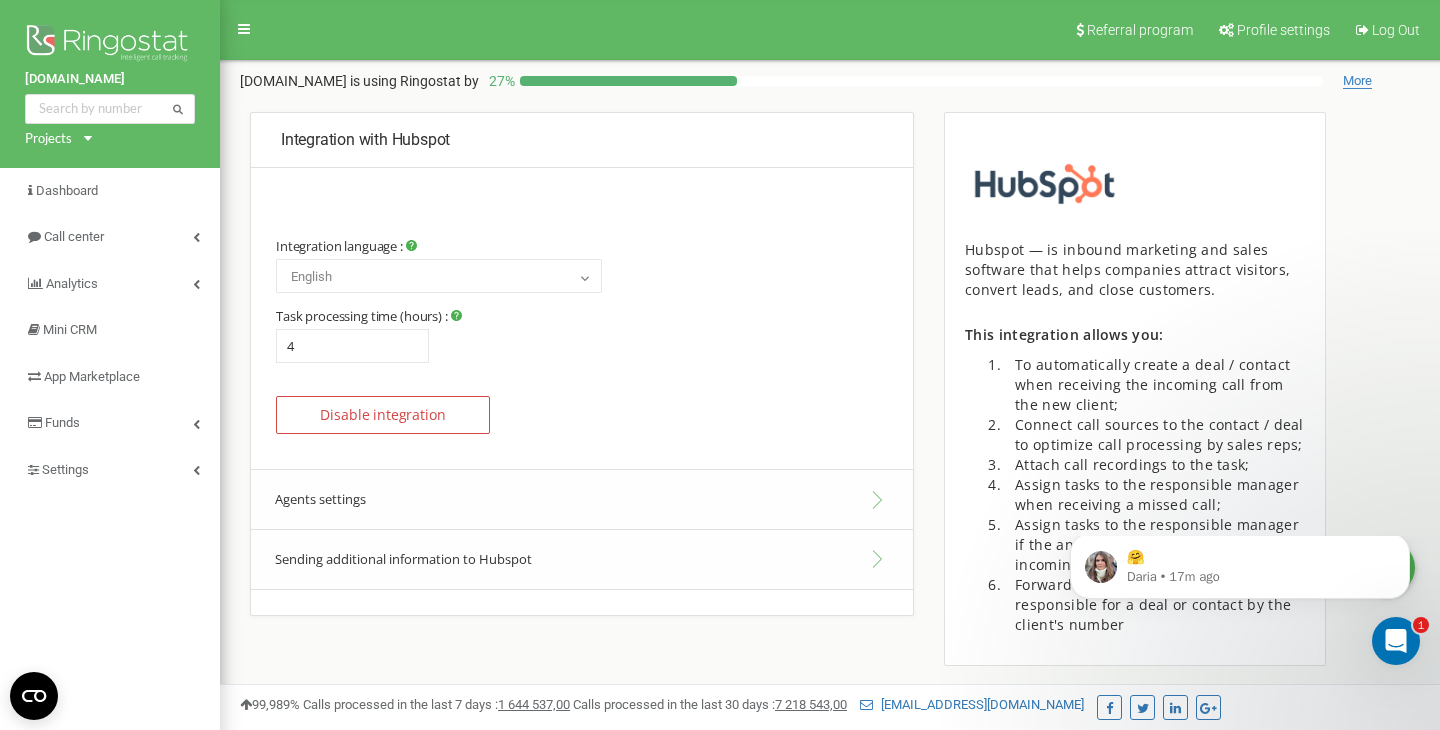 click on "Agents settings" at bounding box center (582, 499) 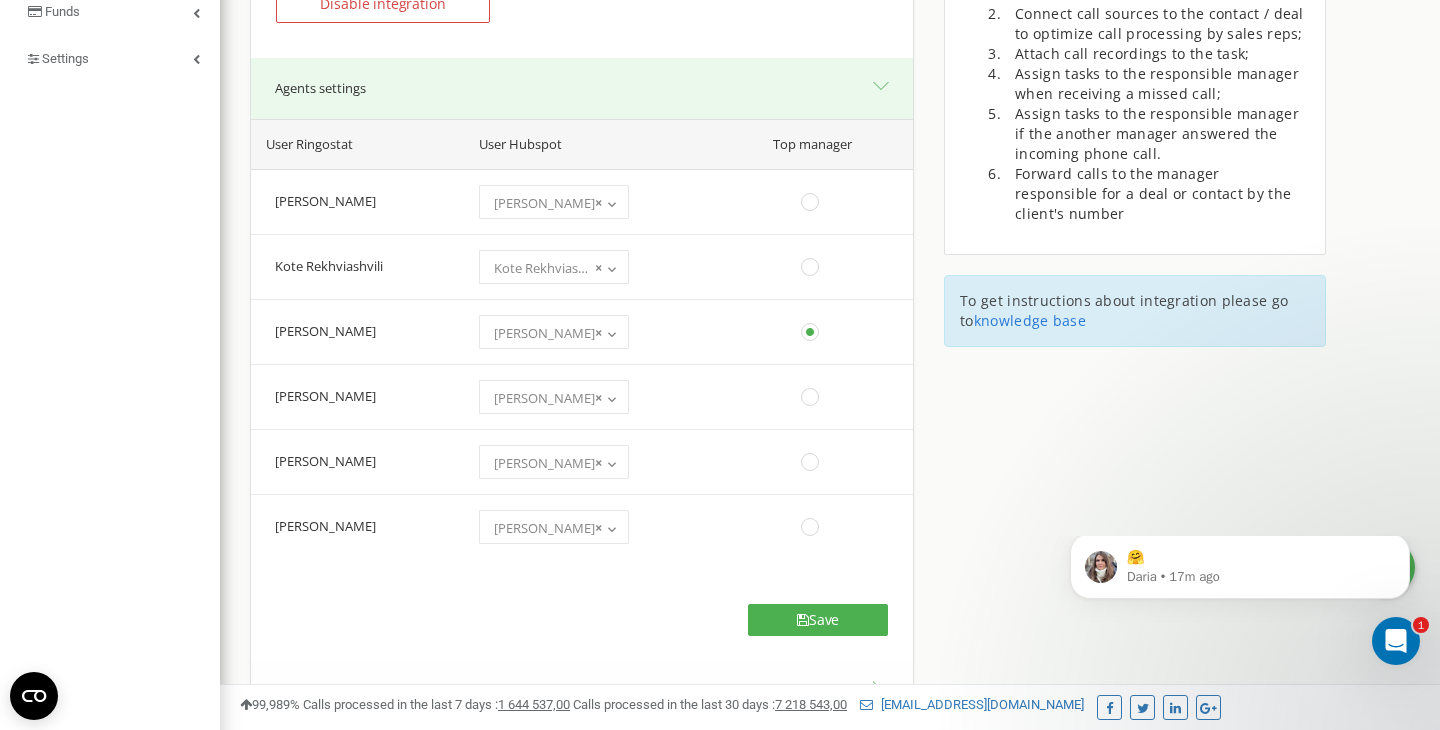 scroll, scrollTop: 414, scrollLeft: 0, axis: vertical 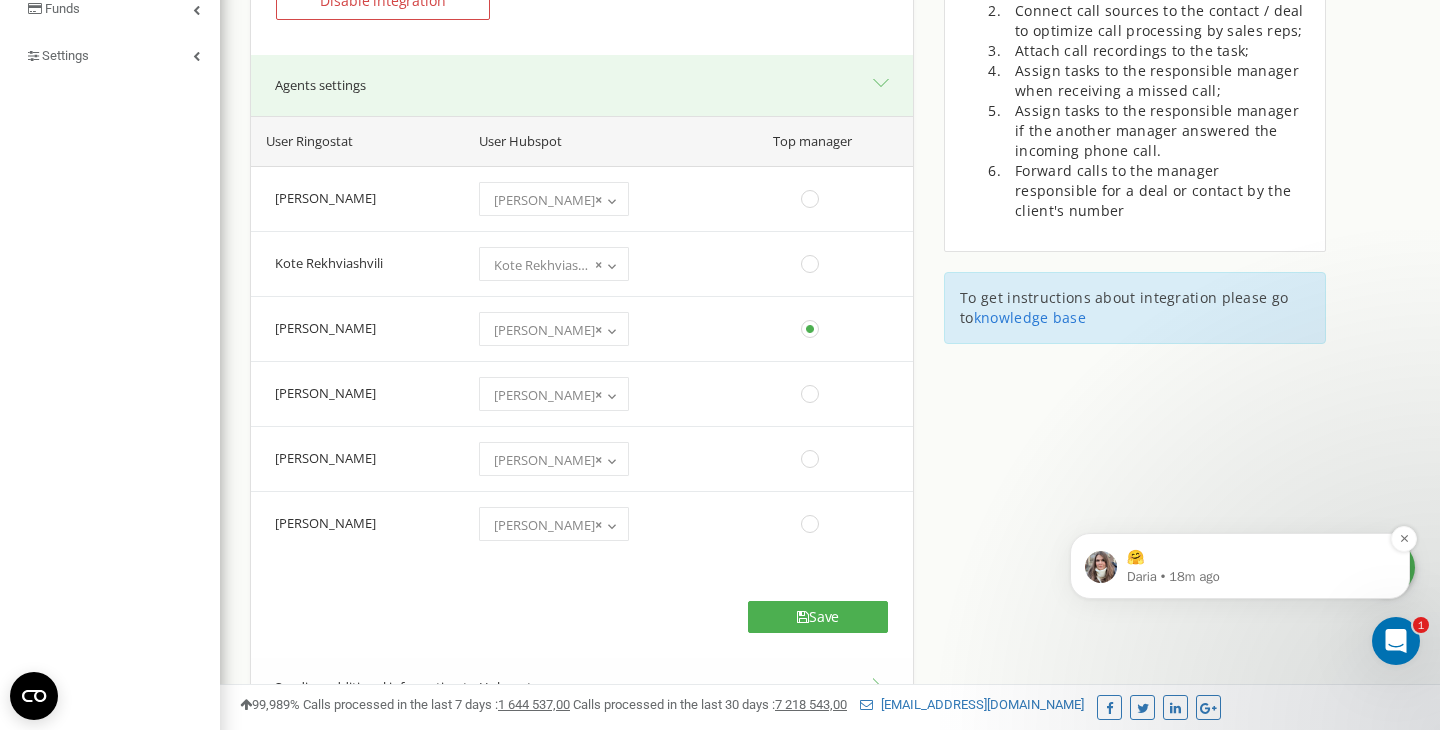 click on "Daria • 18m ago" at bounding box center [1256, 577] 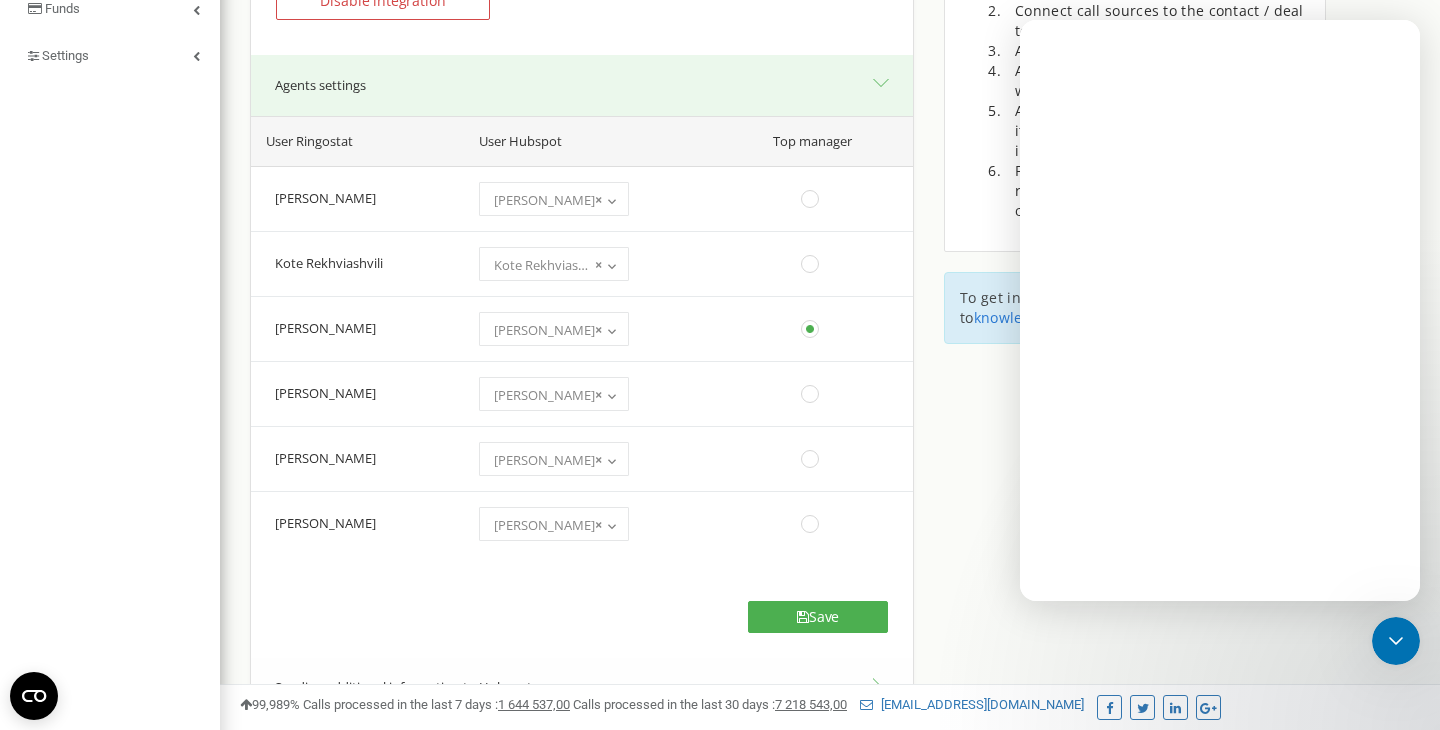 scroll, scrollTop: 0, scrollLeft: 0, axis: both 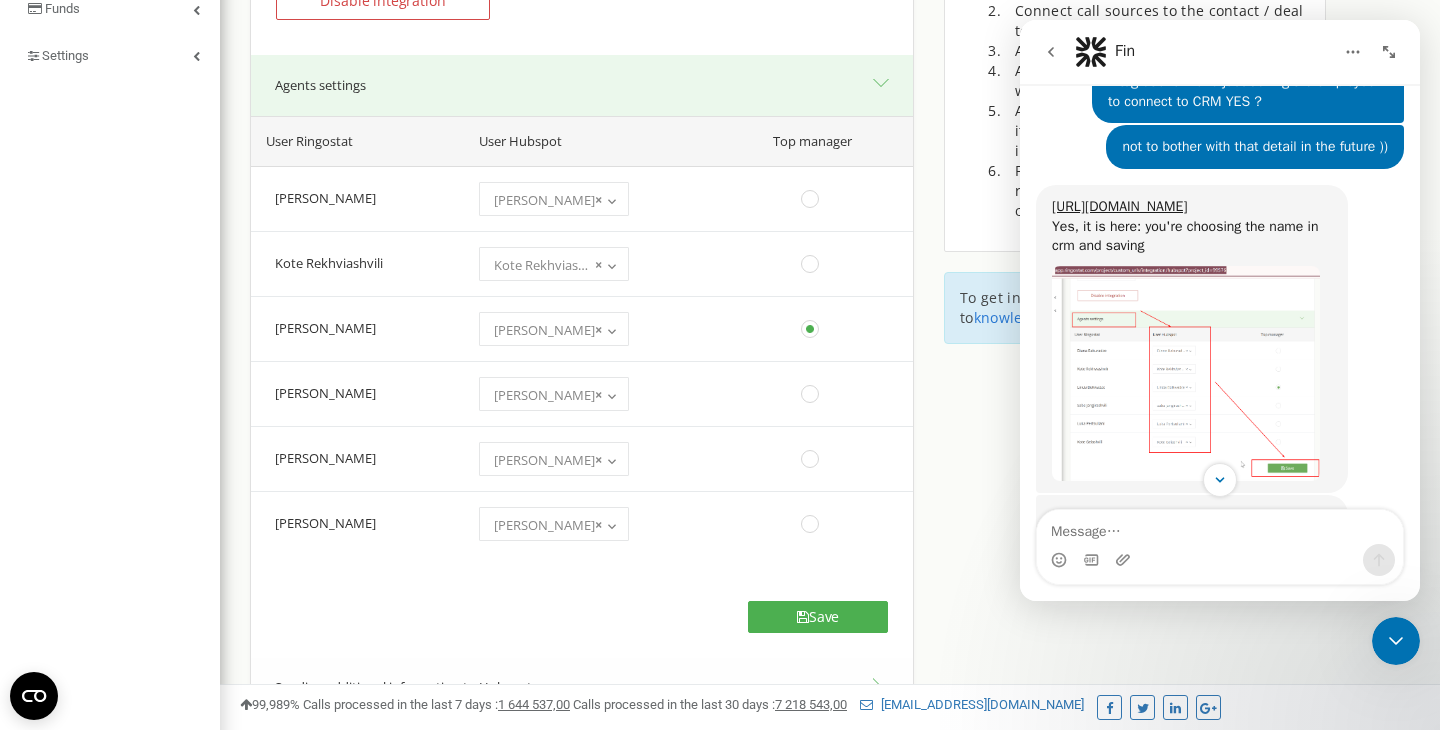 click at bounding box center (1186, 374) 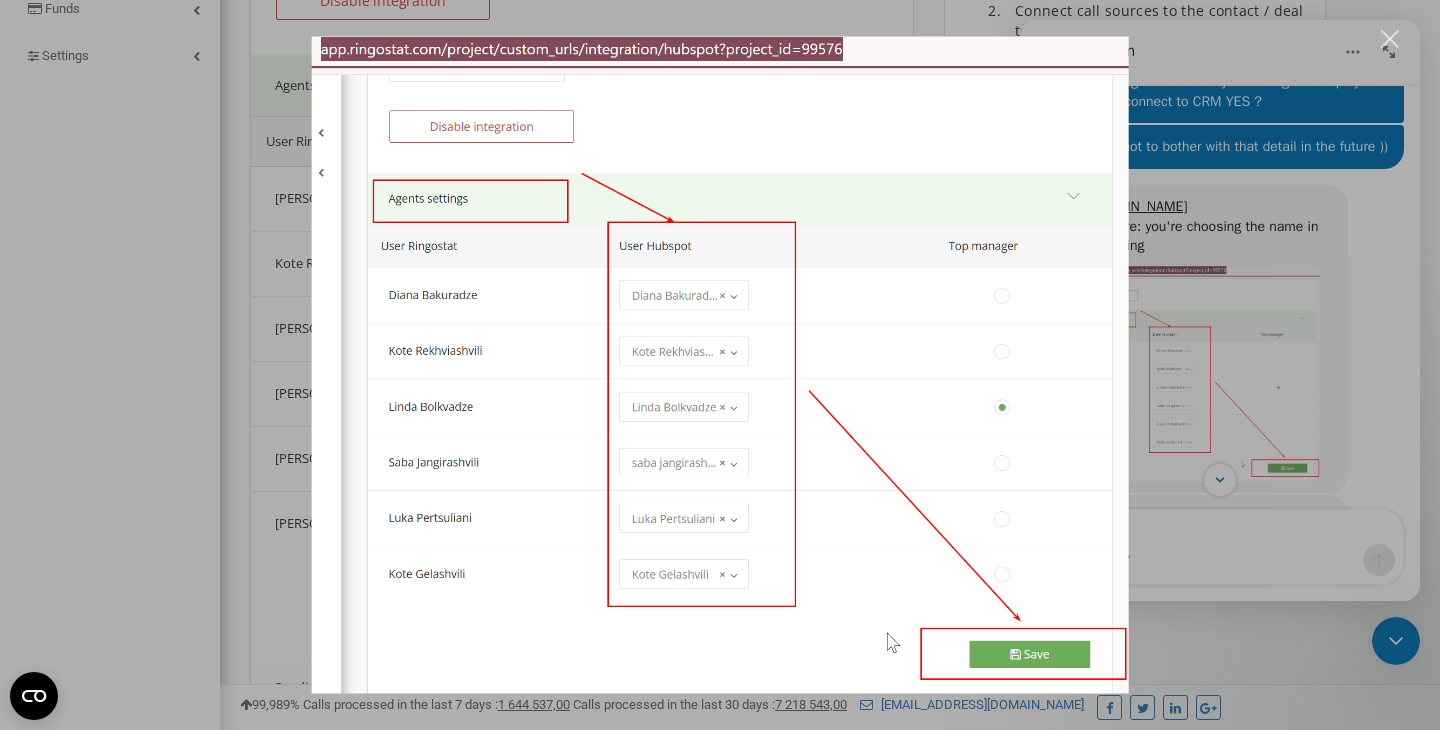 scroll, scrollTop: 0, scrollLeft: 0, axis: both 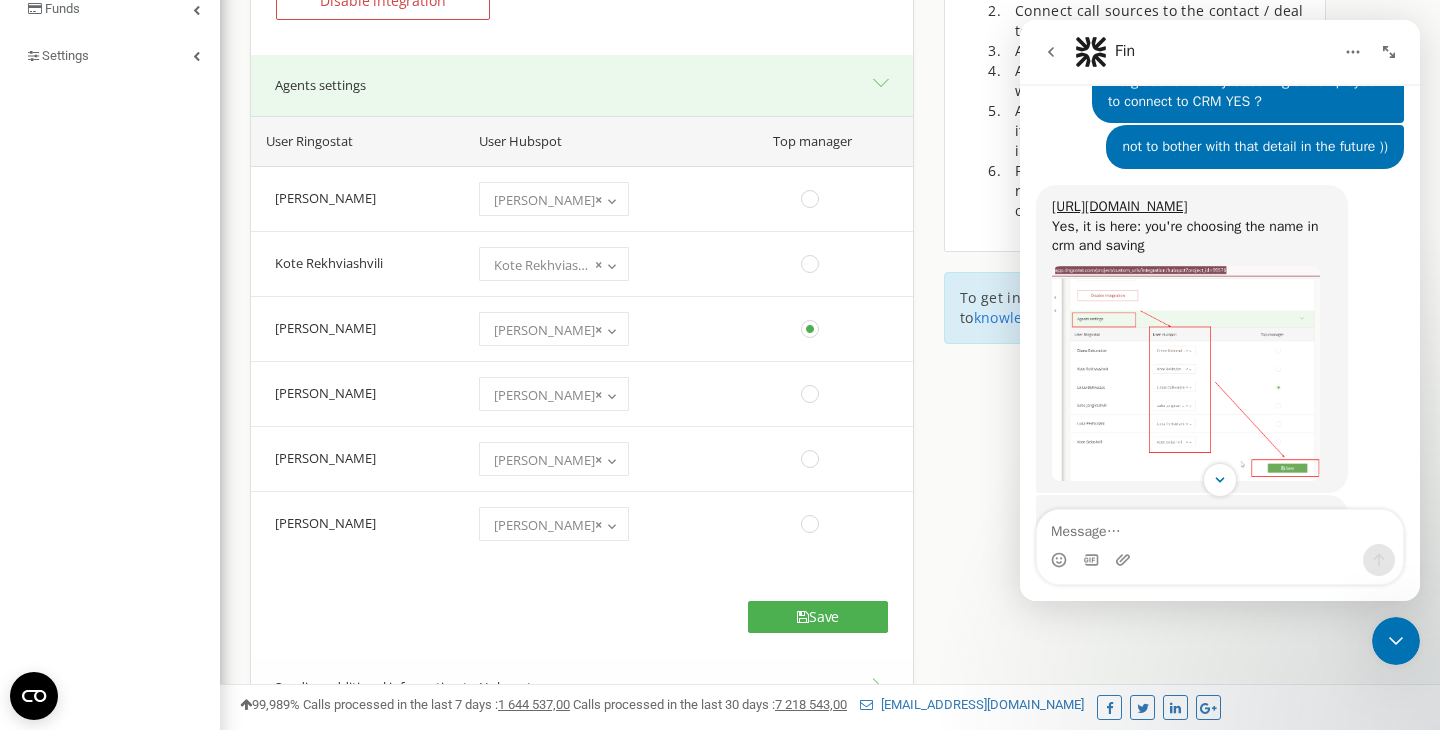 click on "Agents settings" at bounding box center (582, 85) 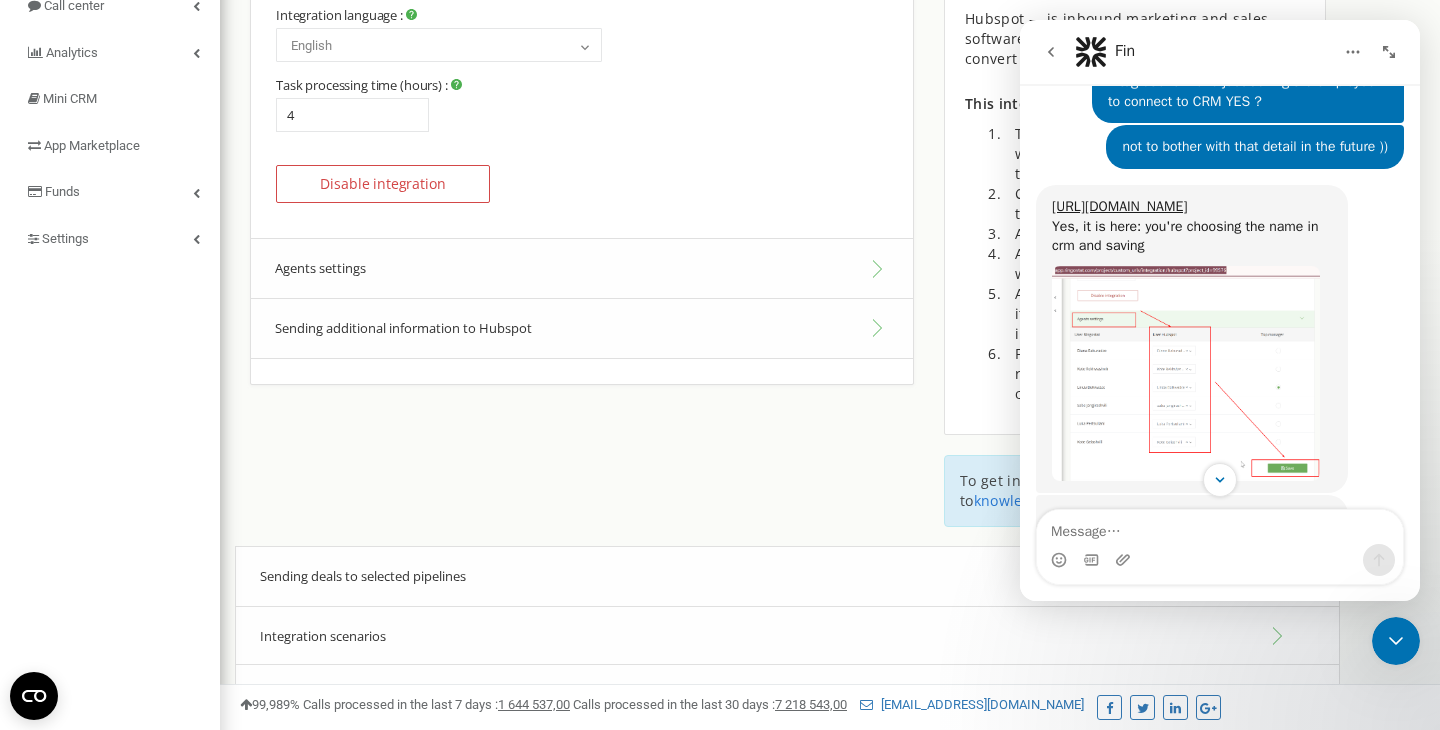 scroll, scrollTop: 227, scrollLeft: 0, axis: vertical 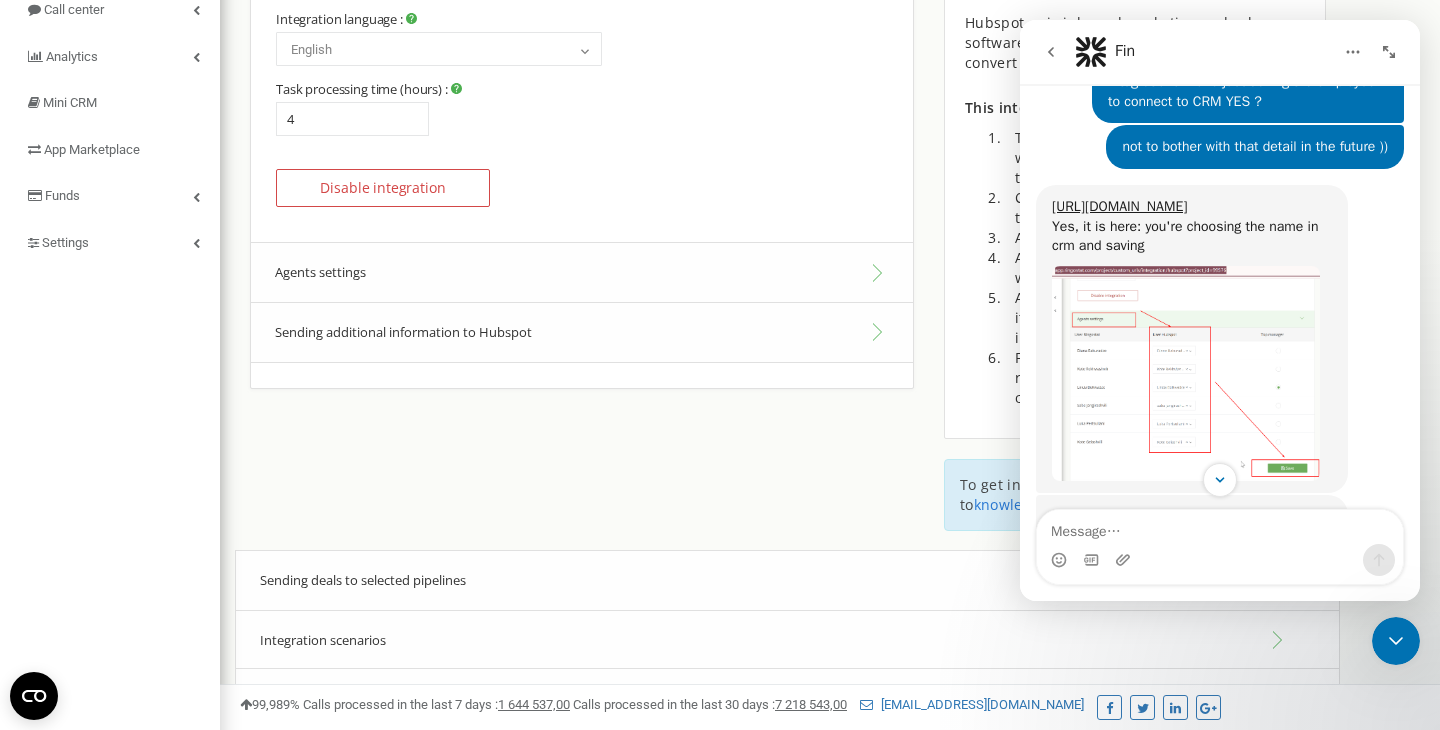 click on "Sending additional information to Hubspot" at bounding box center [582, 333] 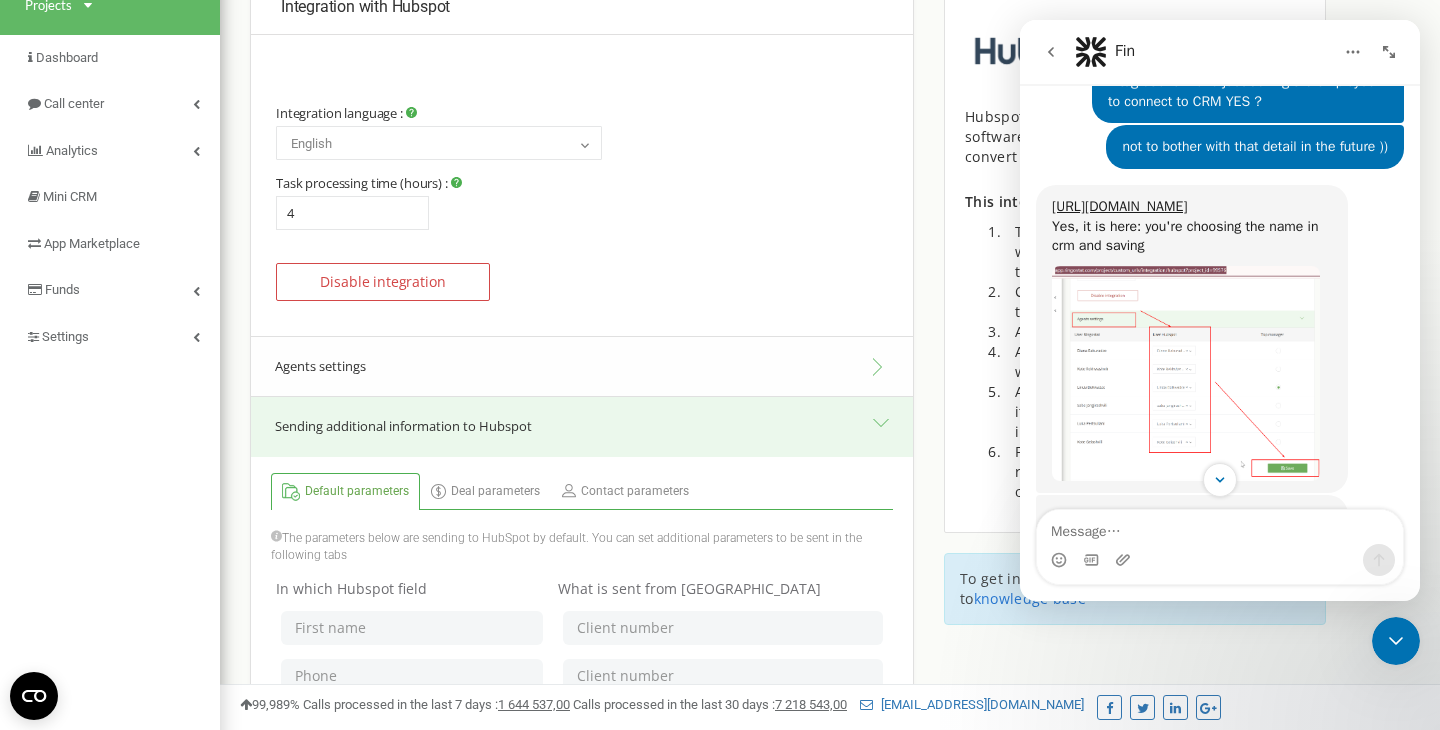 scroll, scrollTop: 94, scrollLeft: 0, axis: vertical 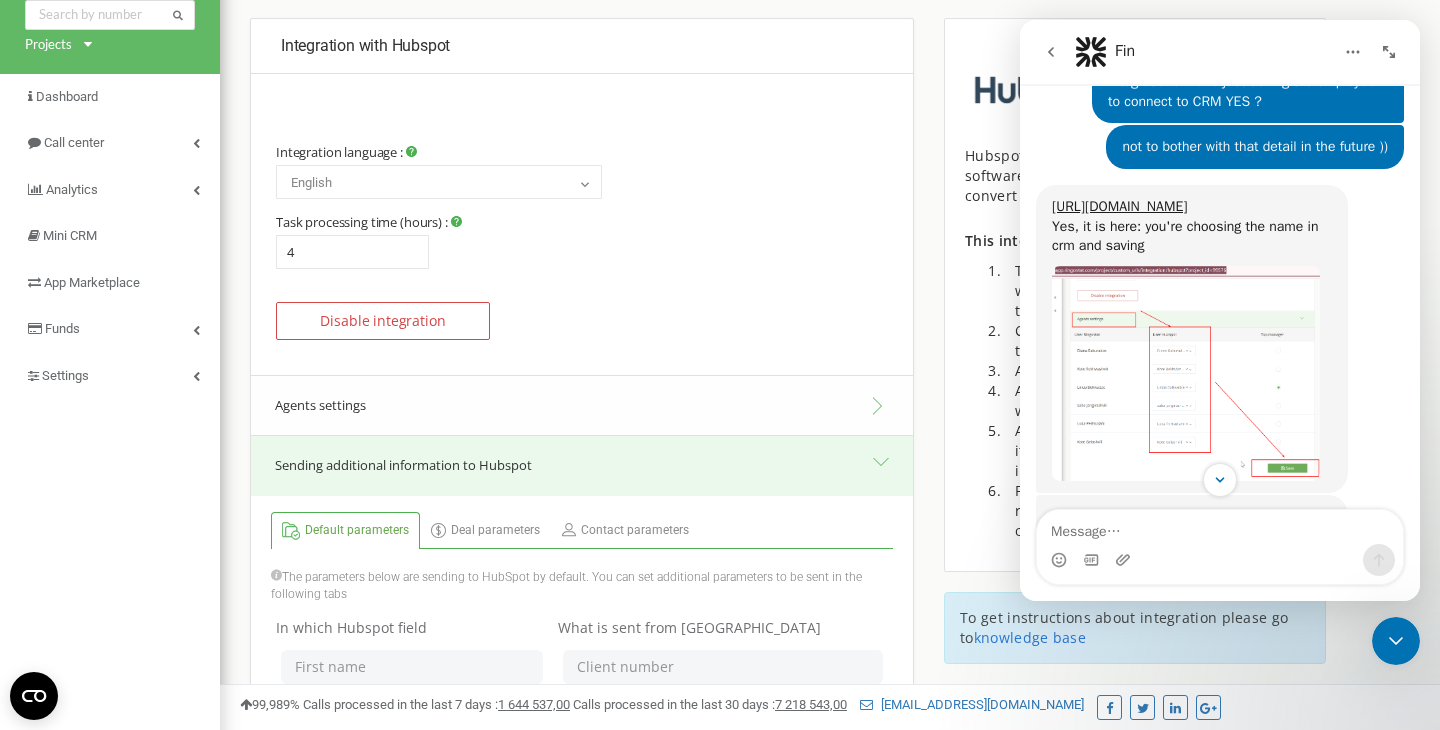 click on "Agents settings" at bounding box center (582, 405) 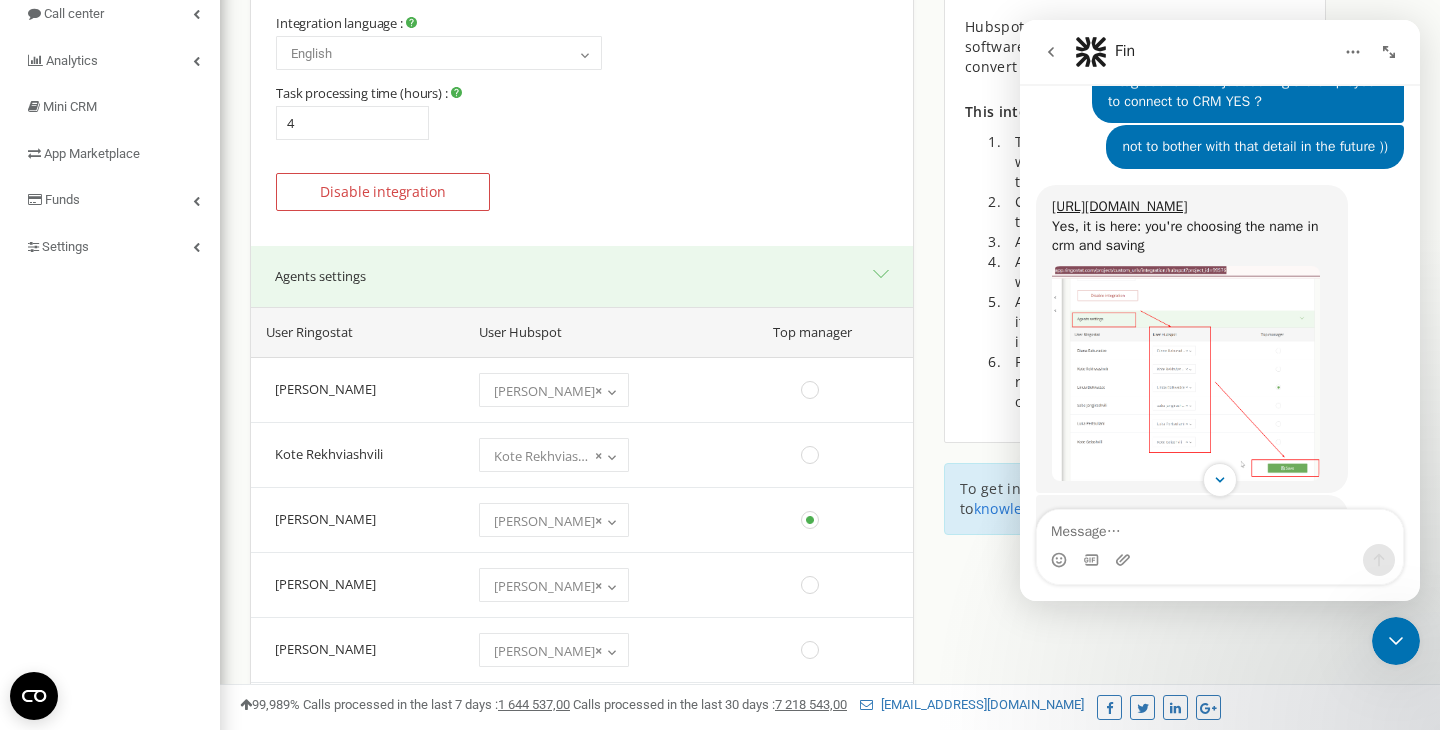 scroll, scrollTop: 183, scrollLeft: 0, axis: vertical 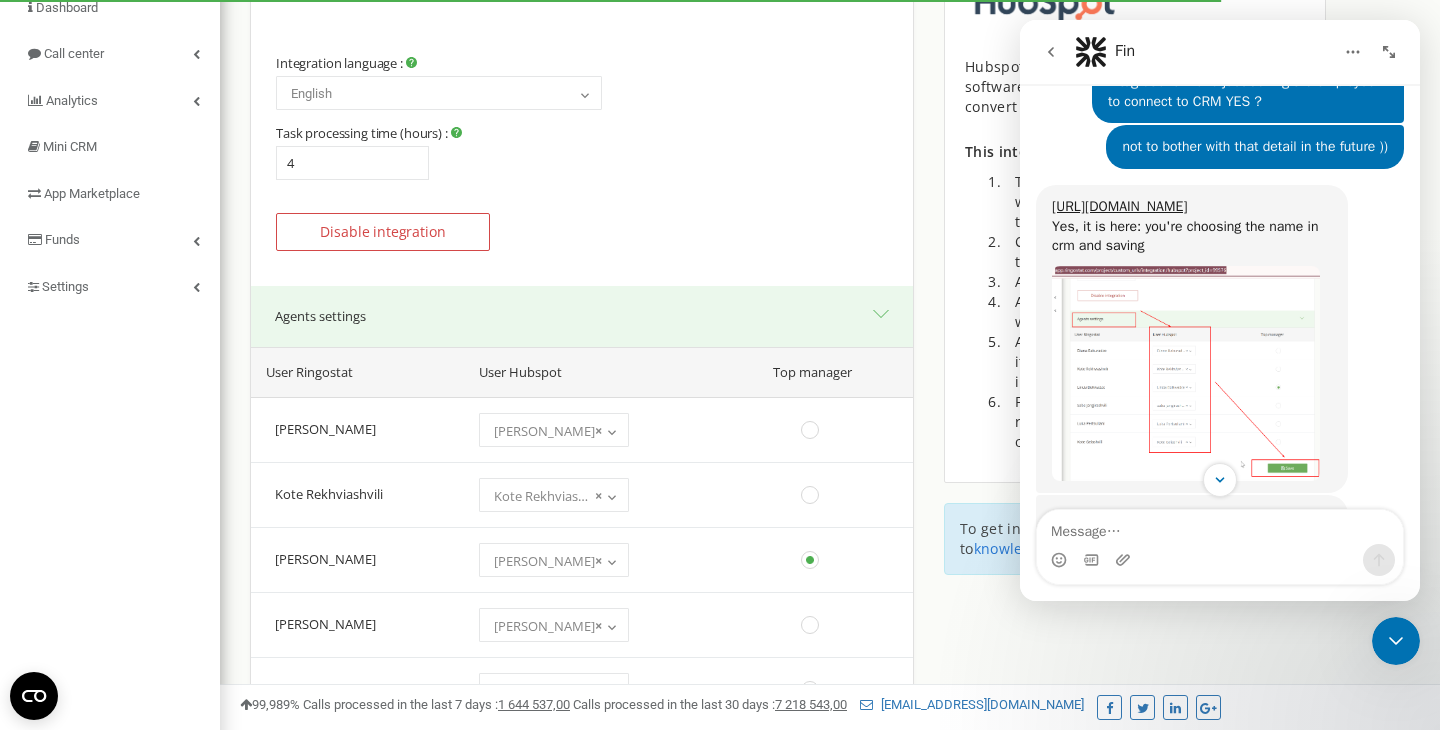 click on "Agents settings" at bounding box center (582, 316) 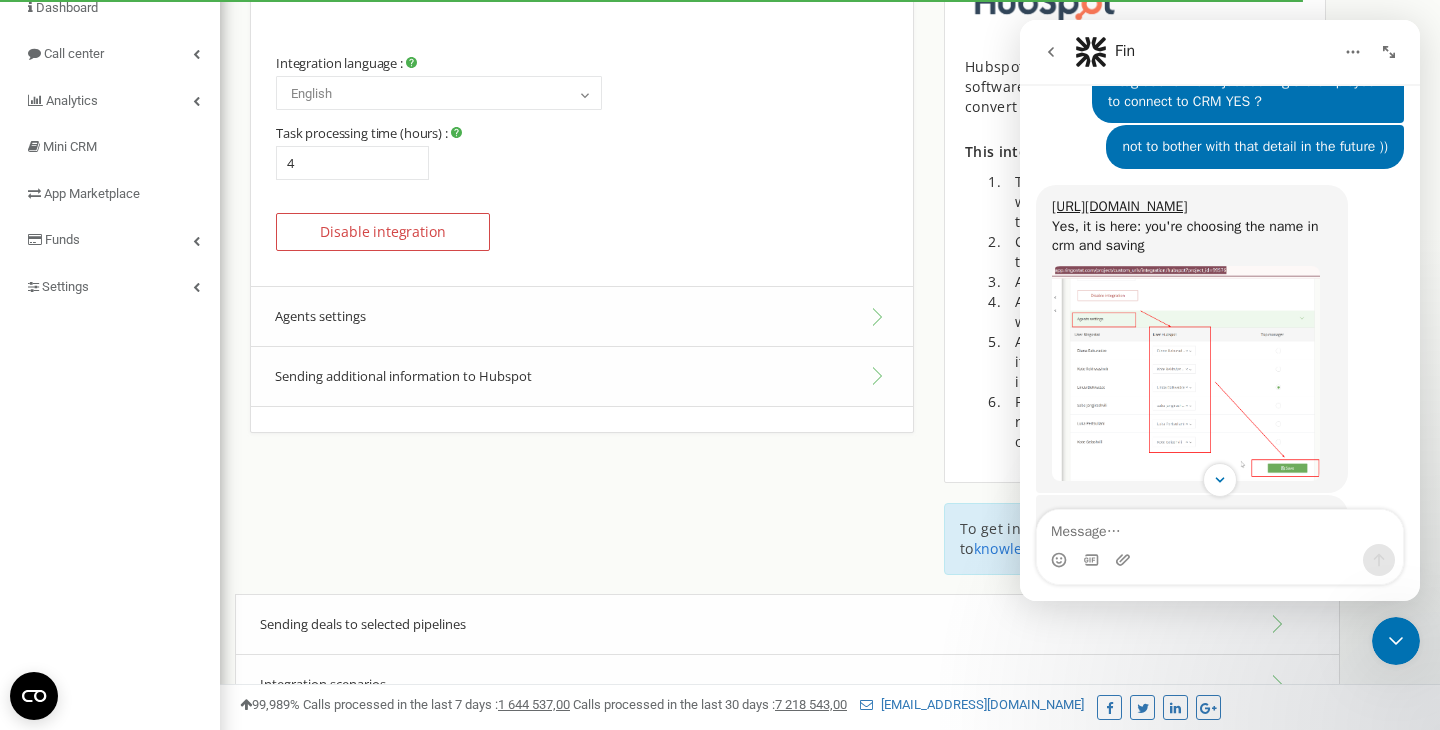 click on "Agents settings" at bounding box center [582, 316] 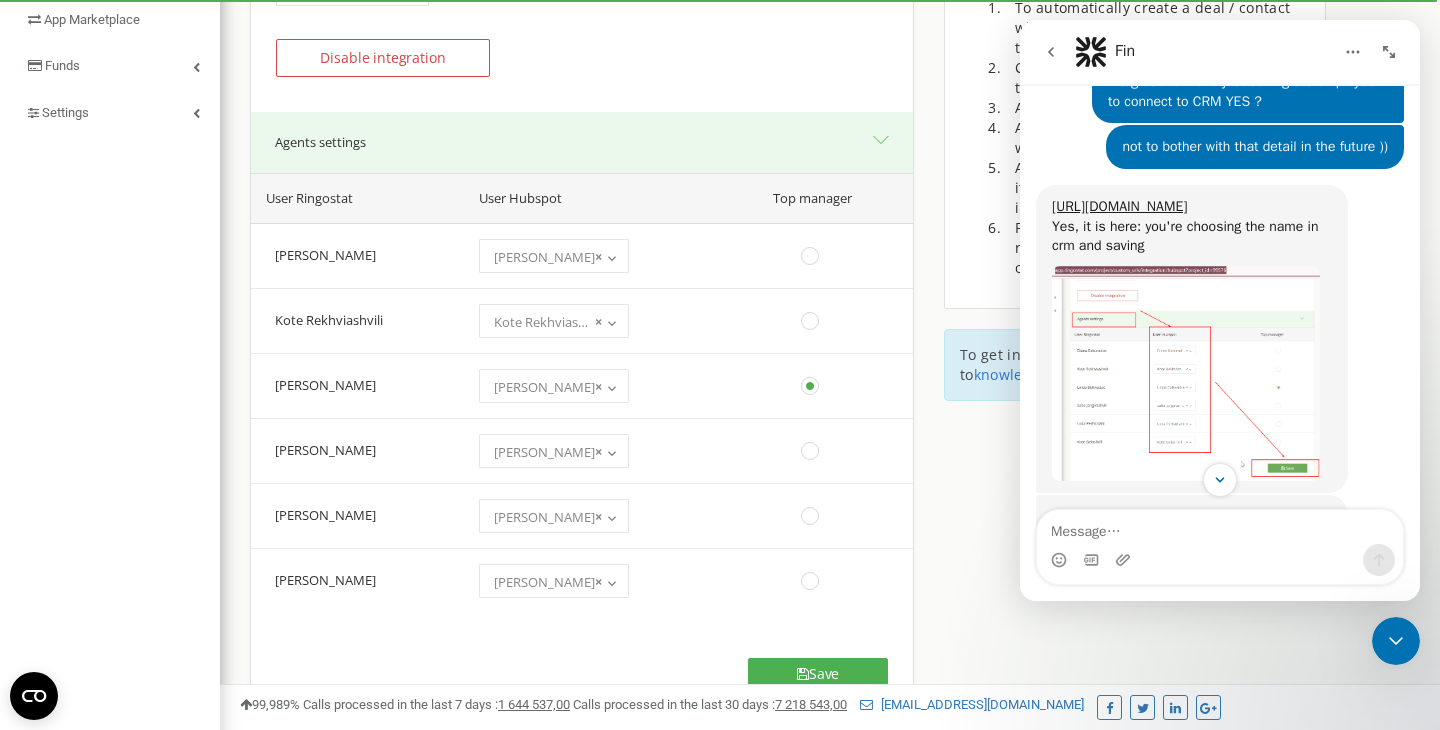 scroll, scrollTop: 363, scrollLeft: 0, axis: vertical 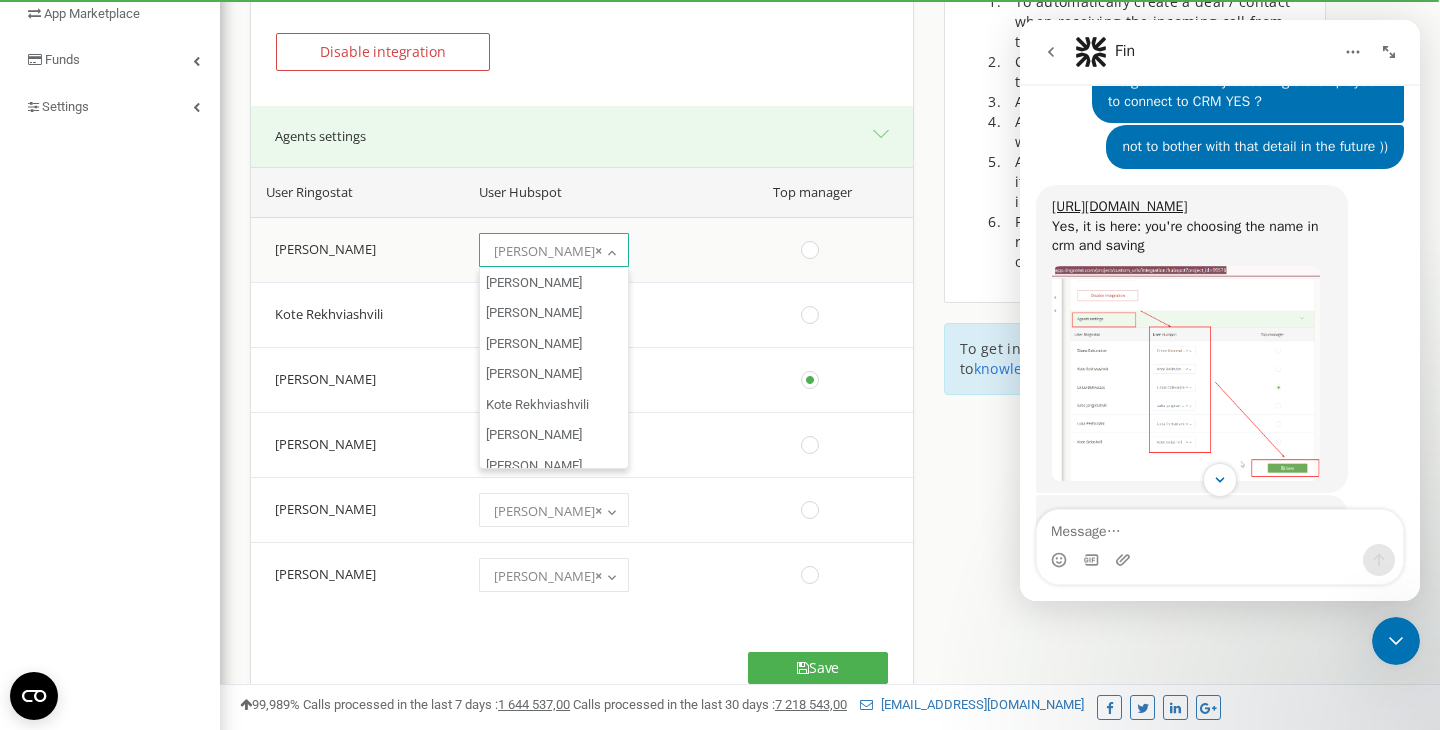 click at bounding box center [612, 251] 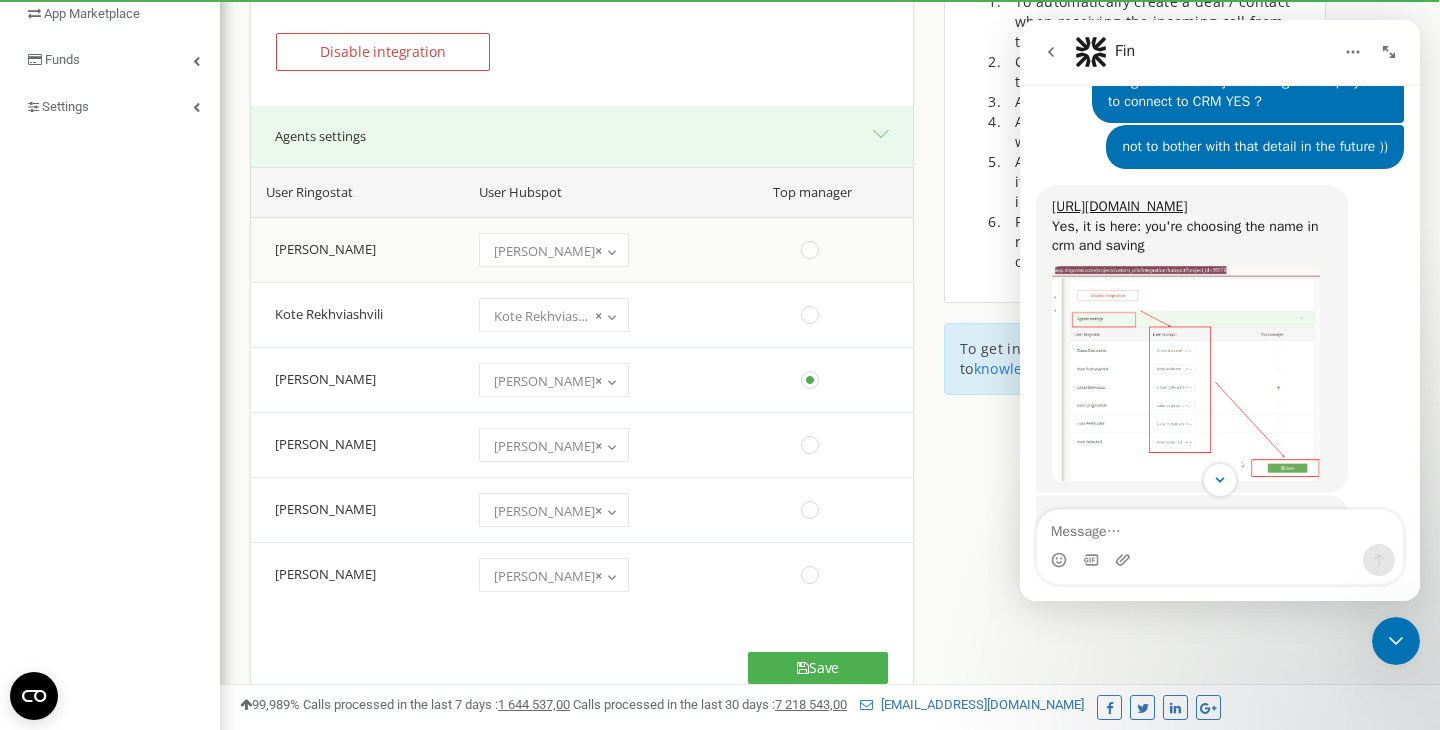 click at bounding box center [612, 251] 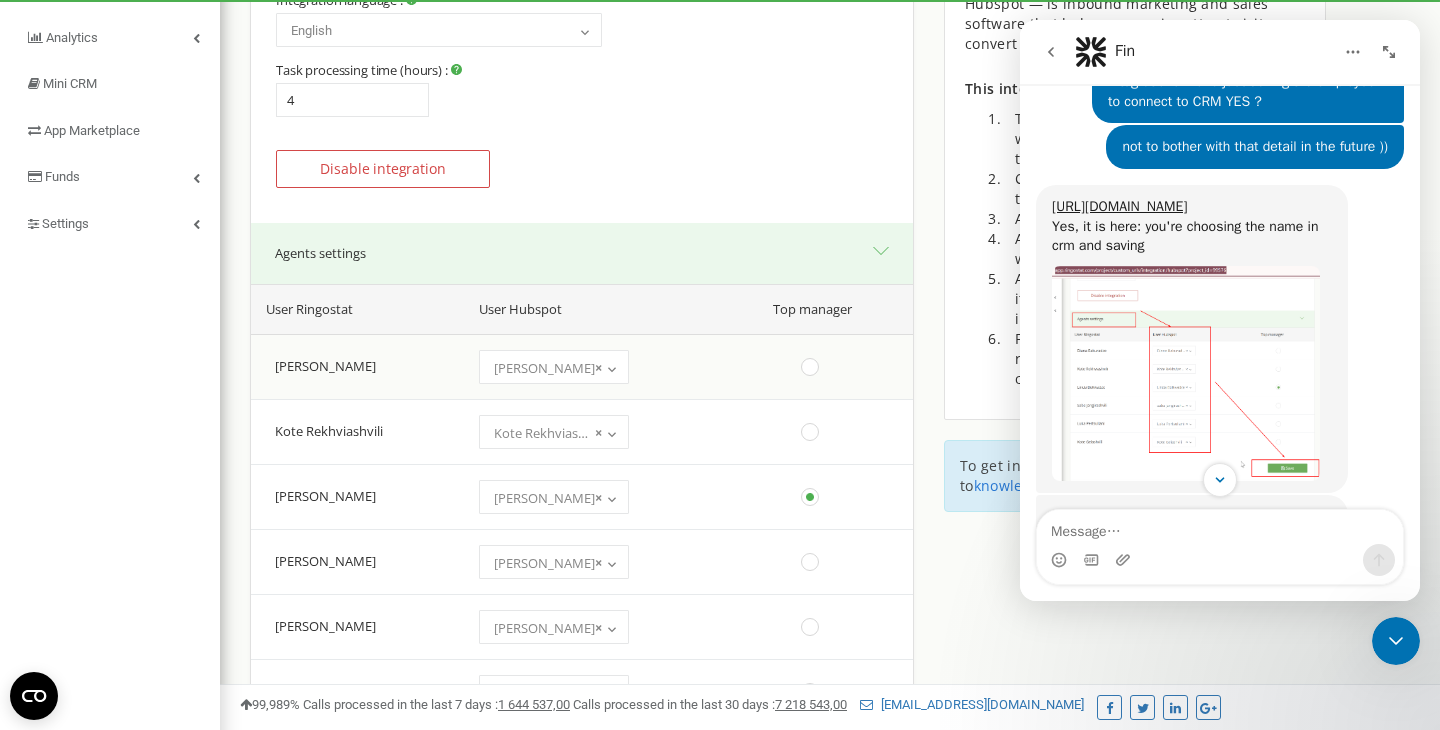 scroll, scrollTop: 0, scrollLeft: 0, axis: both 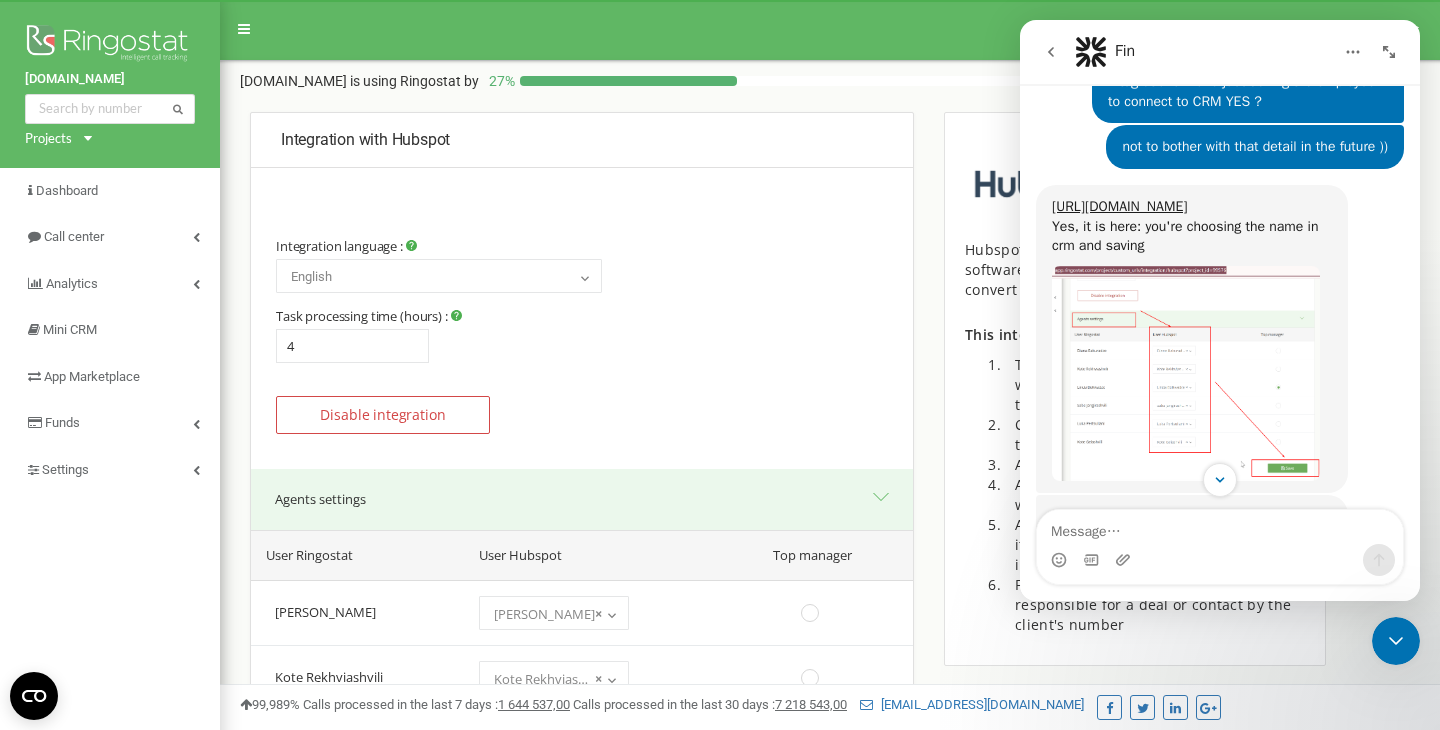 click 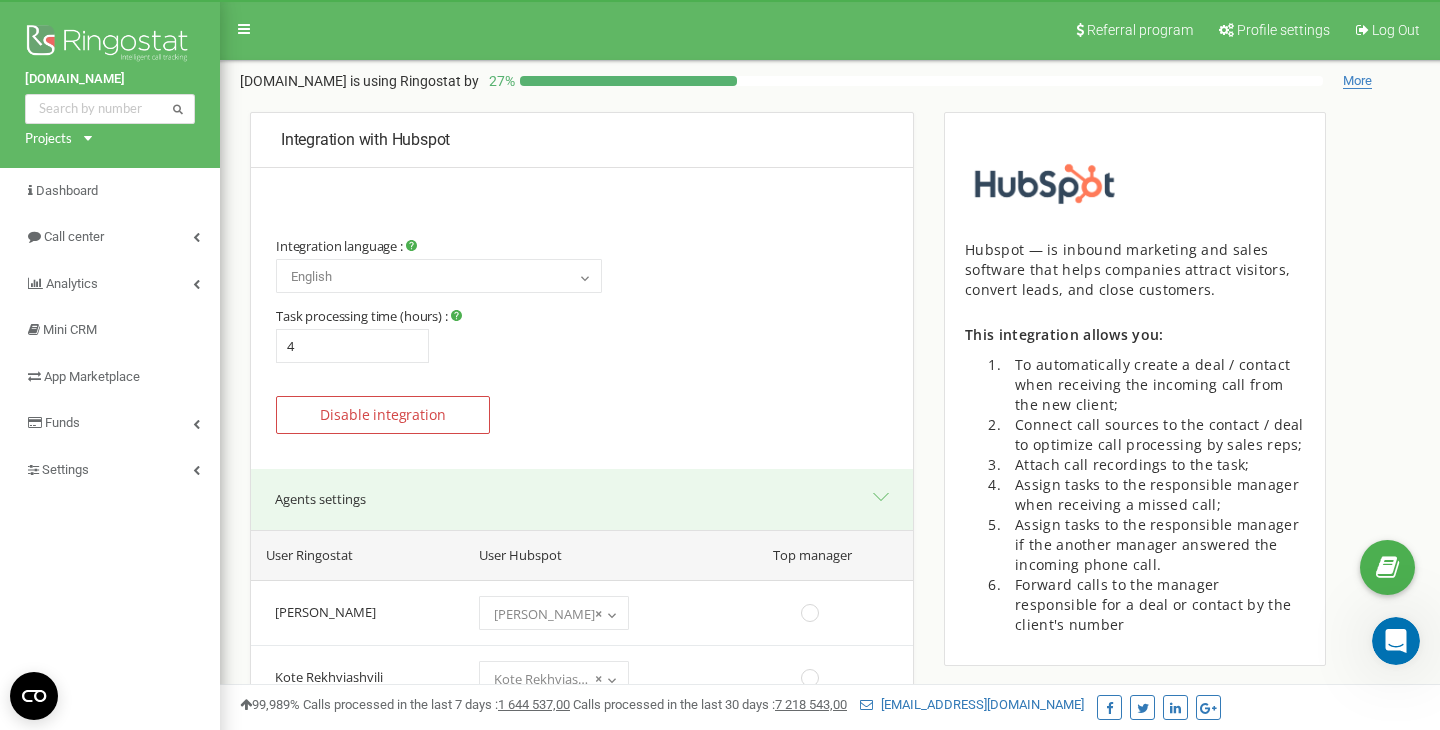 scroll, scrollTop: 0, scrollLeft: 0, axis: both 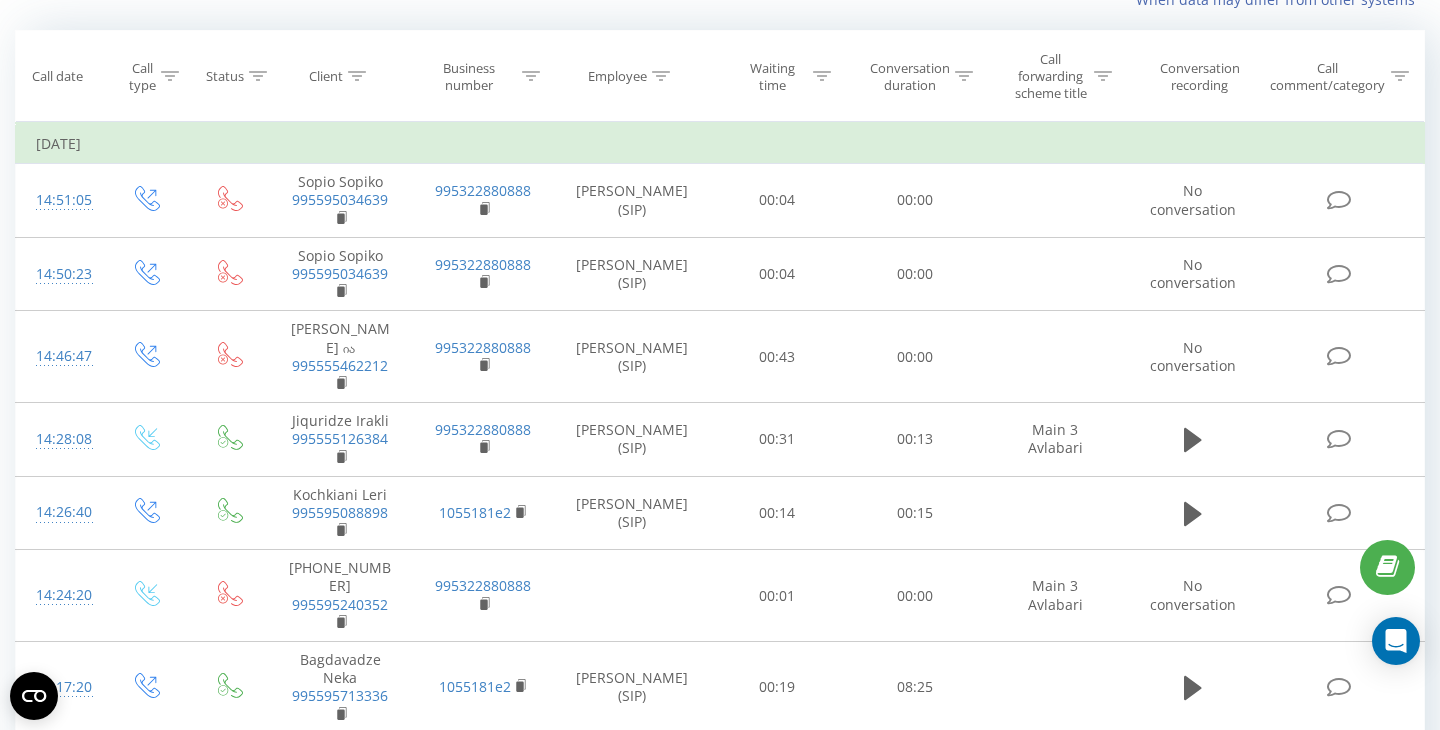 click at bounding box center [661, 76] 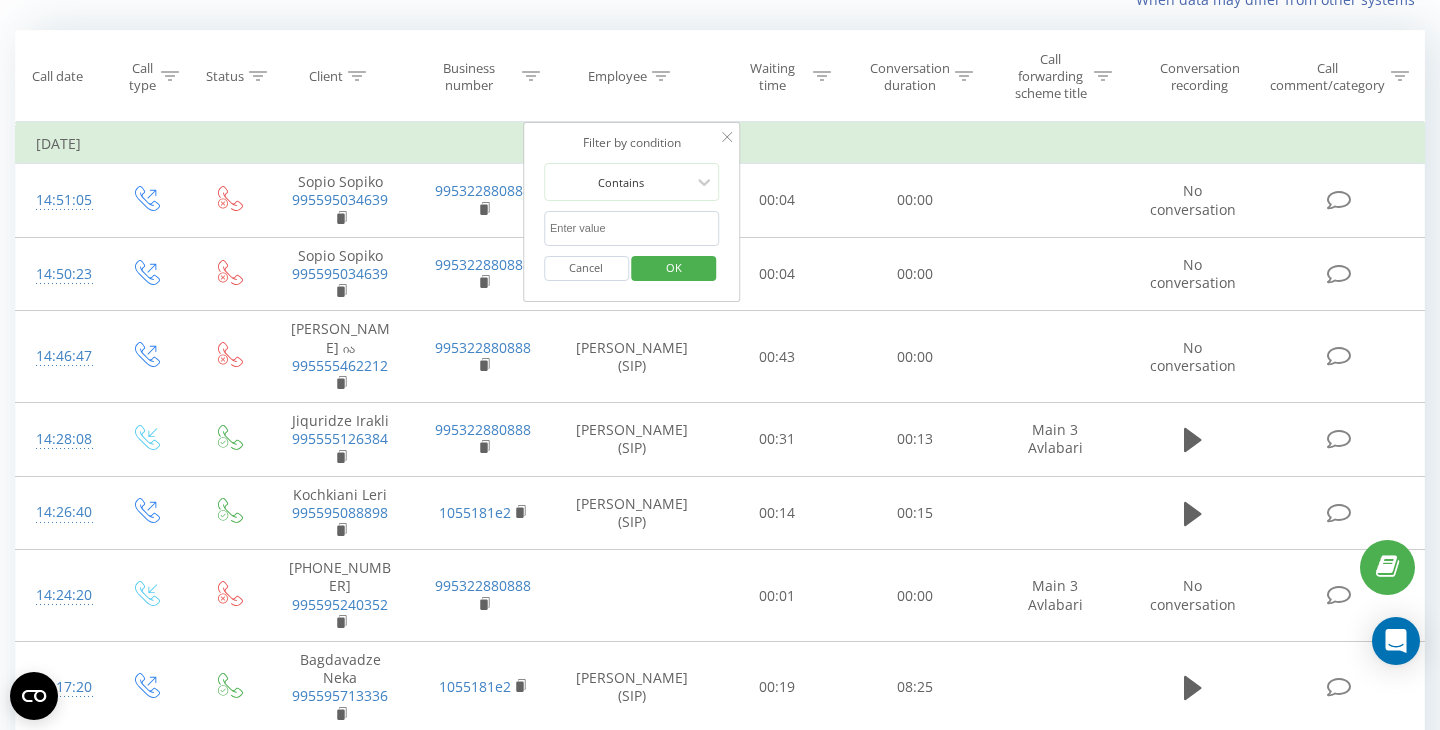 click at bounding box center (632, 228) 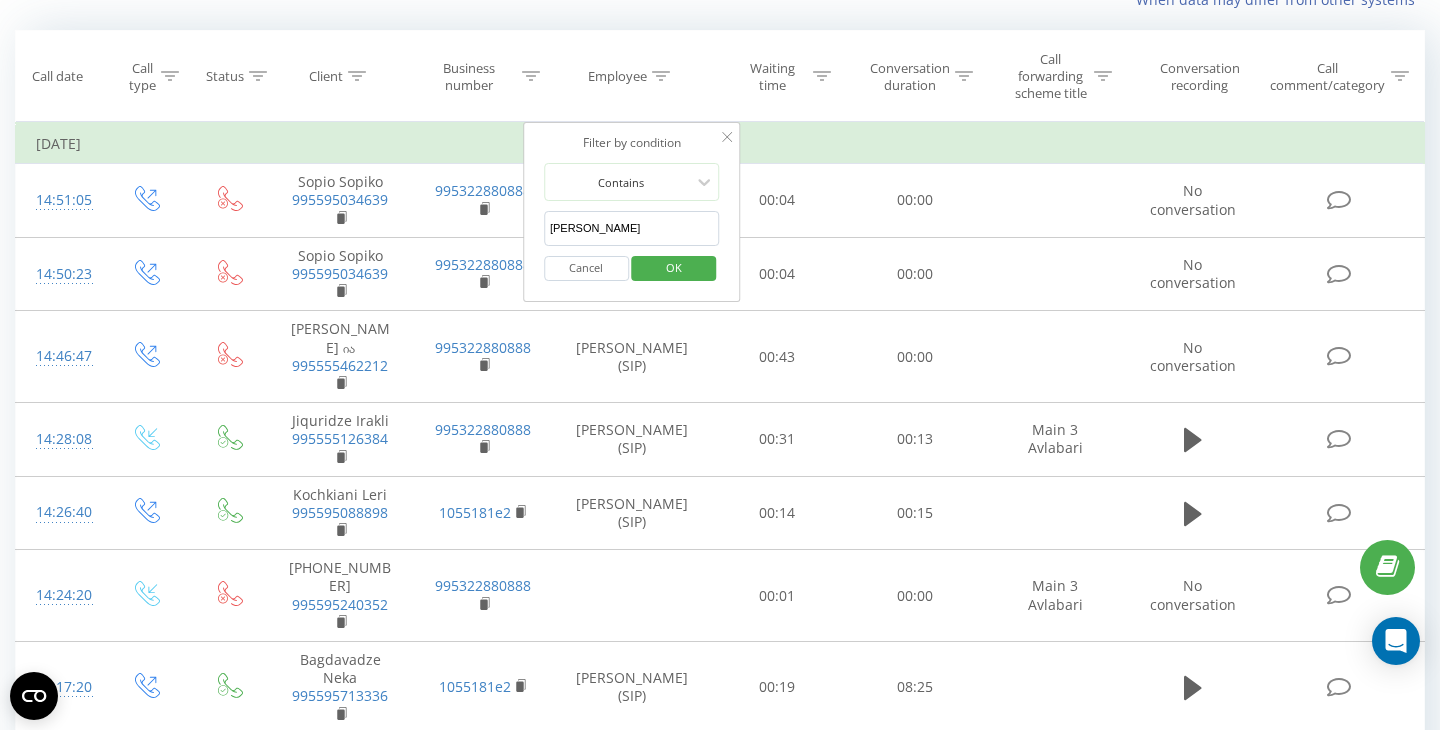 type on "anisa" 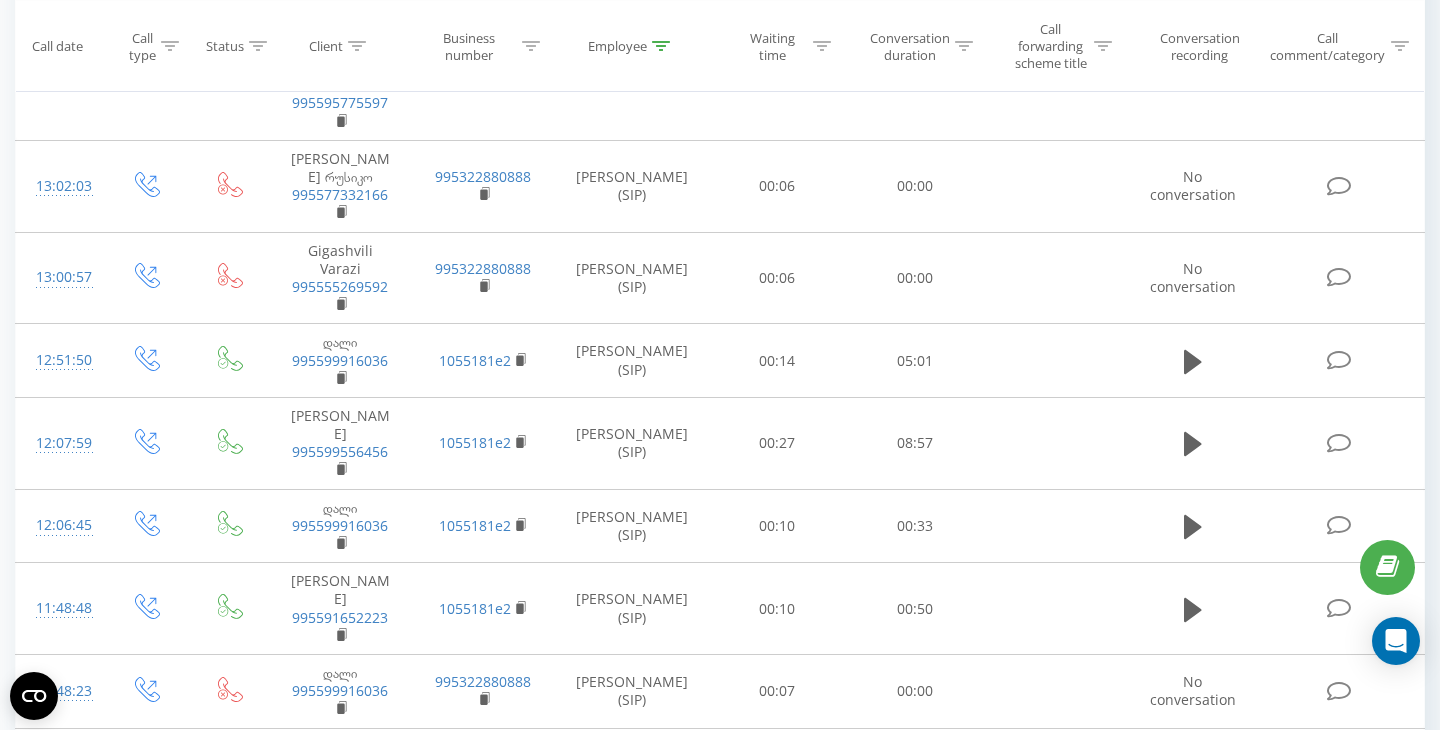 scroll, scrollTop: 1737, scrollLeft: 0, axis: vertical 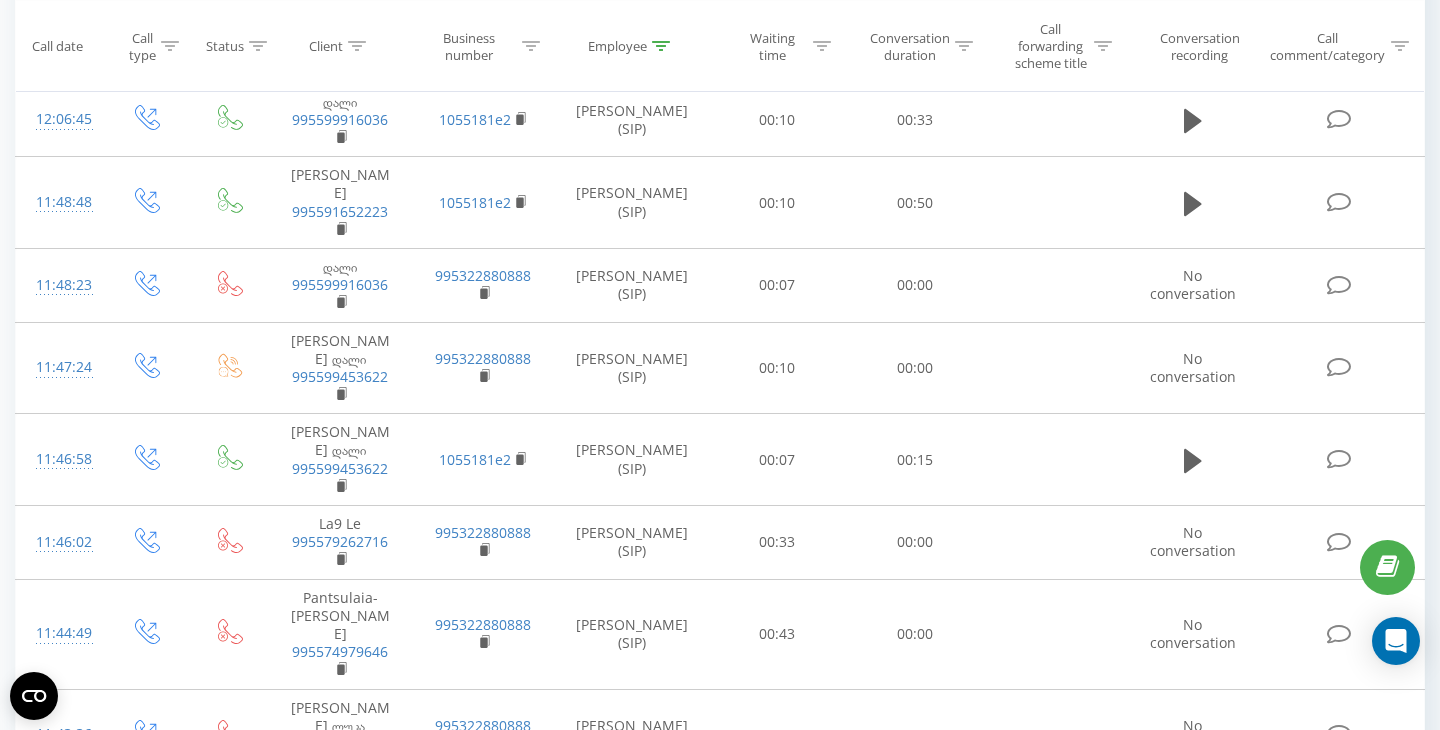 click at bounding box center [144, 918] 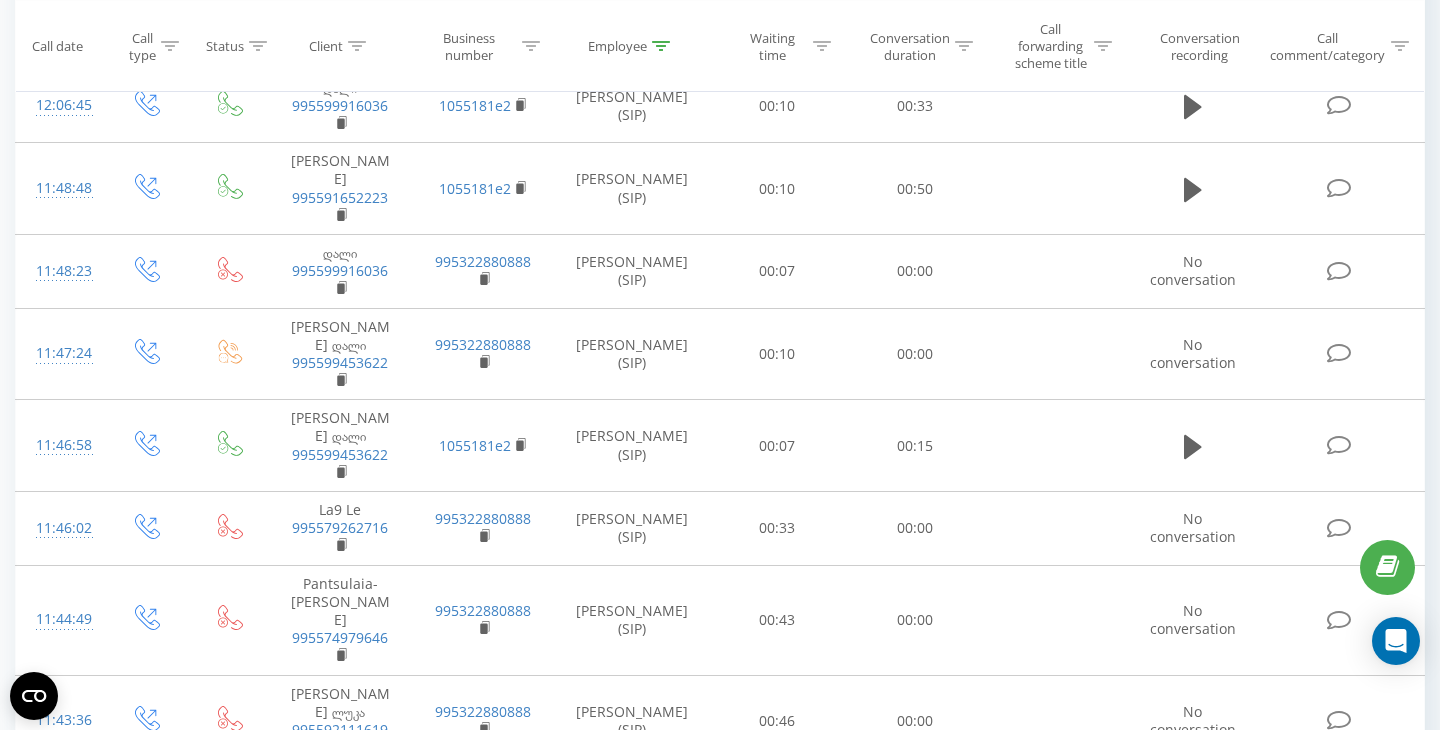 scroll, scrollTop: 1780, scrollLeft: 0, axis: vertical 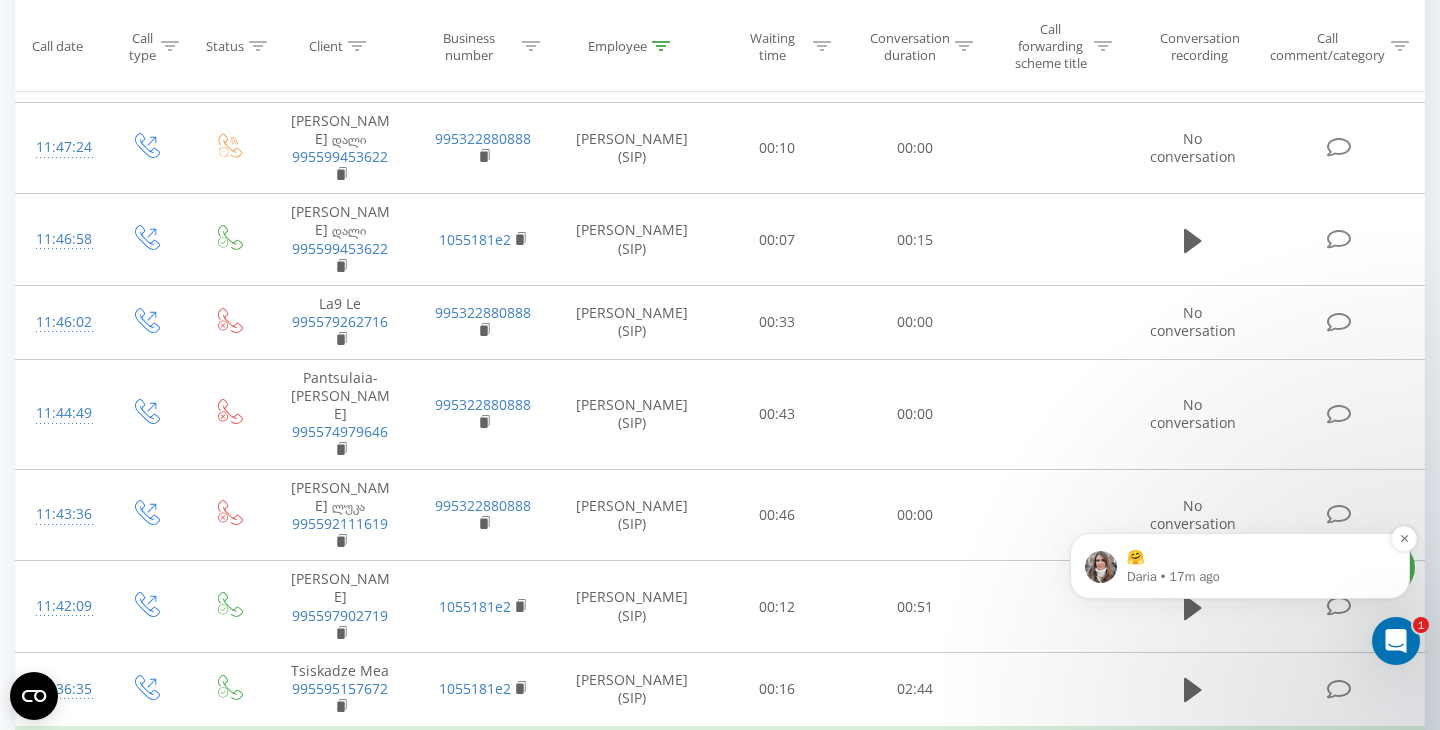 click on "🤗" at bounding box center (1256, 558) 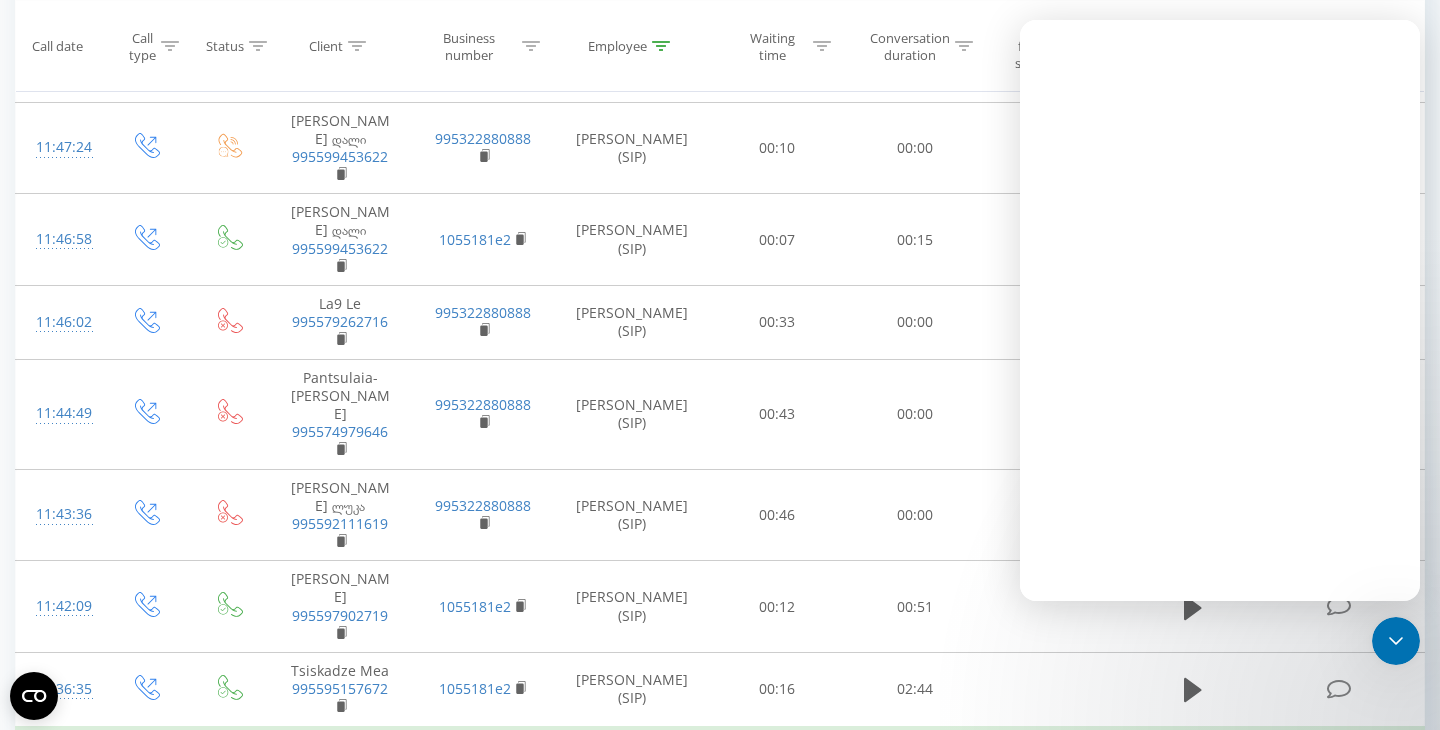 scroll, scrollTop: 0, scrollLeft: 0, axis: both 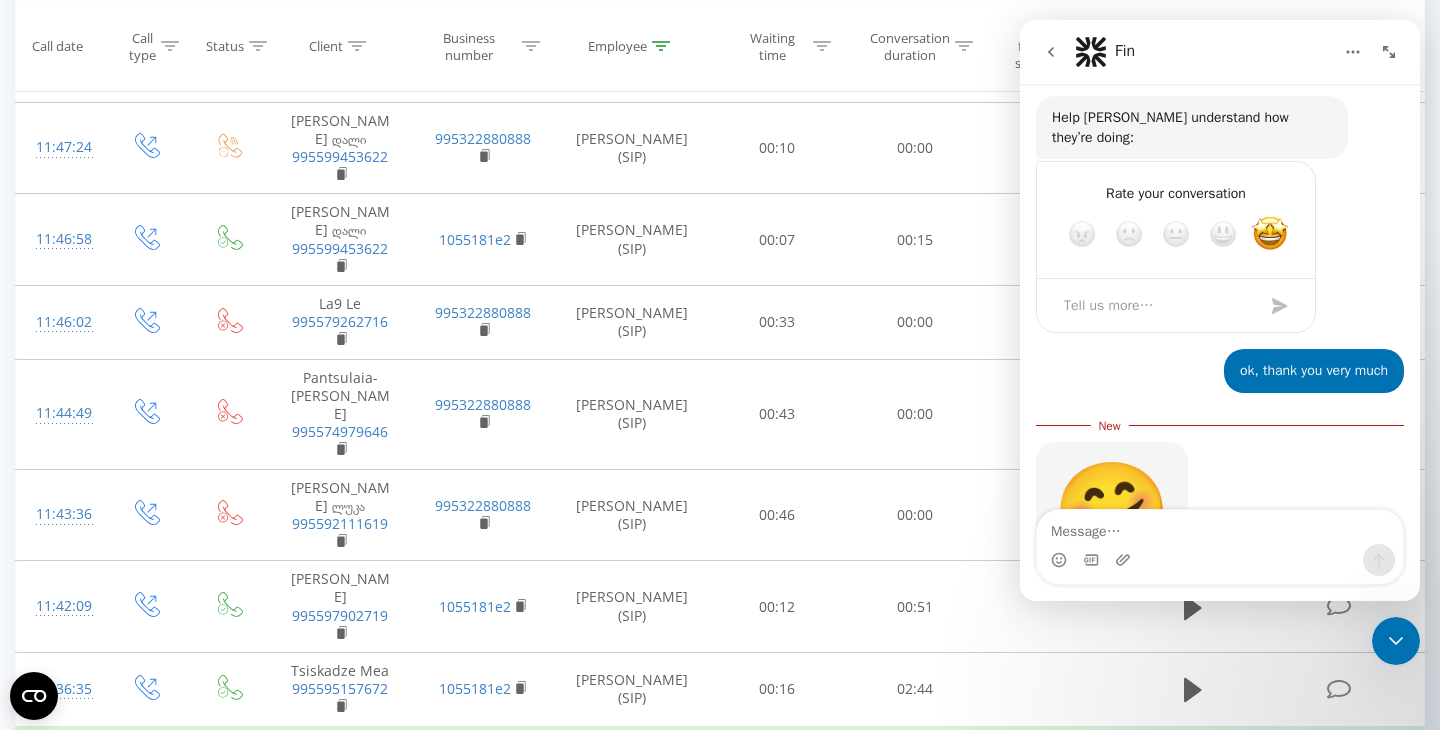 click 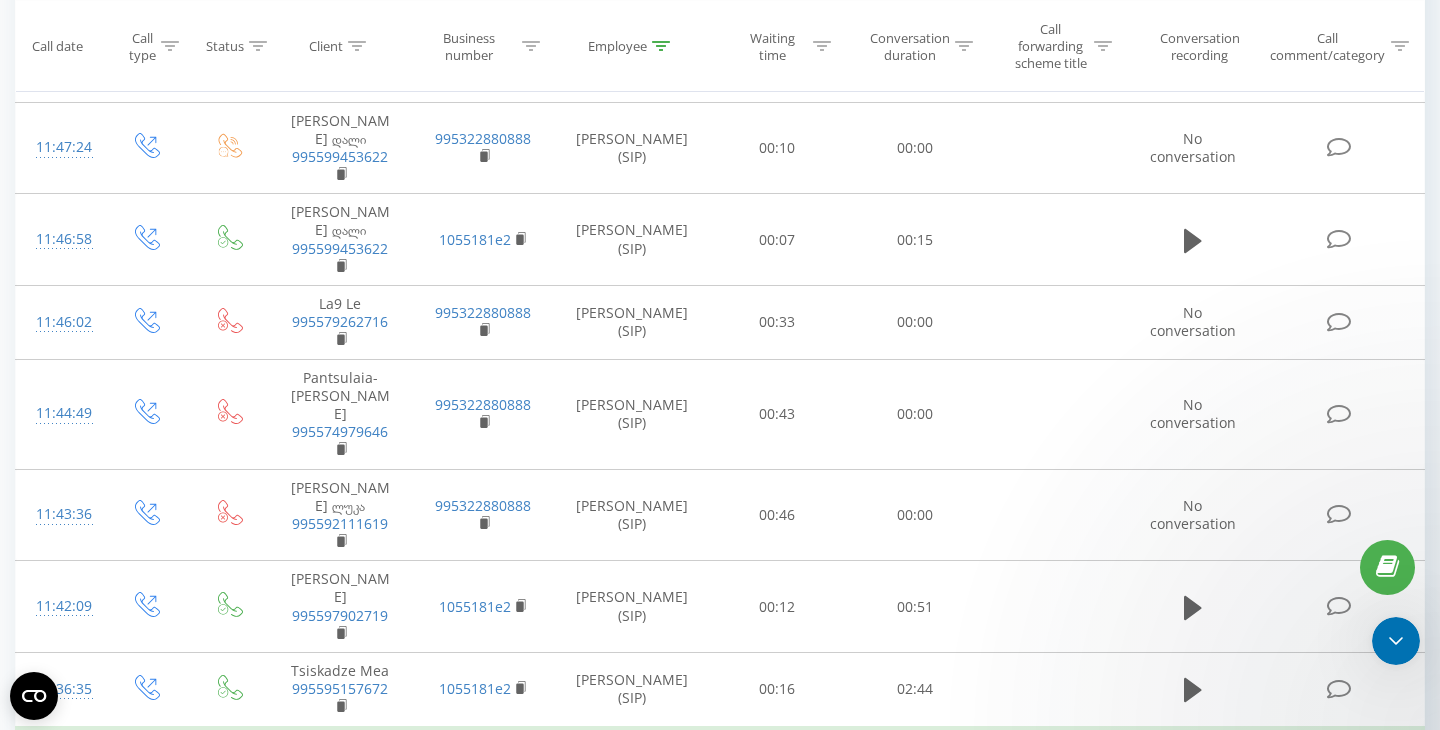 scroll, scrollTop: 0, scrollLeft: 0, axis: both 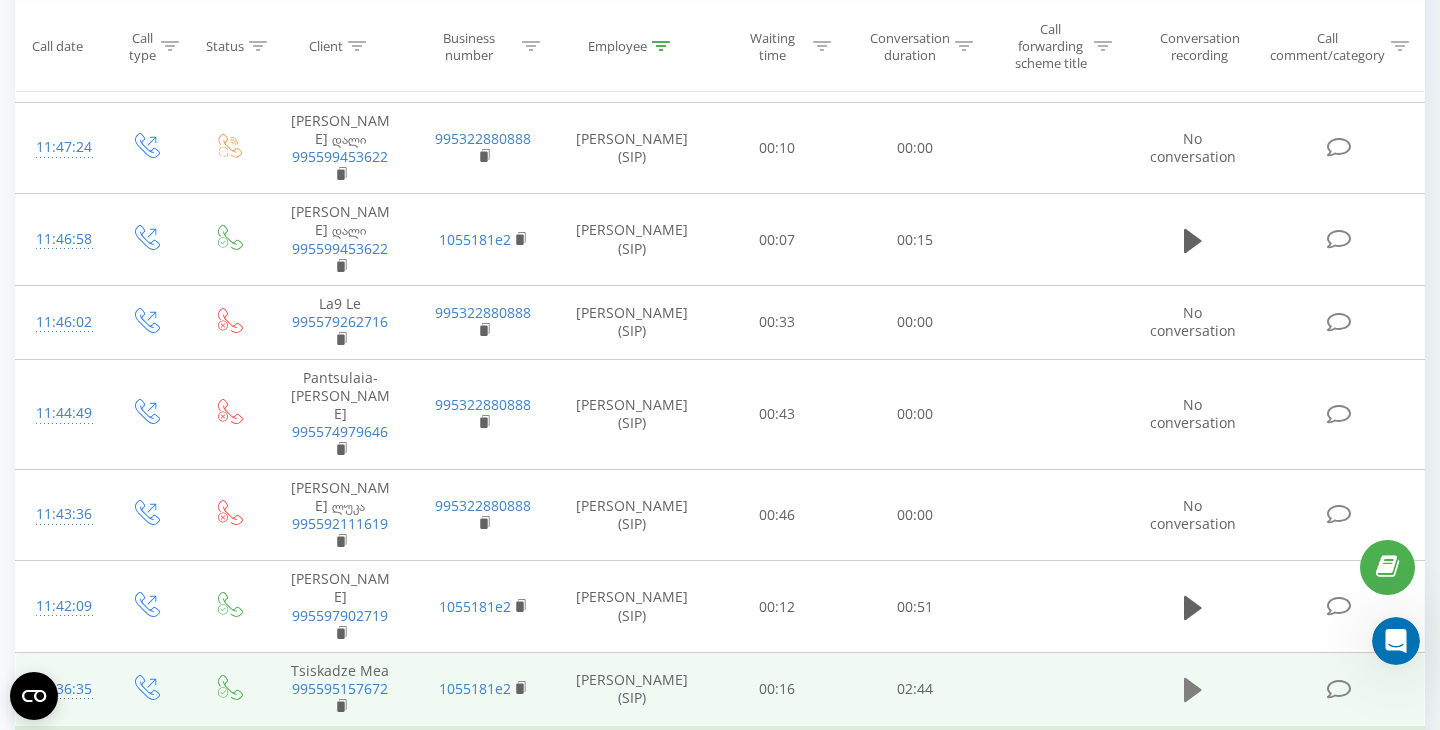click 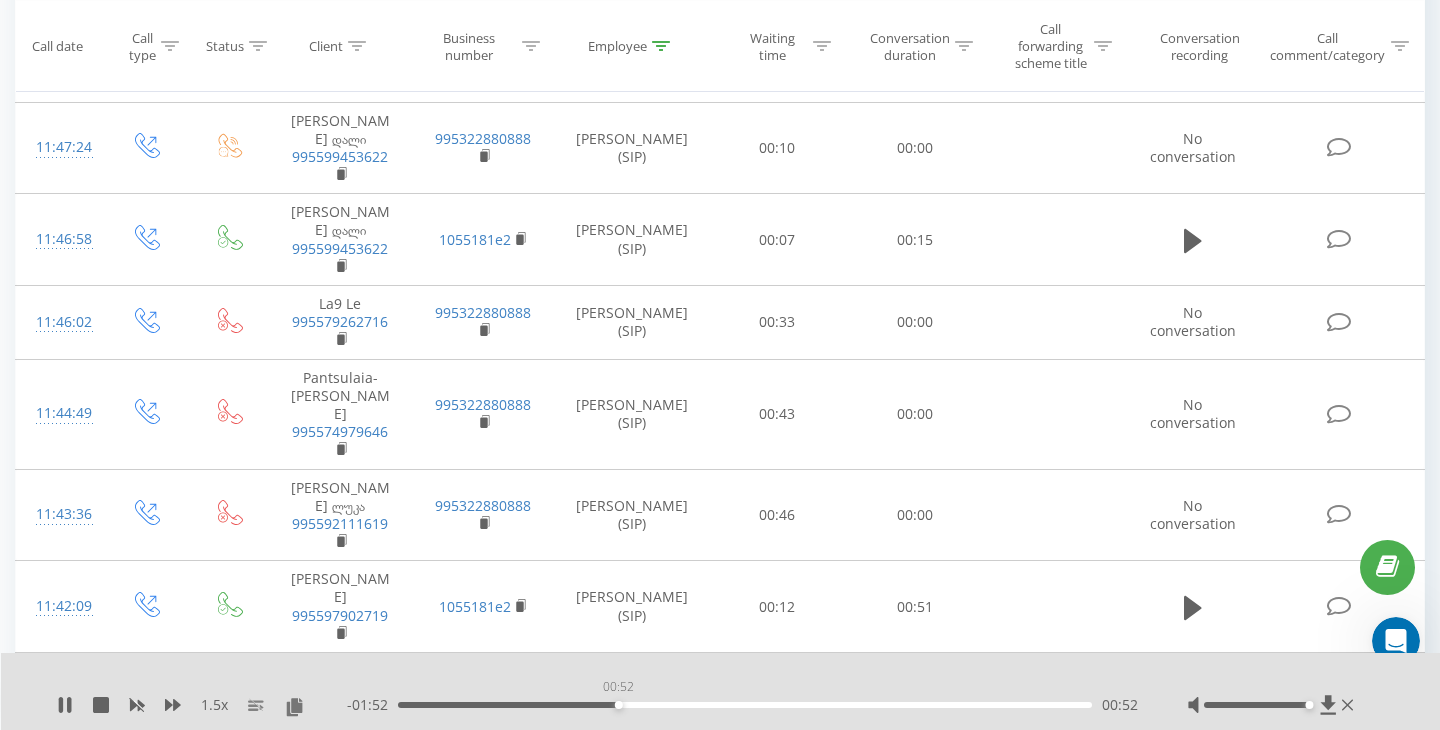 click on "00:52" at bounding box center (745, 705) 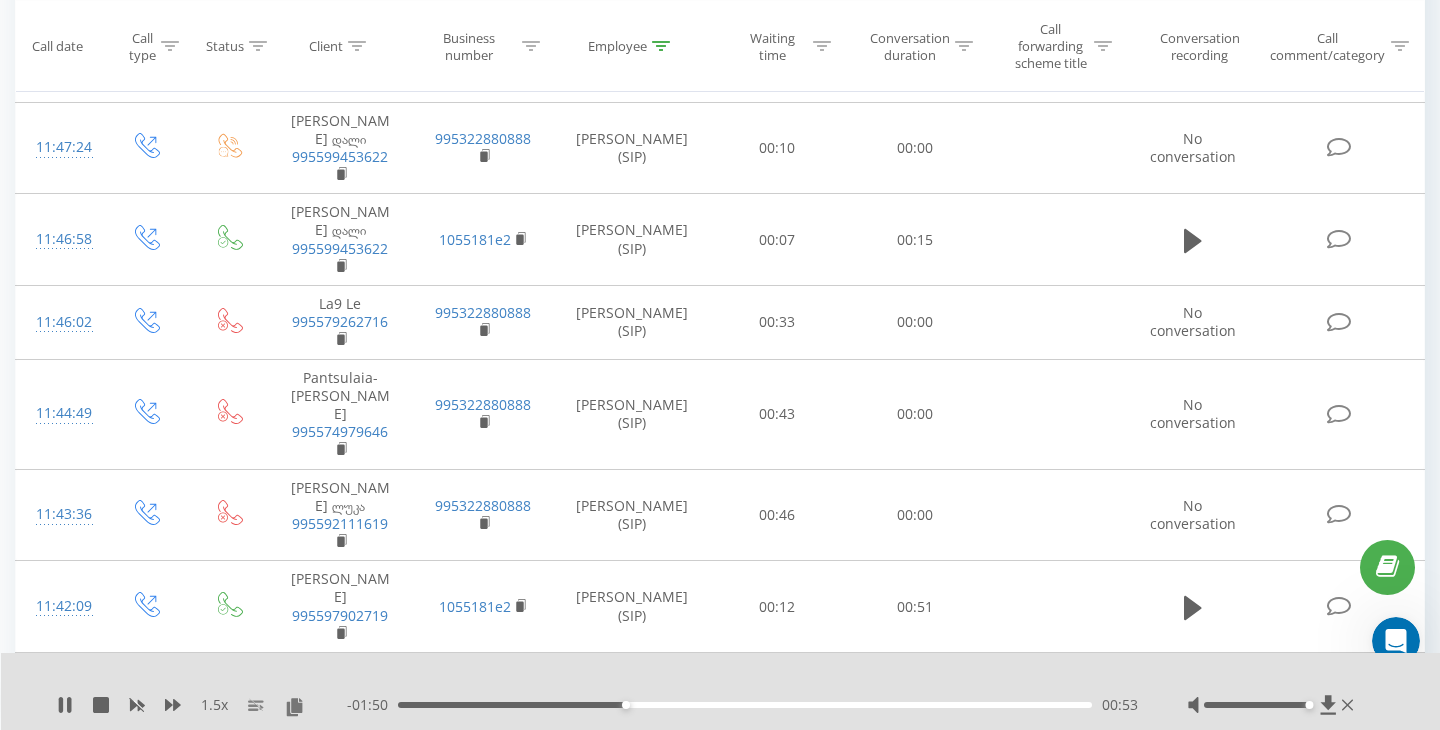 click on "00:53" at bounding box center (745, 705) 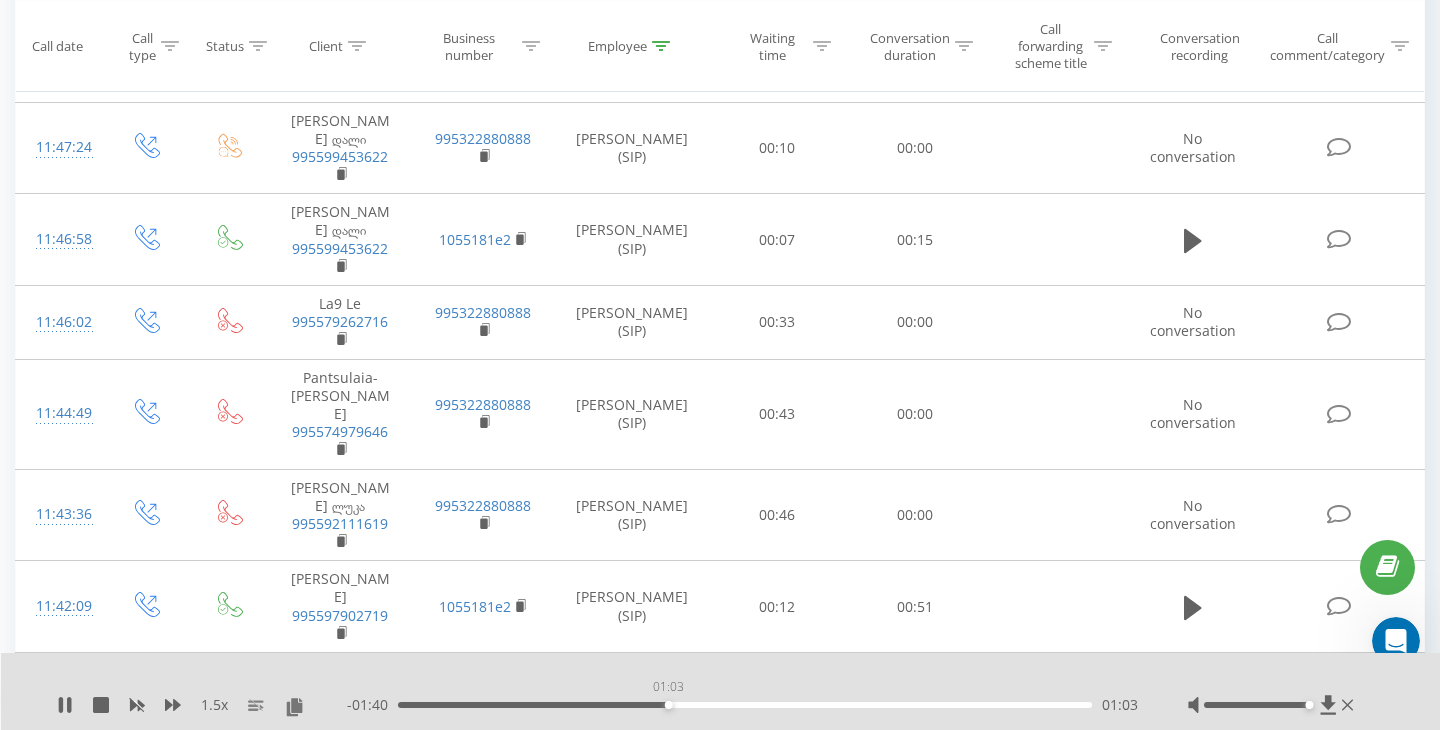 click on "01:03" at bounding box center (745, 705) 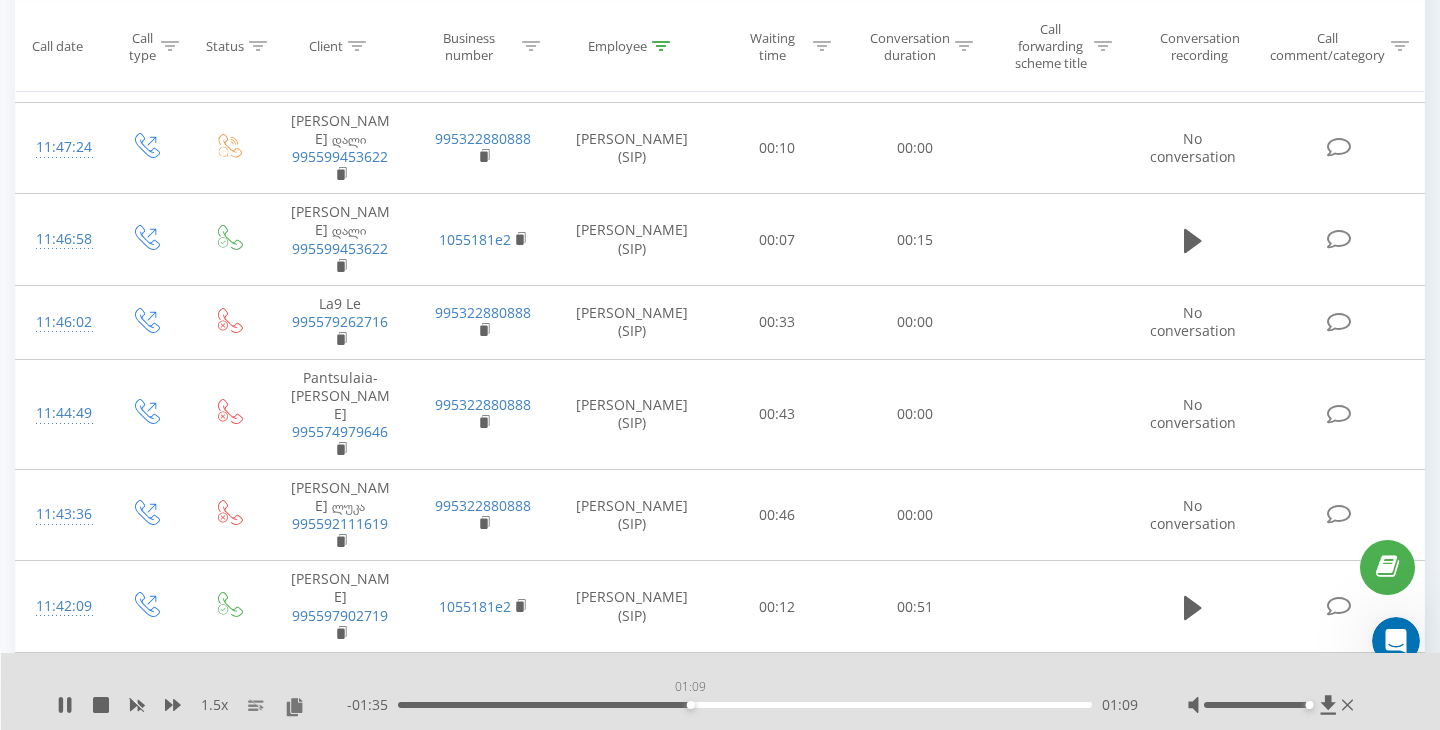 click on "01:09" at bounding box center (745, 705) 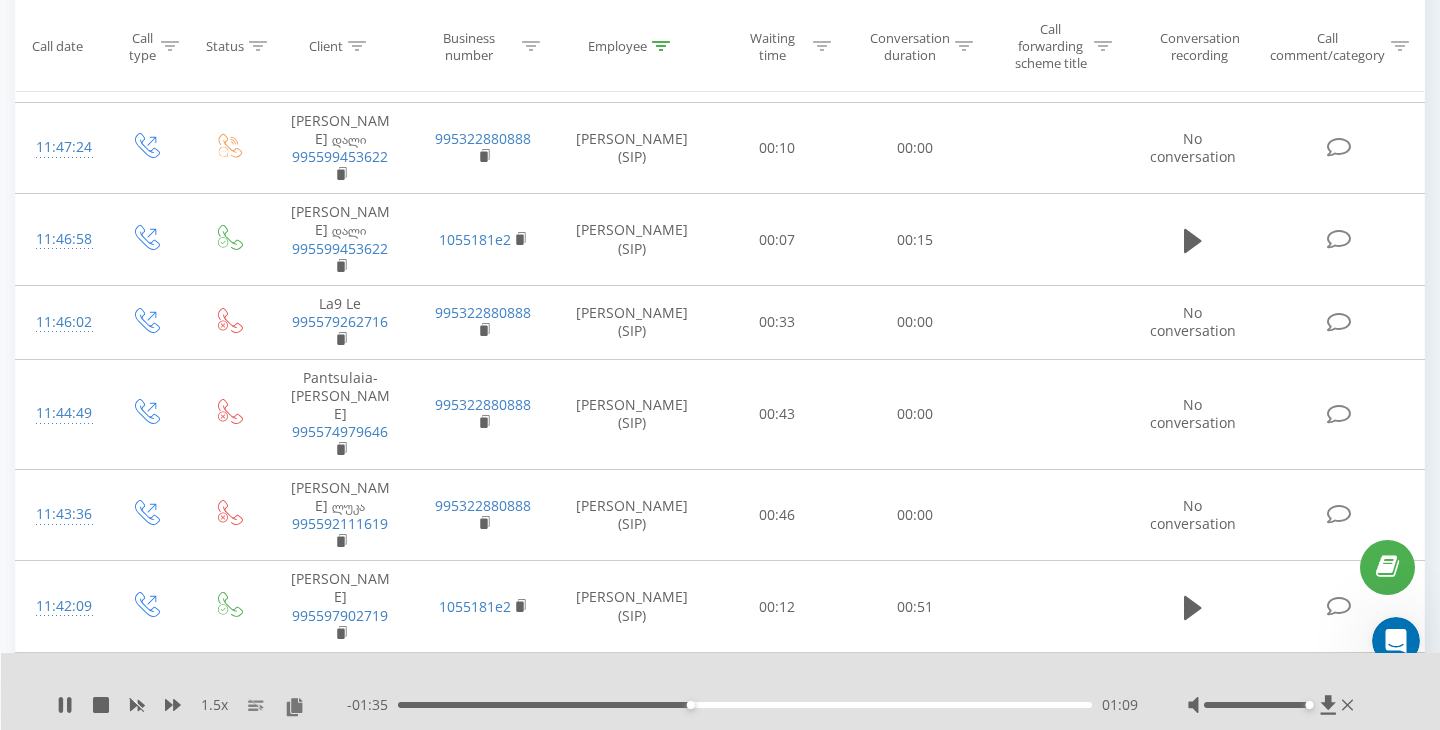 click on "01:09" at bounding box center (745, 705) 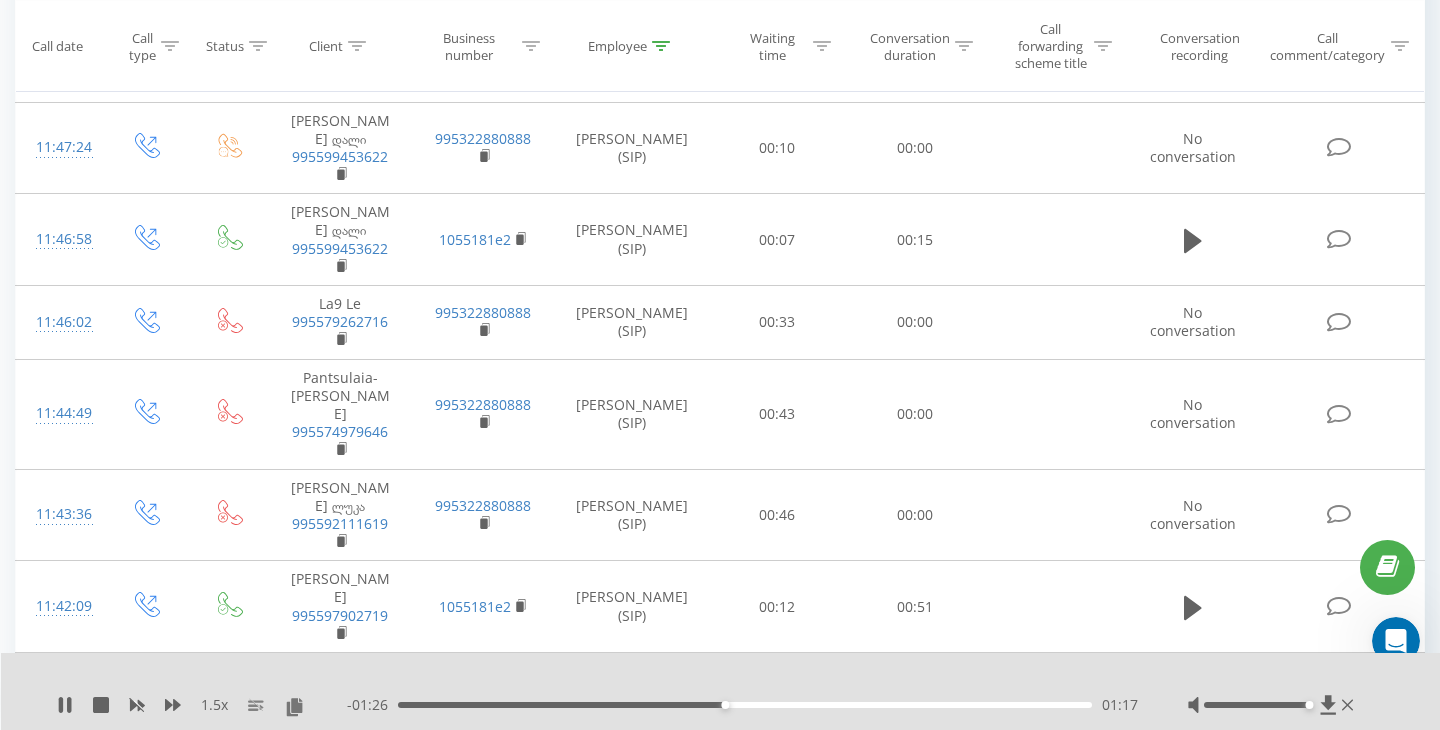 click on "01:17" at bounding box center (745, 705) 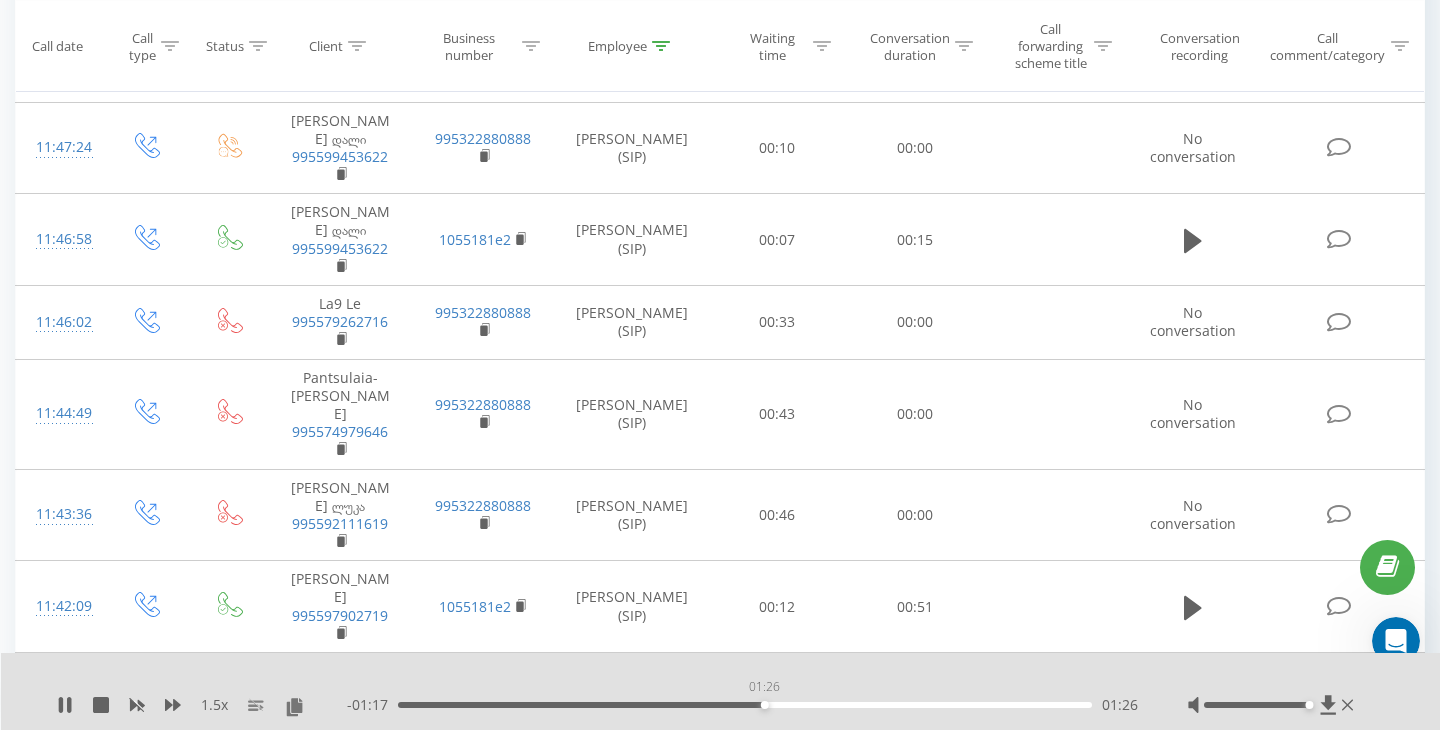 click on "01:26" at bounding box center (745, 705) 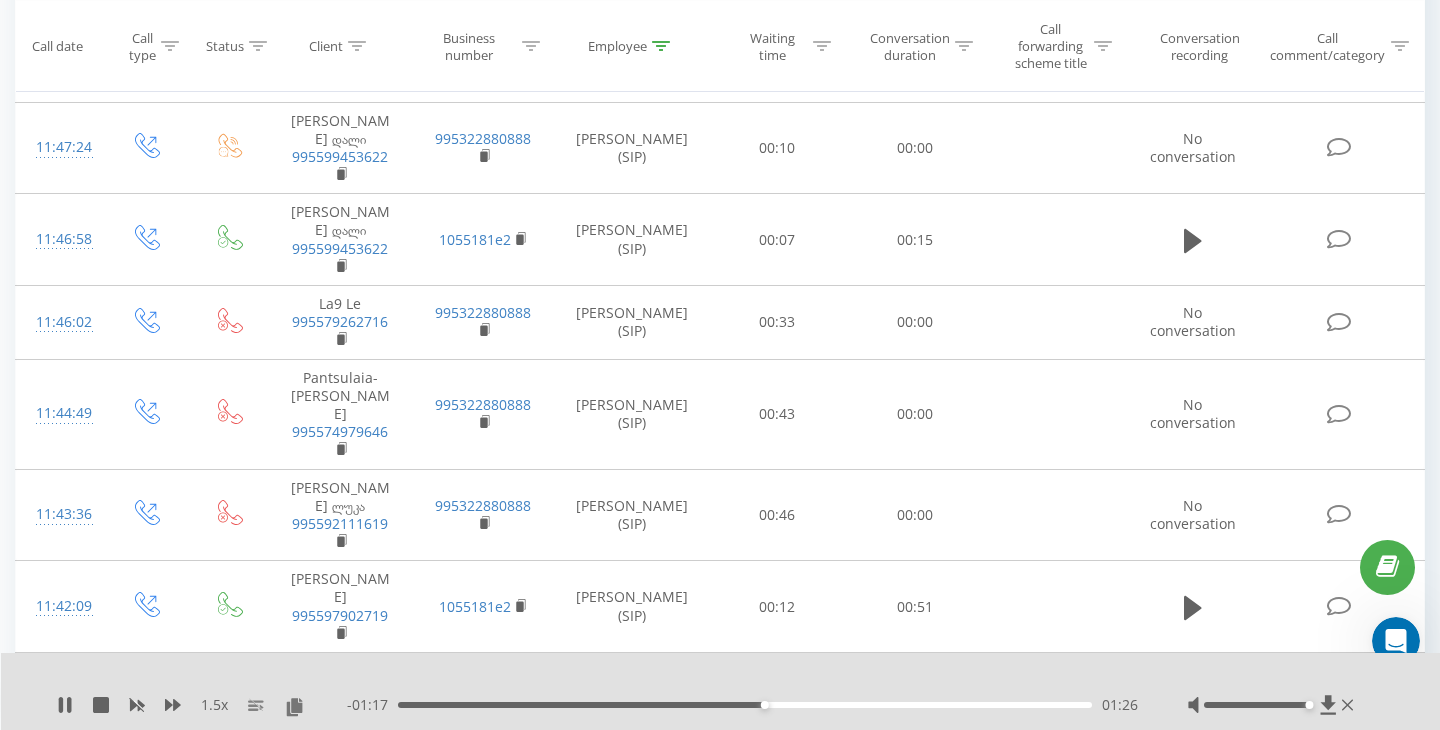 click on "01:26" at bounding box center (745, 705) 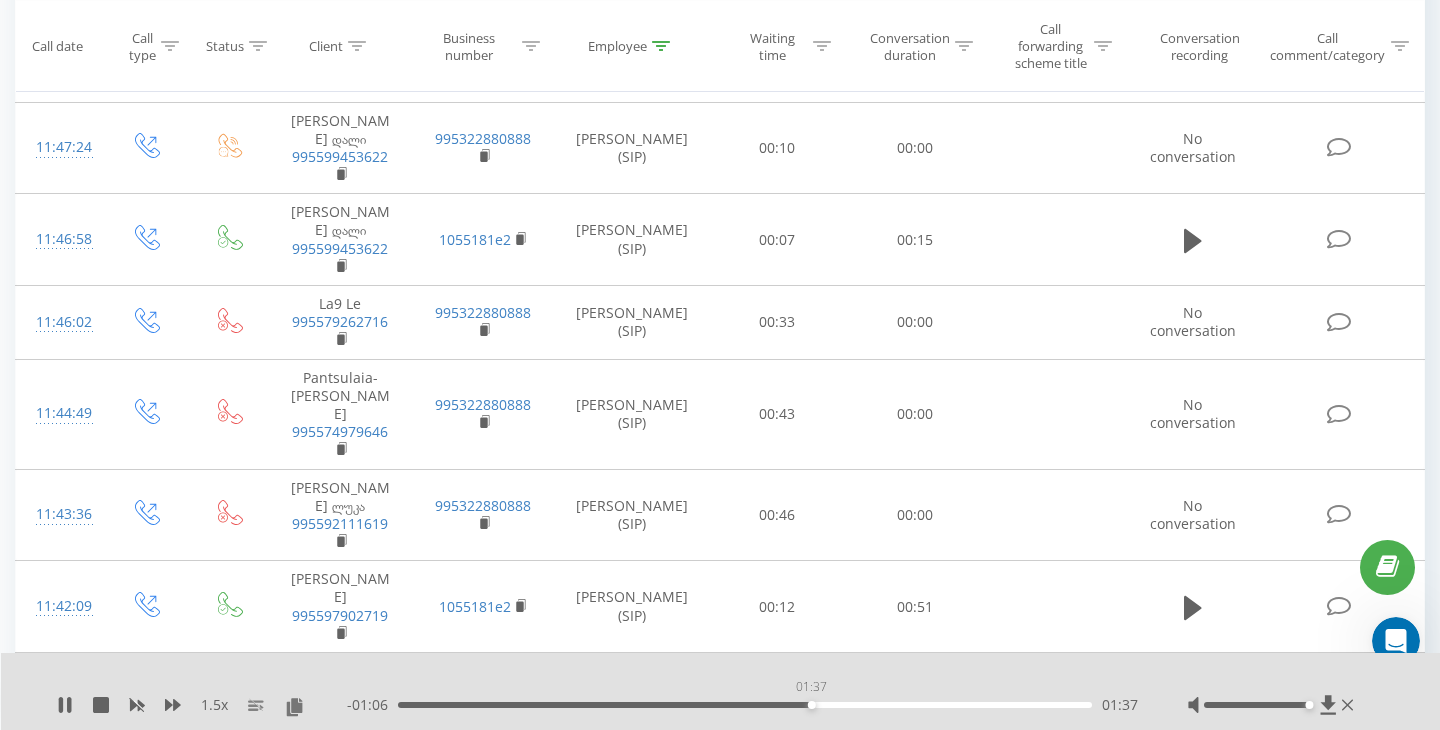 click on "01:37" at bounding box center [745, 705] 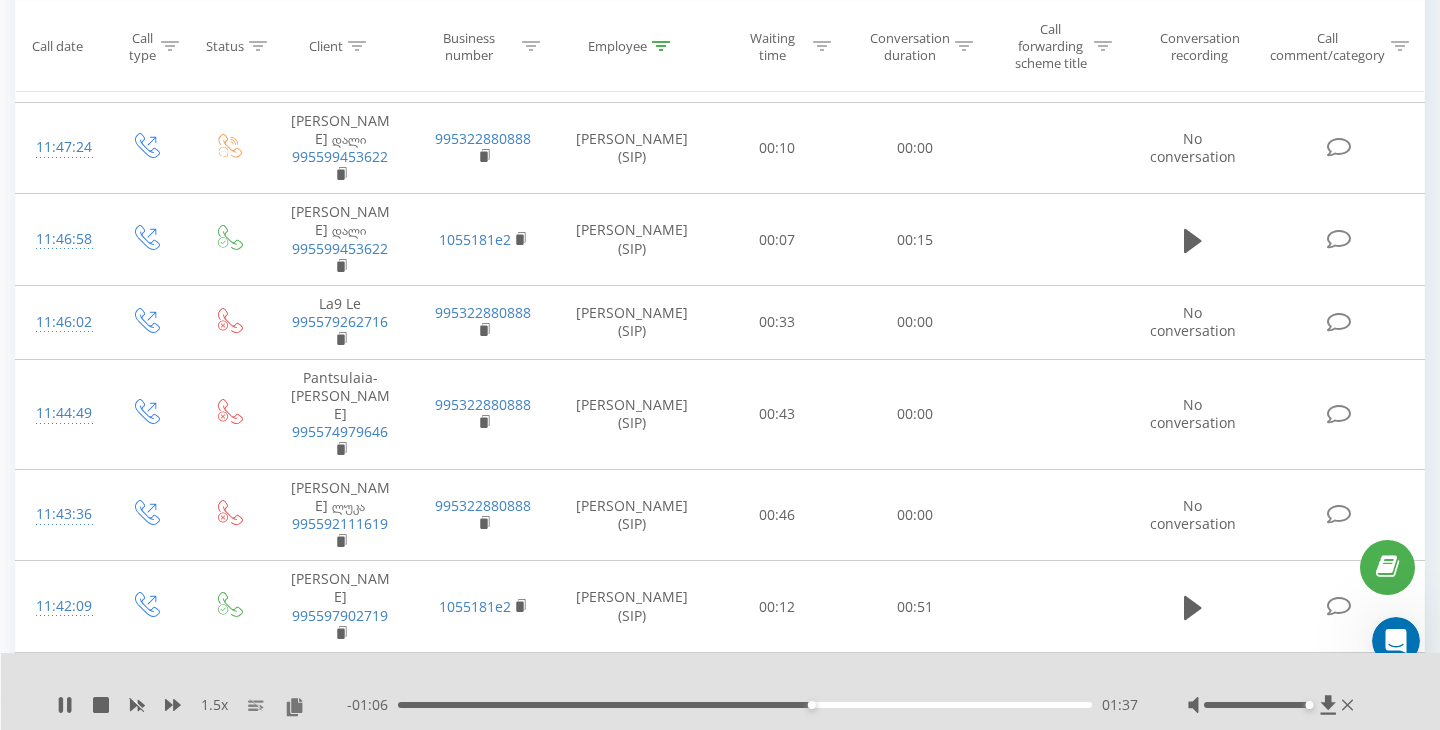 click on "01:37" at bounding box center (745, 705) 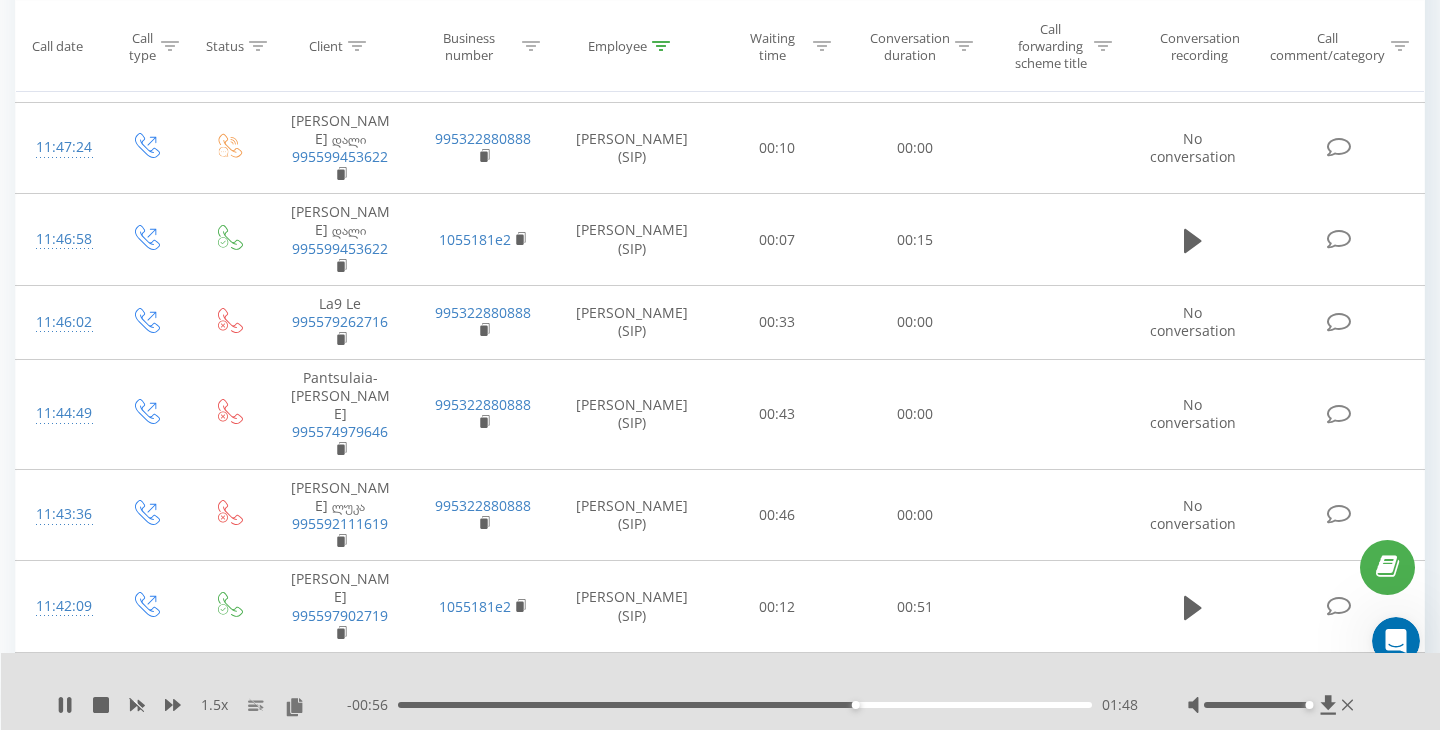 click on "01:48" at bounding box center [745, 705] 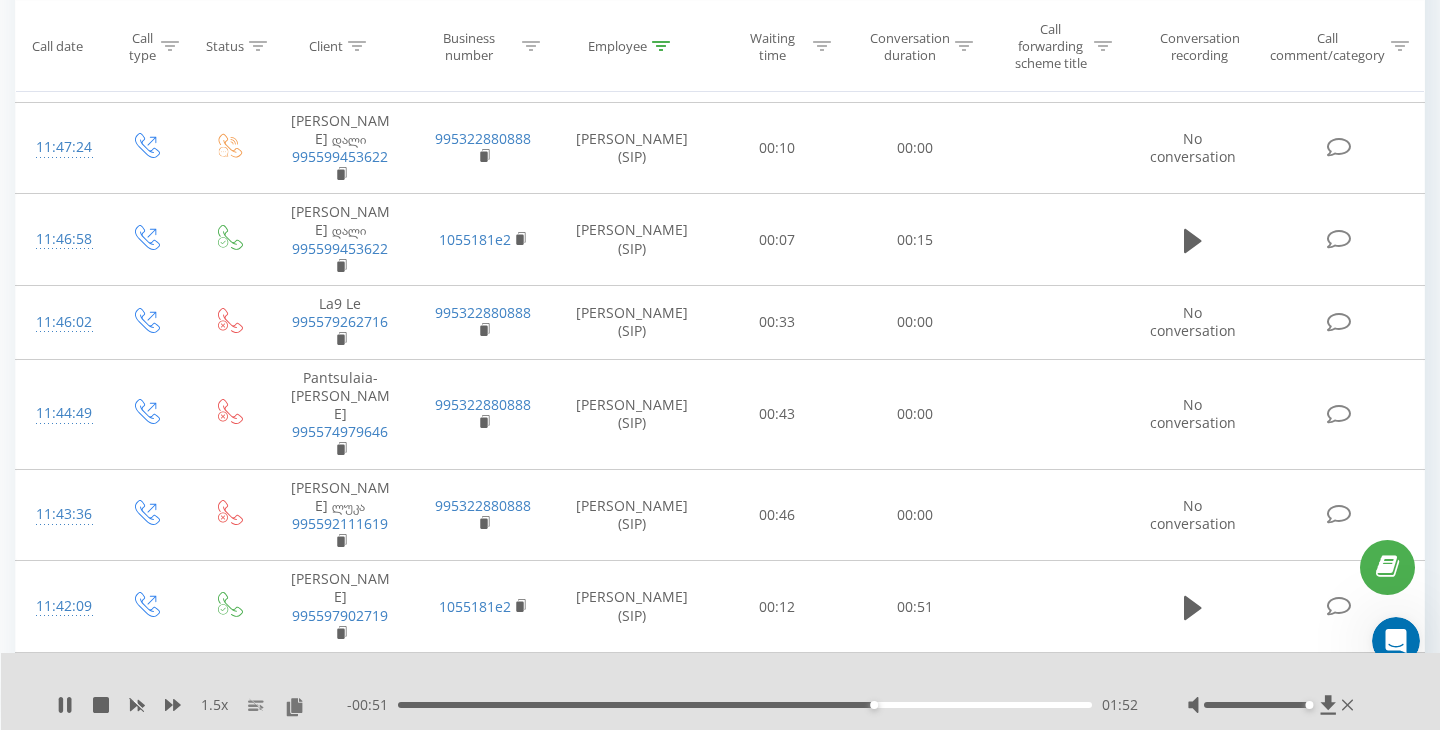 click on "01:52" at bounding box center [745, 705] 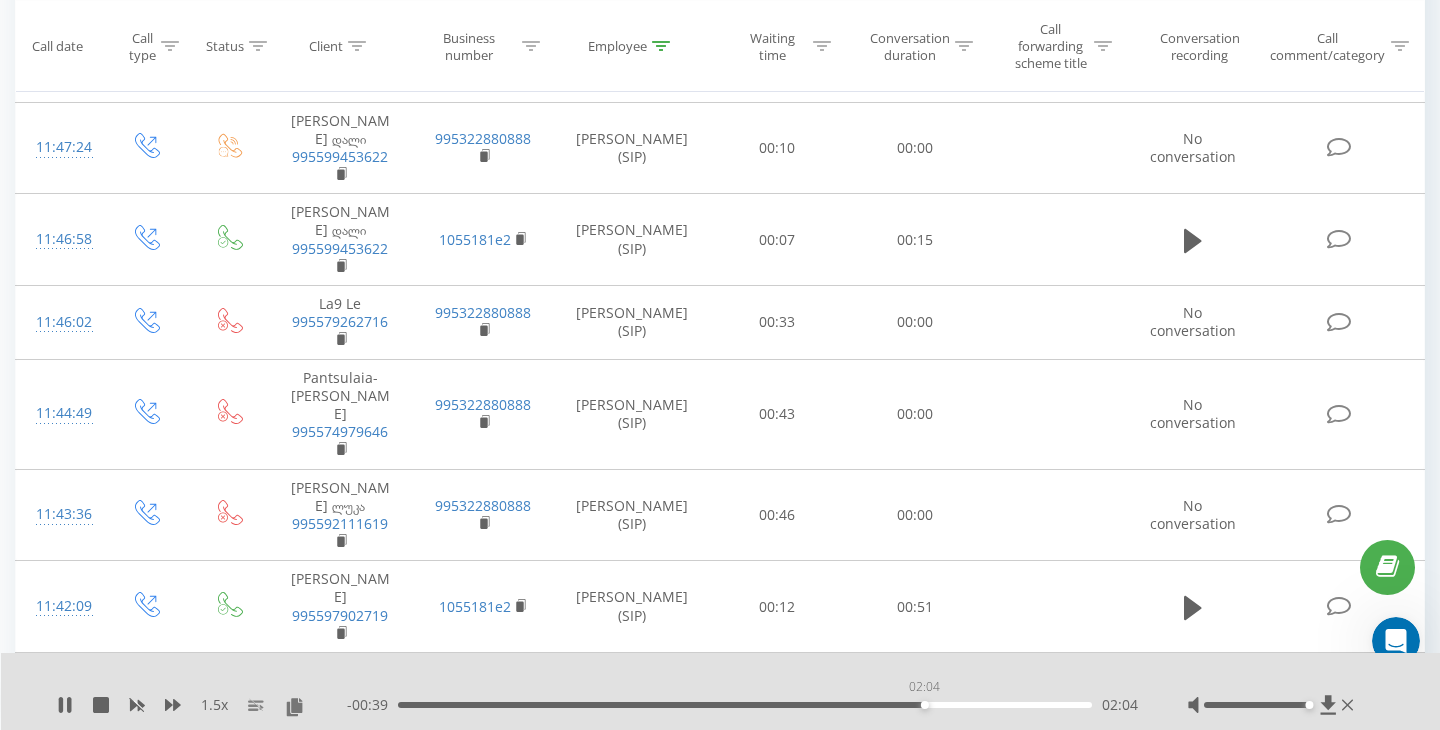 click on "02:04" at bounding box center (745, 705) 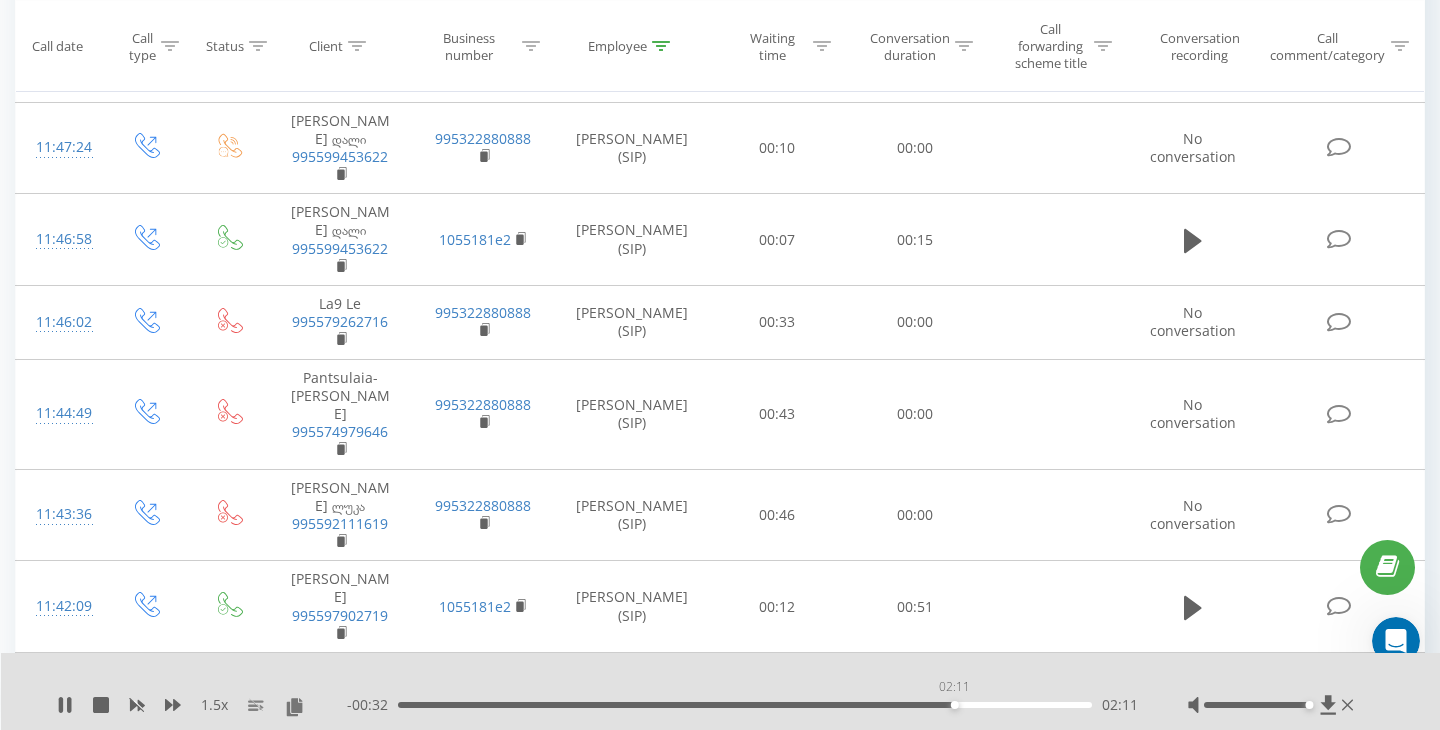 click on "02:11" at bounding box center [745, 705] 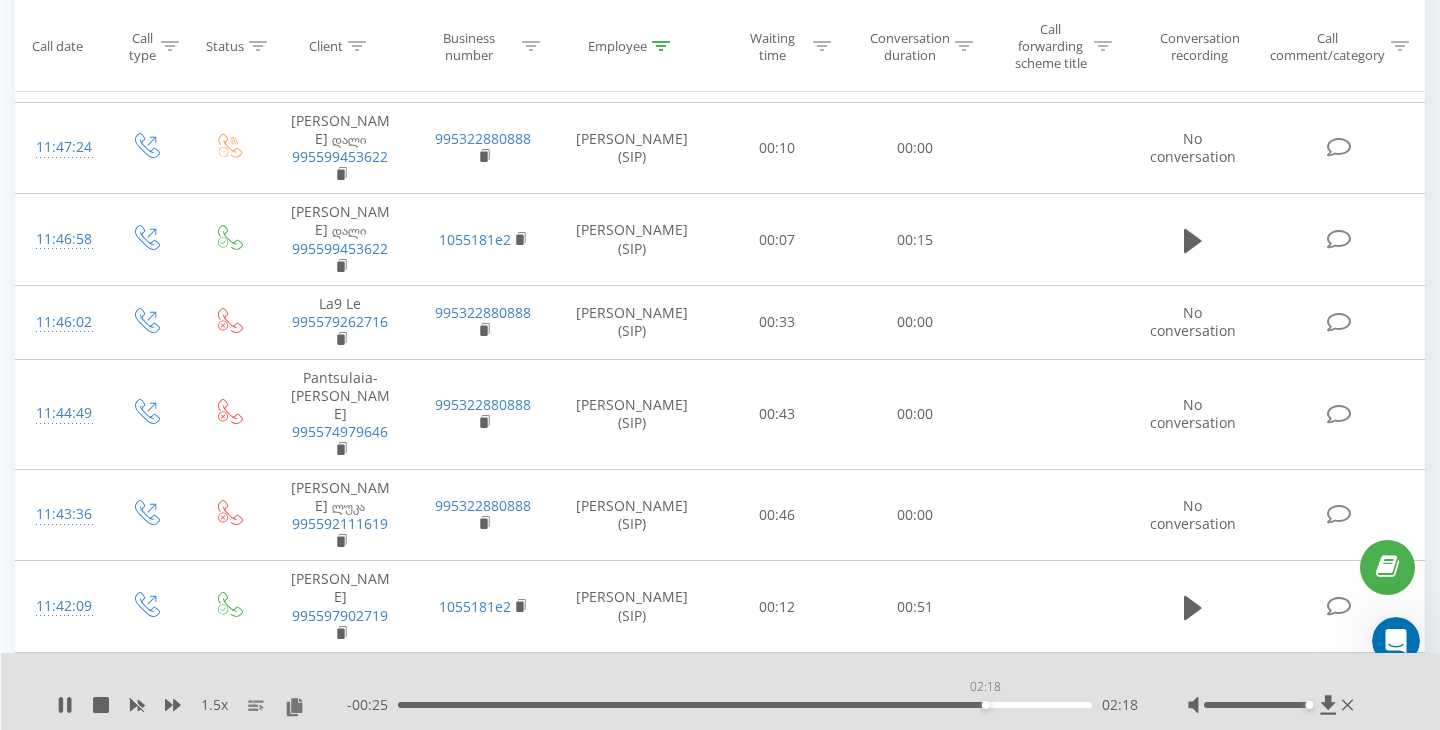 click on "02:18" at bounding box center (745, 705) 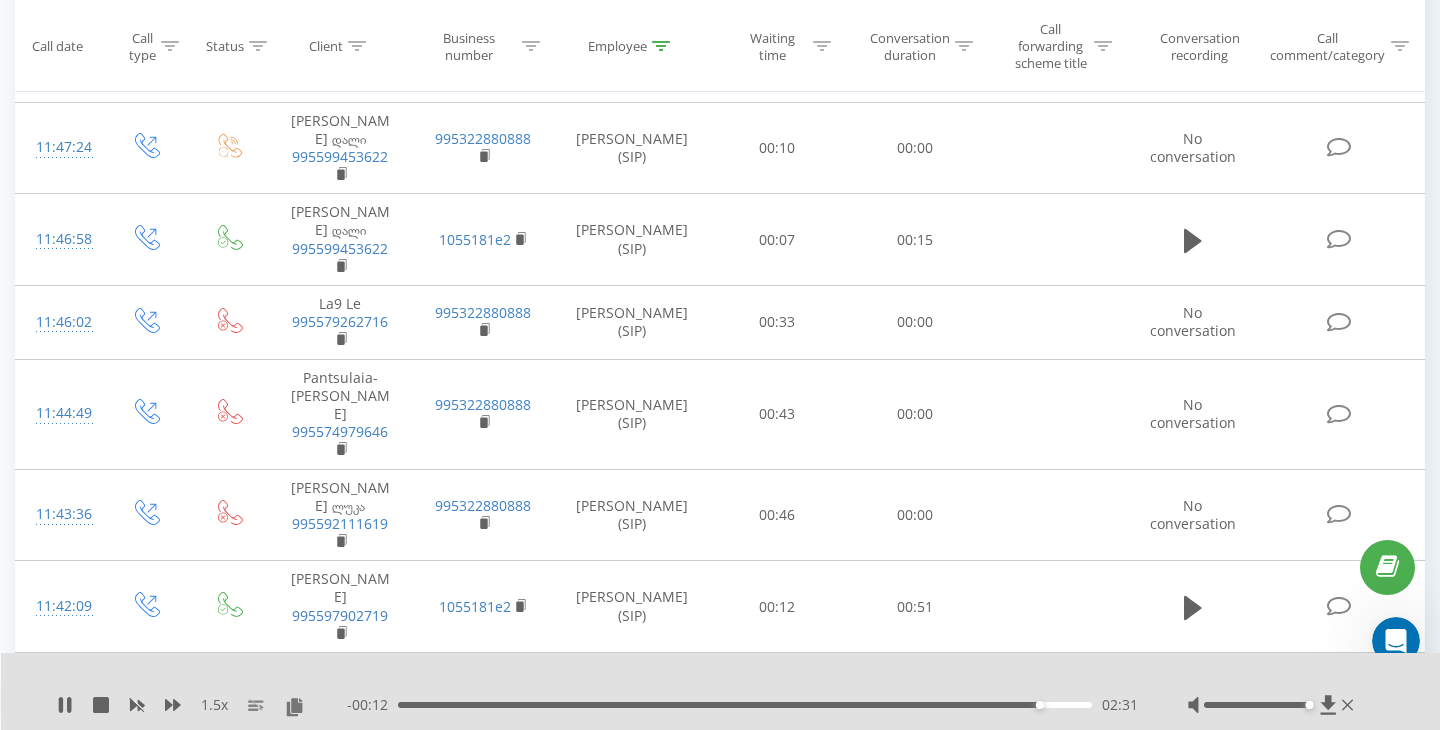click 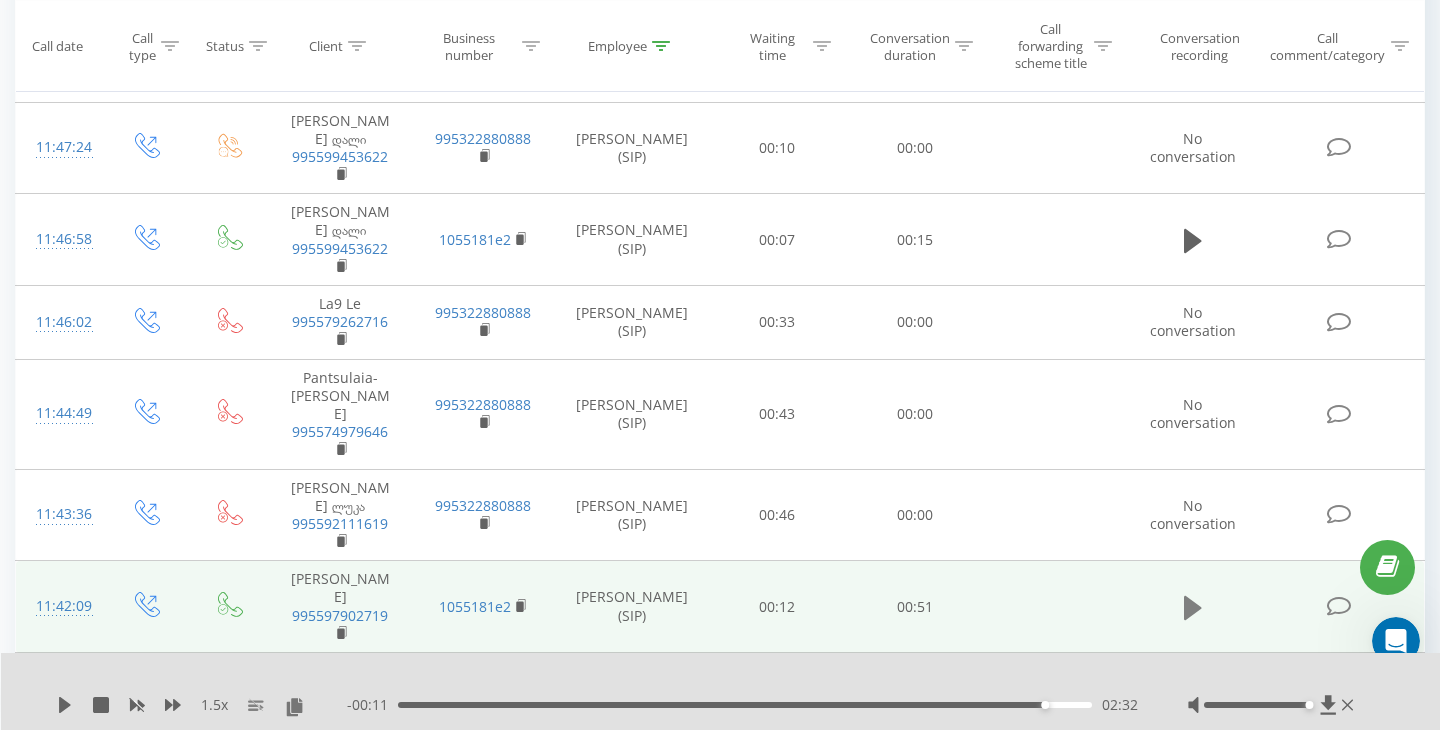 click 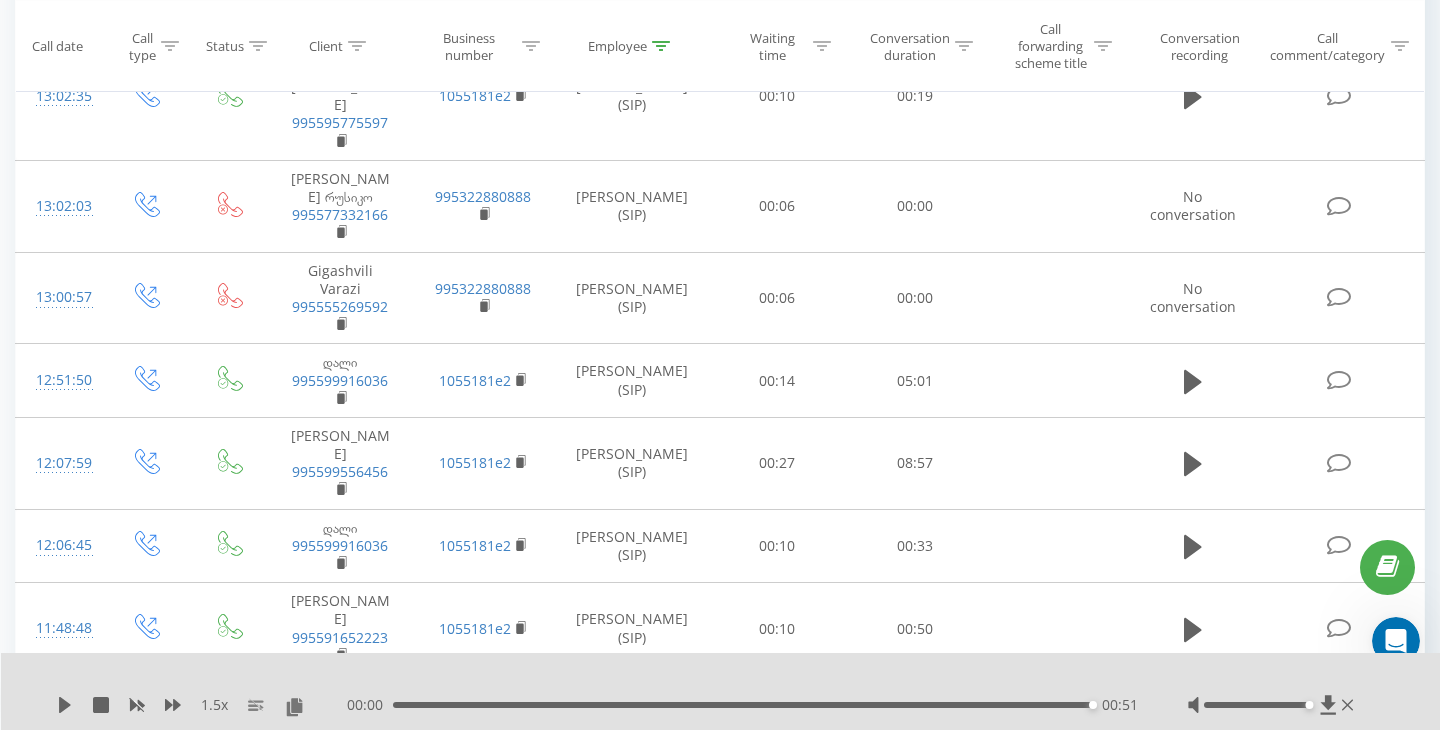 scroll, scrollTop: 1313, scrollLeft: 0, axis: vertical 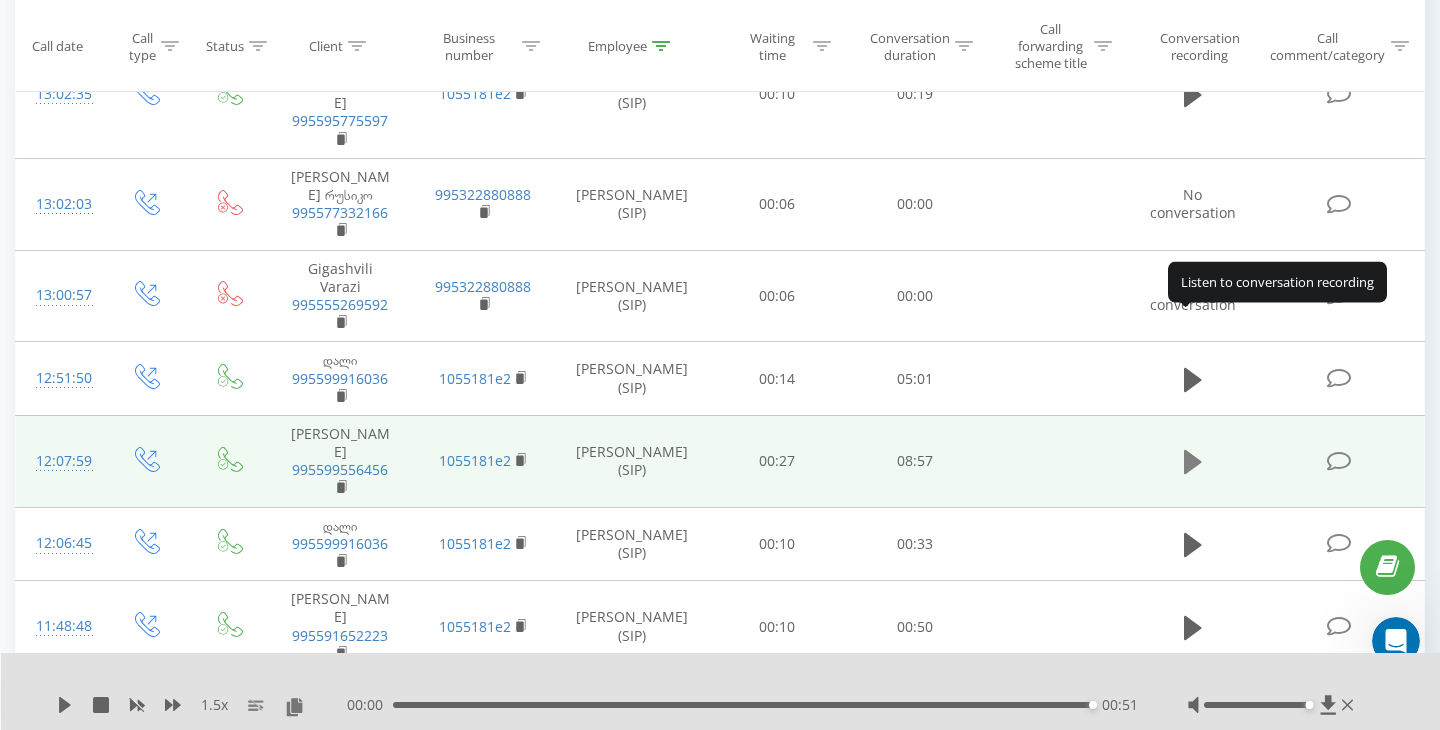 click 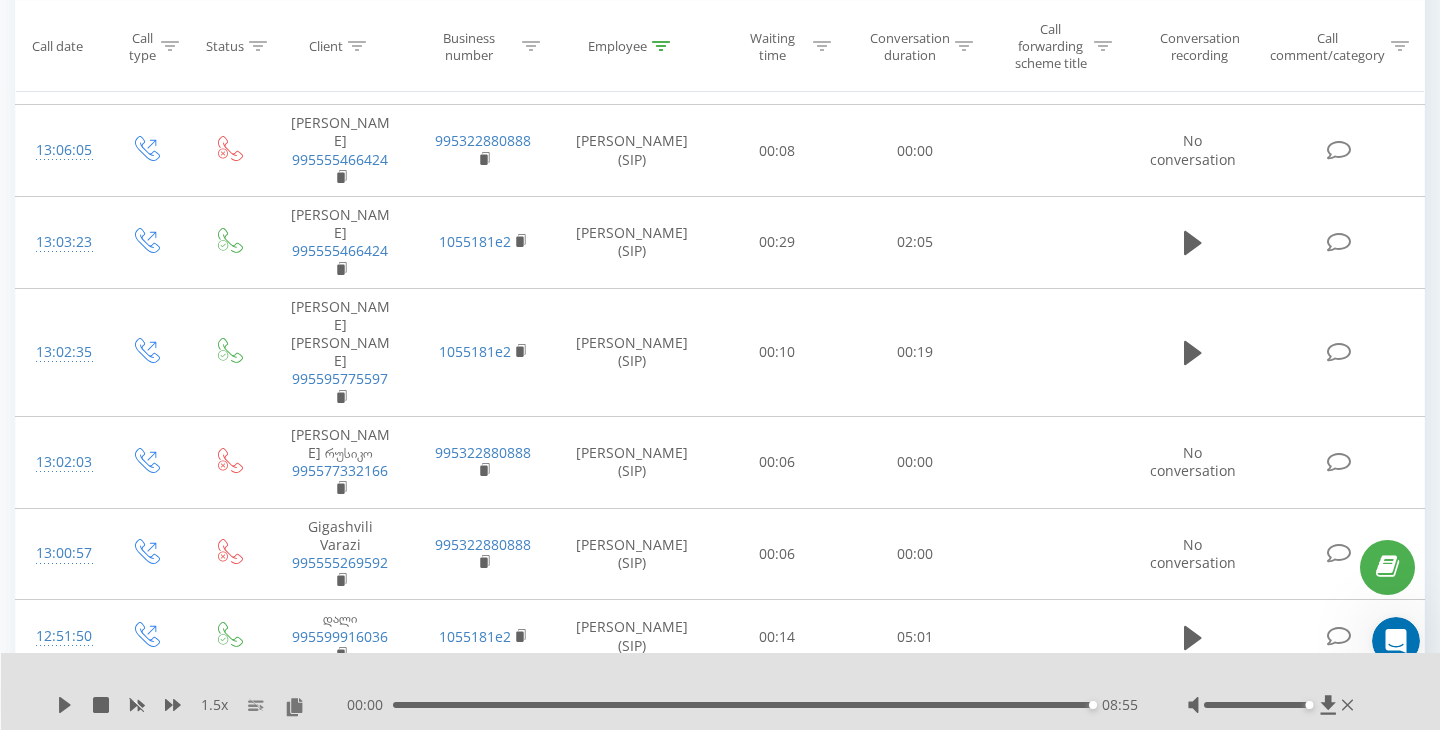 scroll, scrollTop: 1048, scrollLeft: 0, axis: vertical 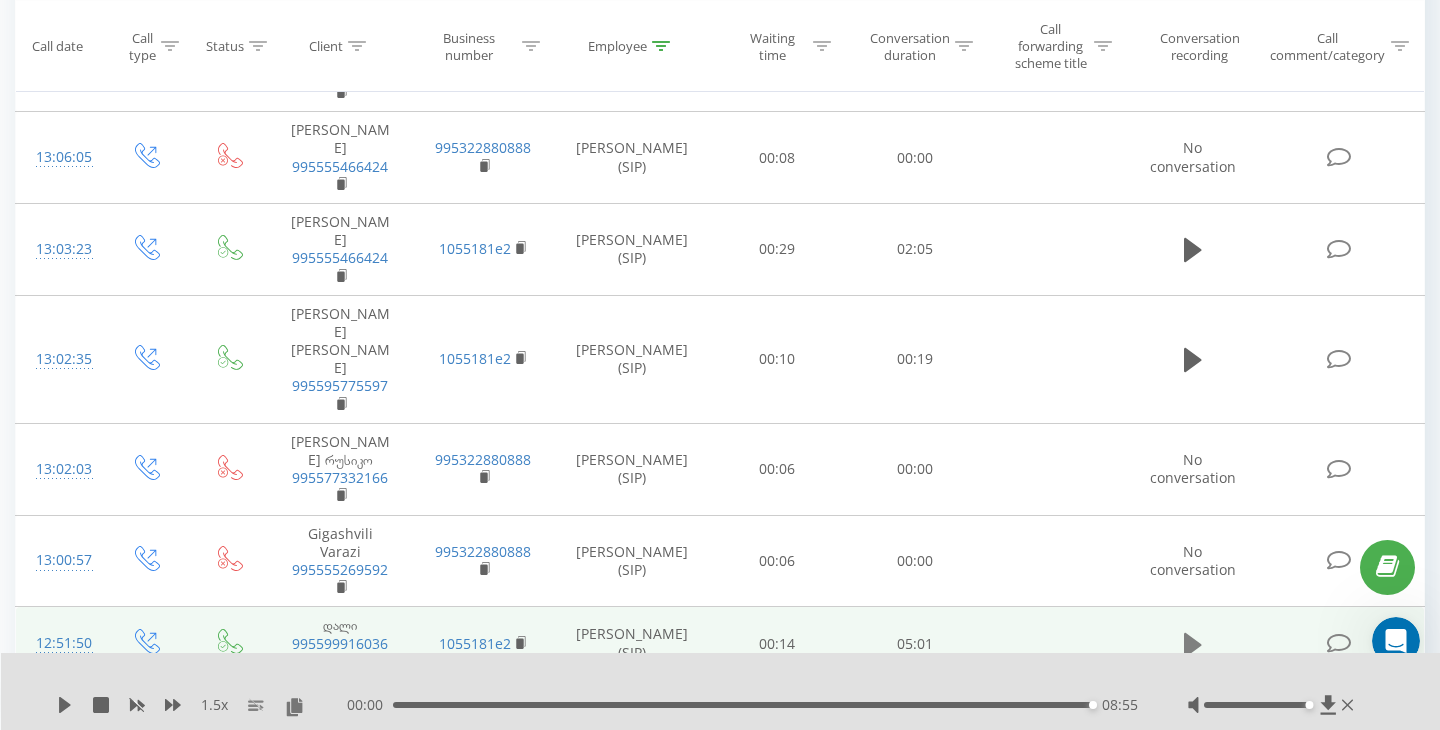 click 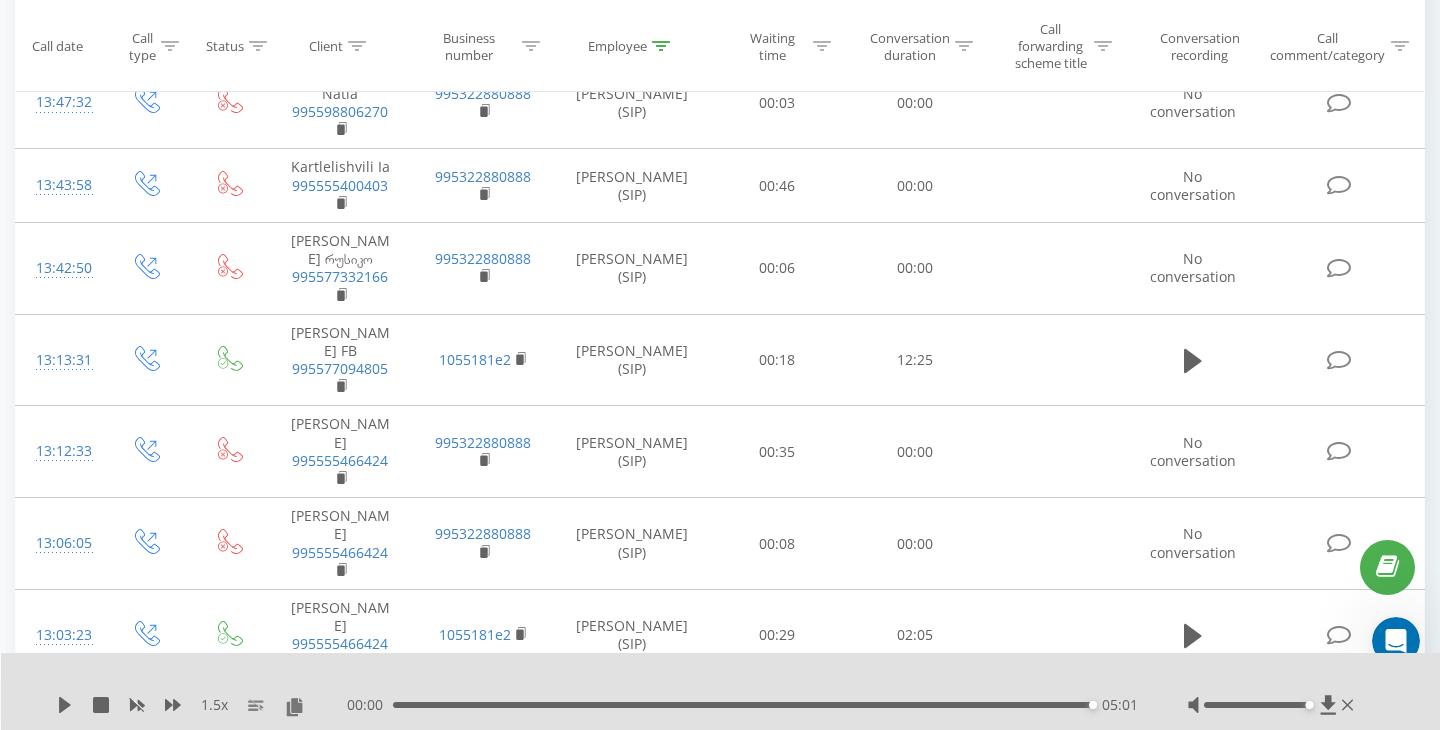 scroll, scrollTop: 716, scrollLeft: 0, axis: vertical 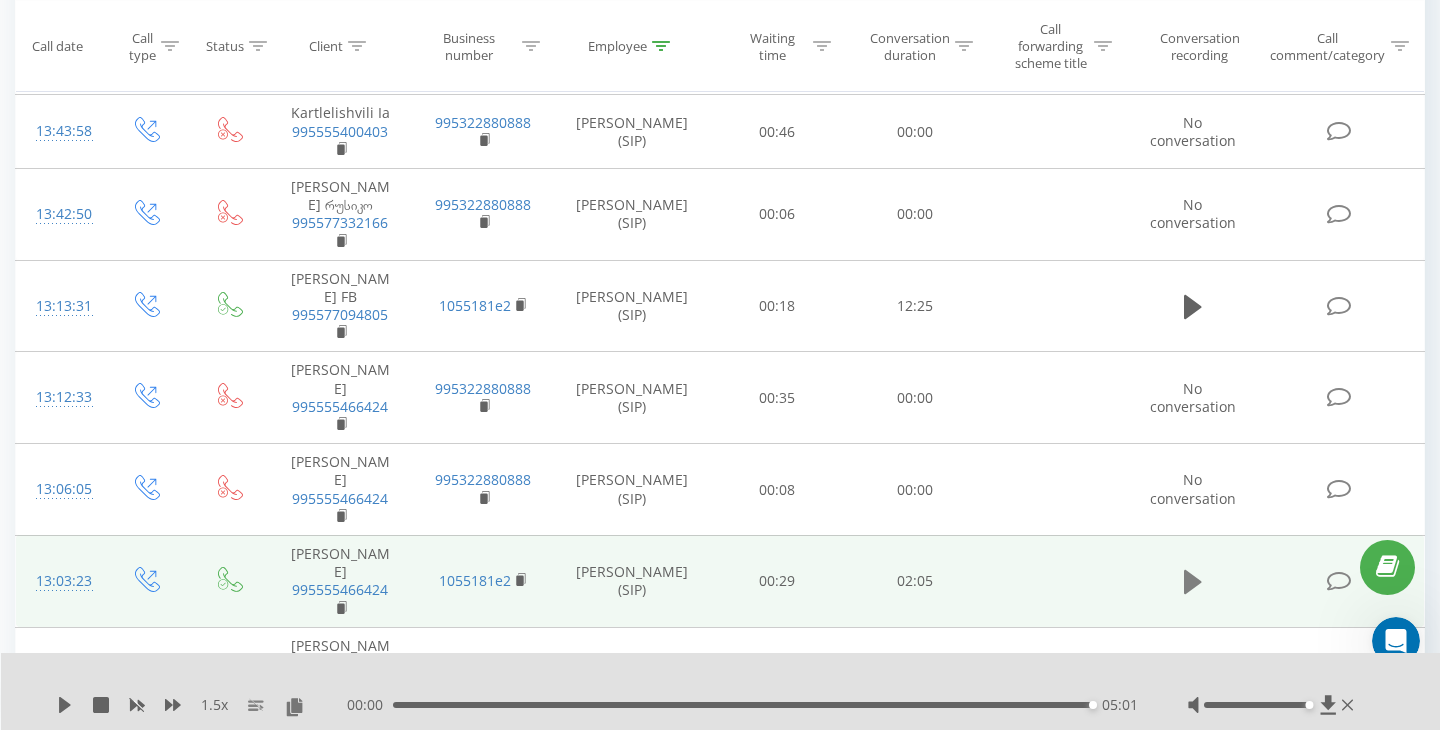 click 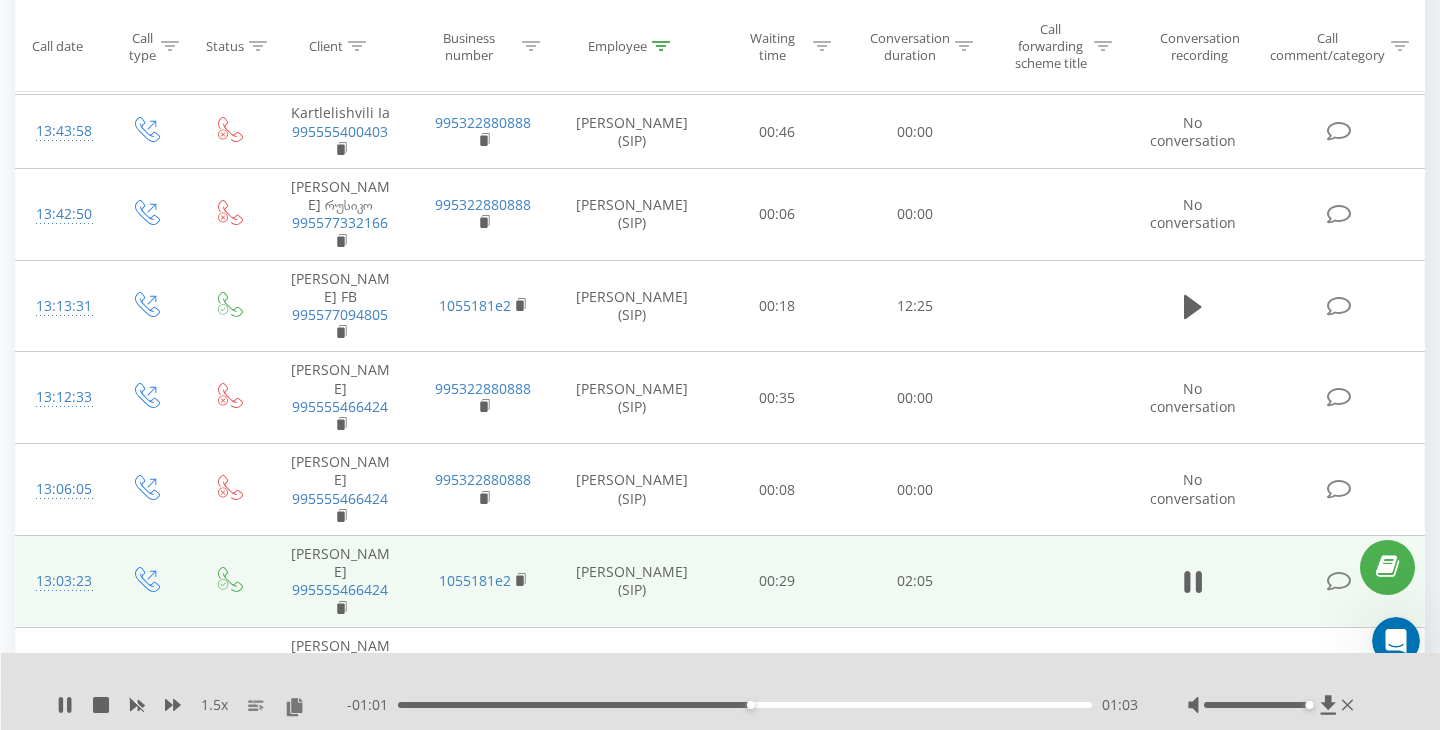 click on "01:03" at bounding box center [745, 705] 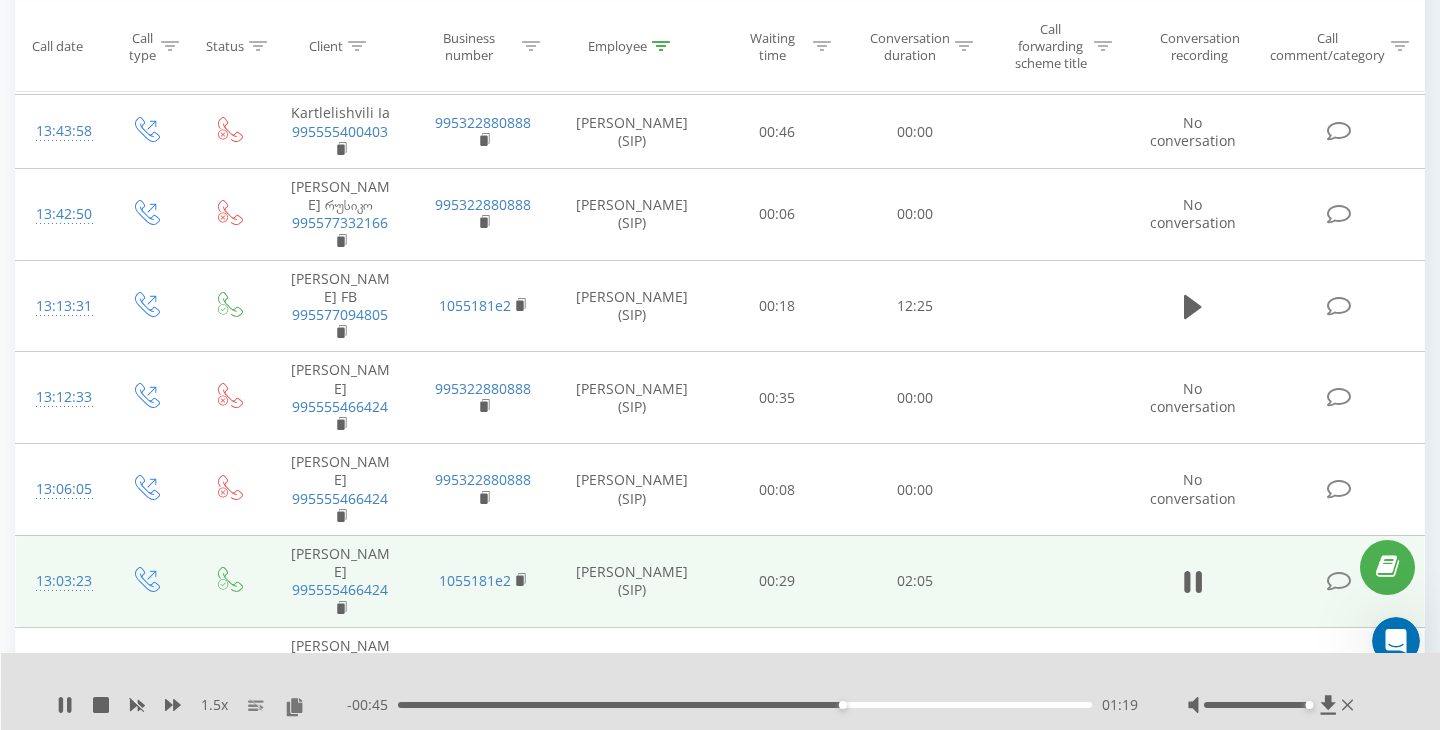 click on "01:19" at bounding box center [745, 705] 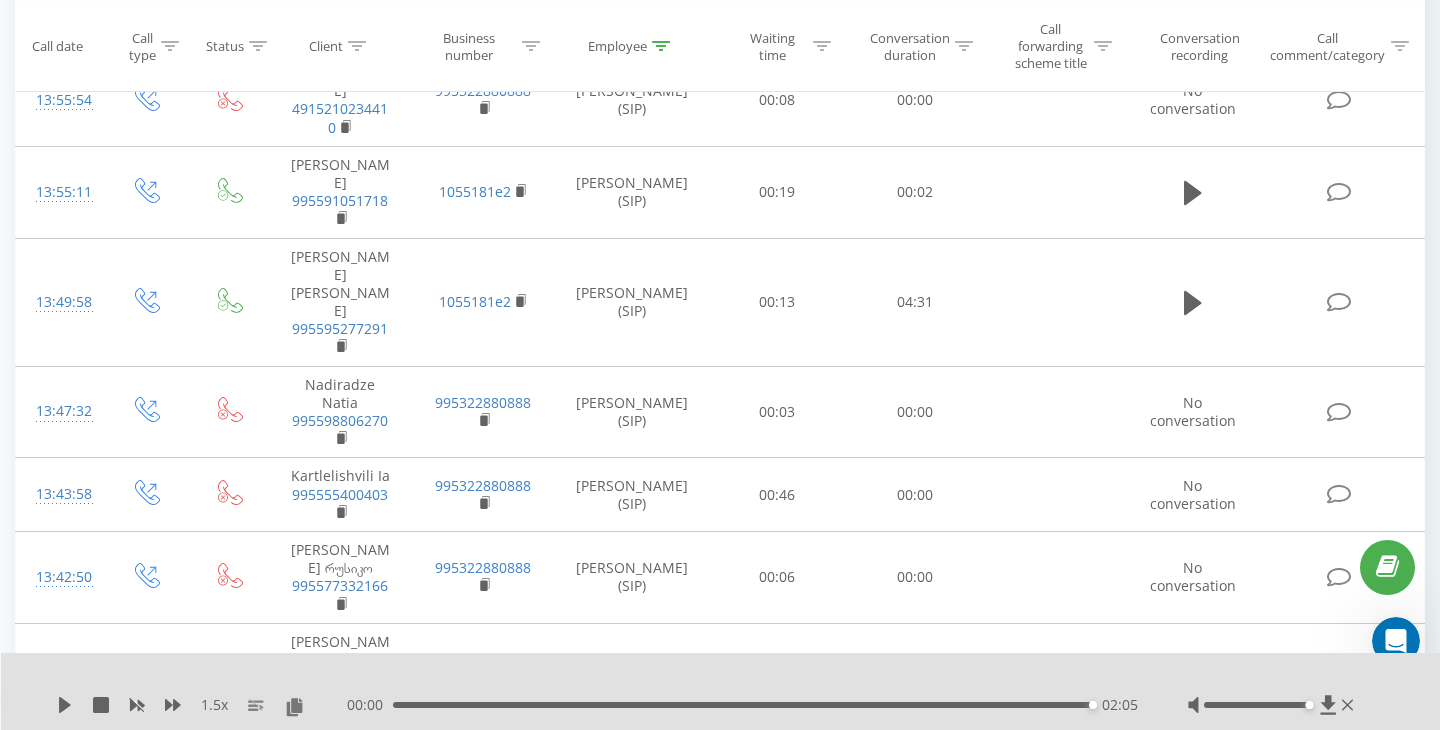 scroll, scrollTop: 350, scrollLeft: 0, axis: vertical 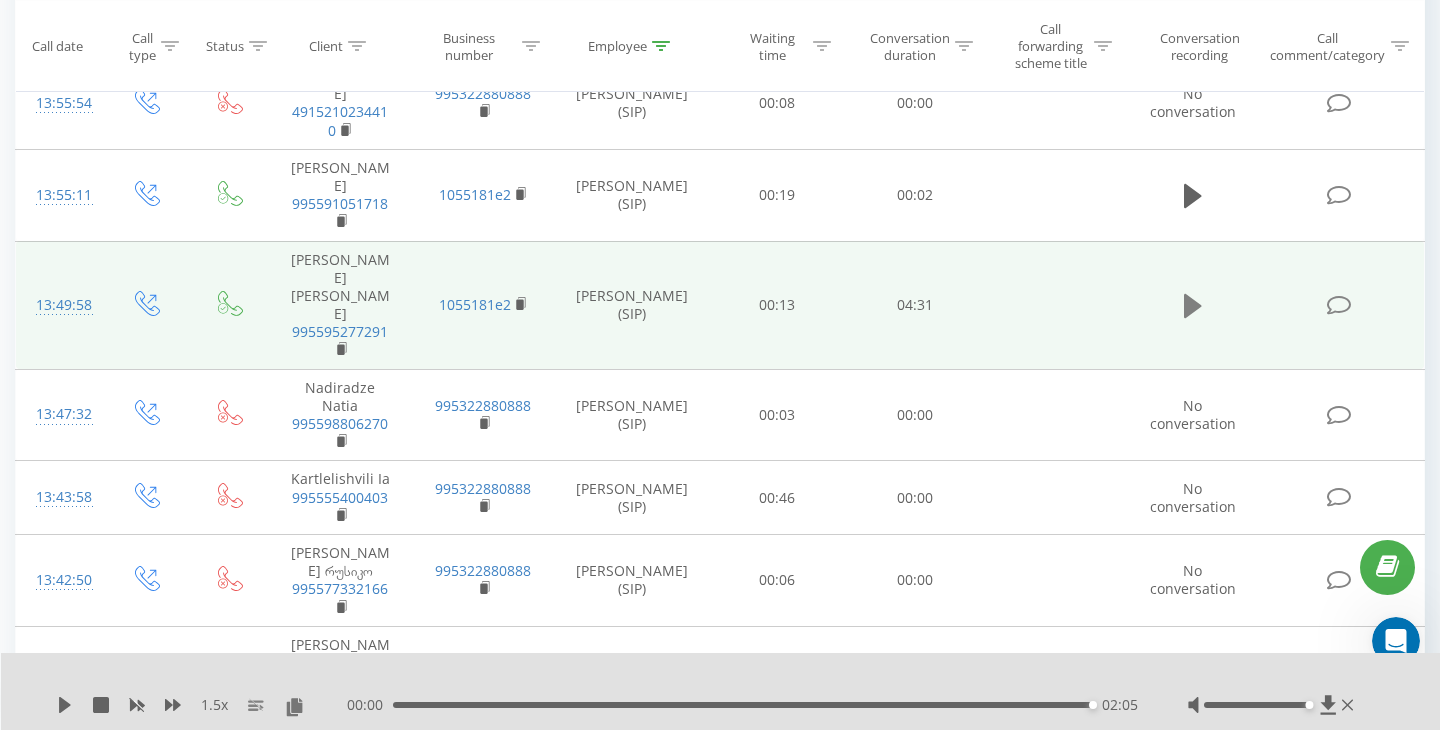click 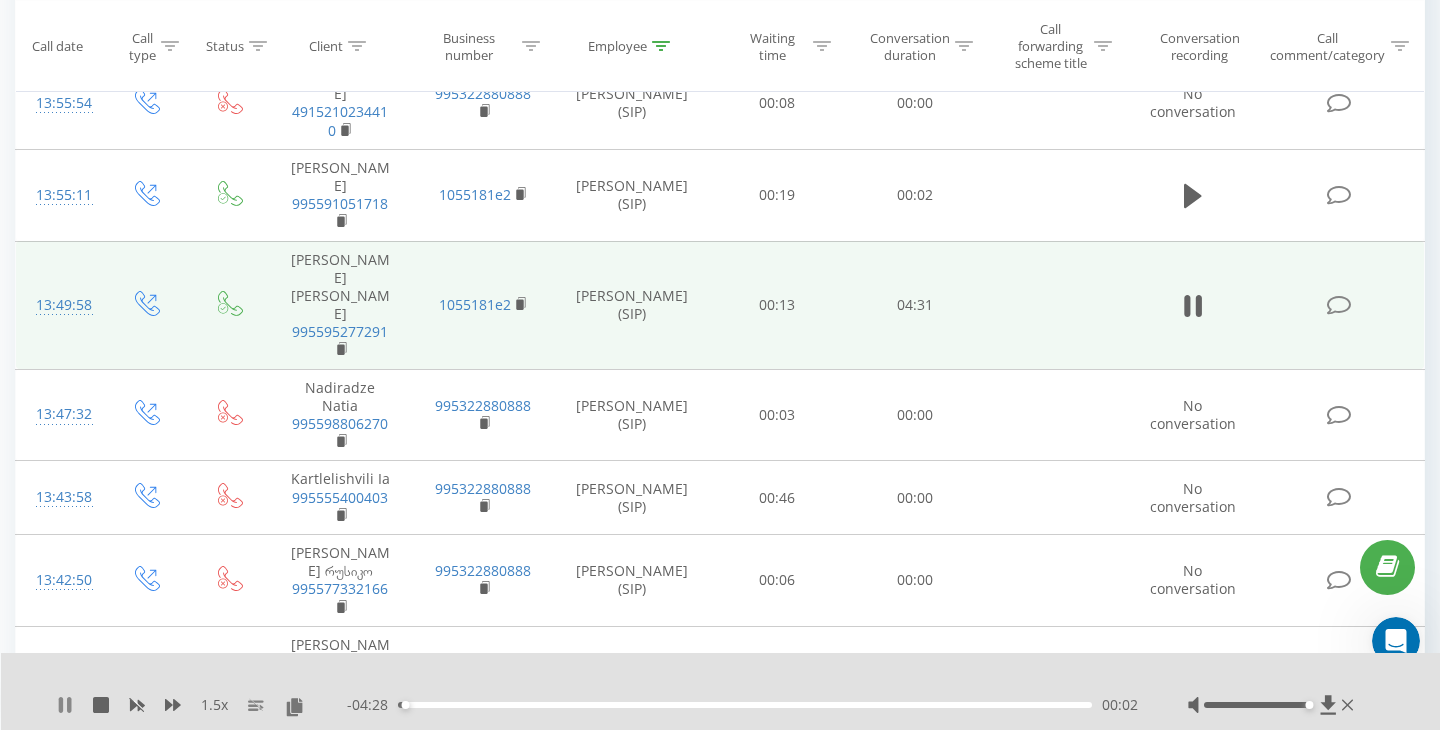 click 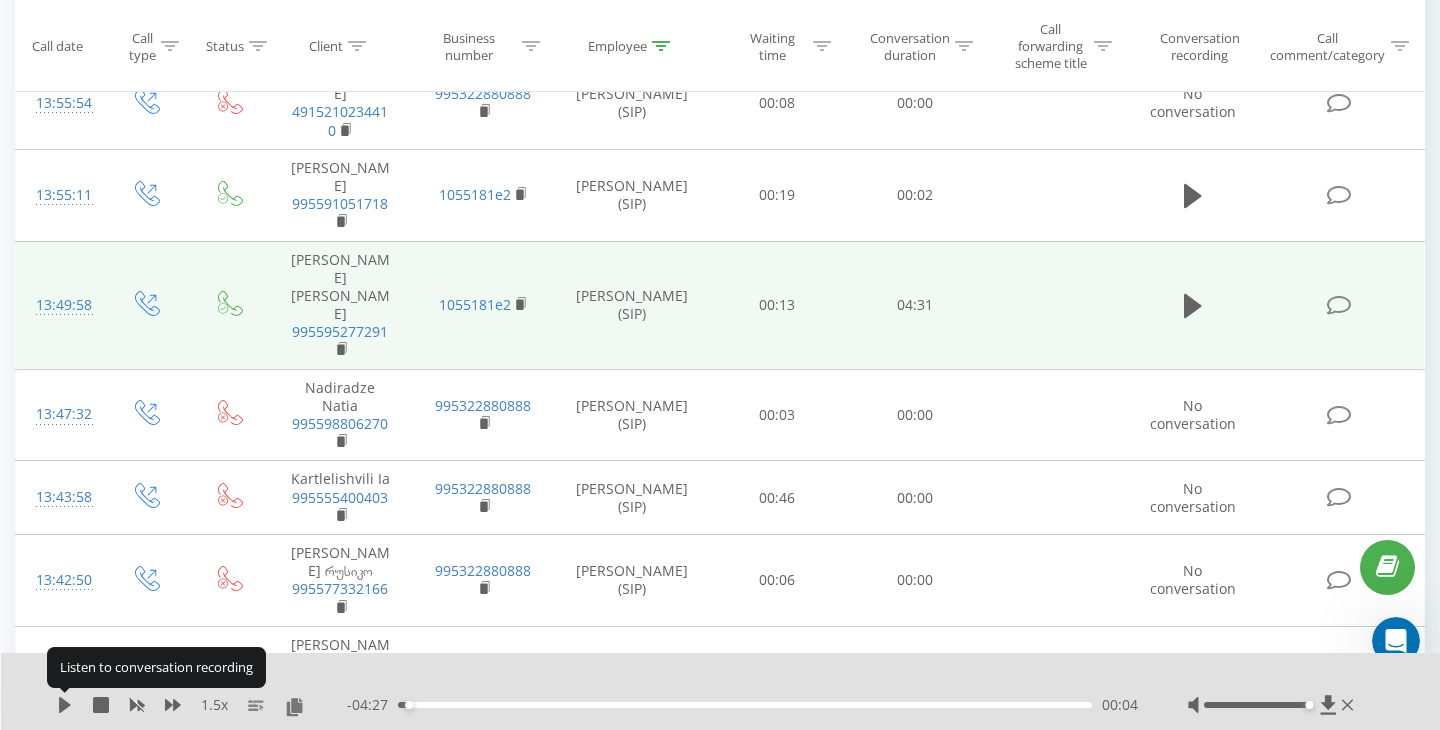 click 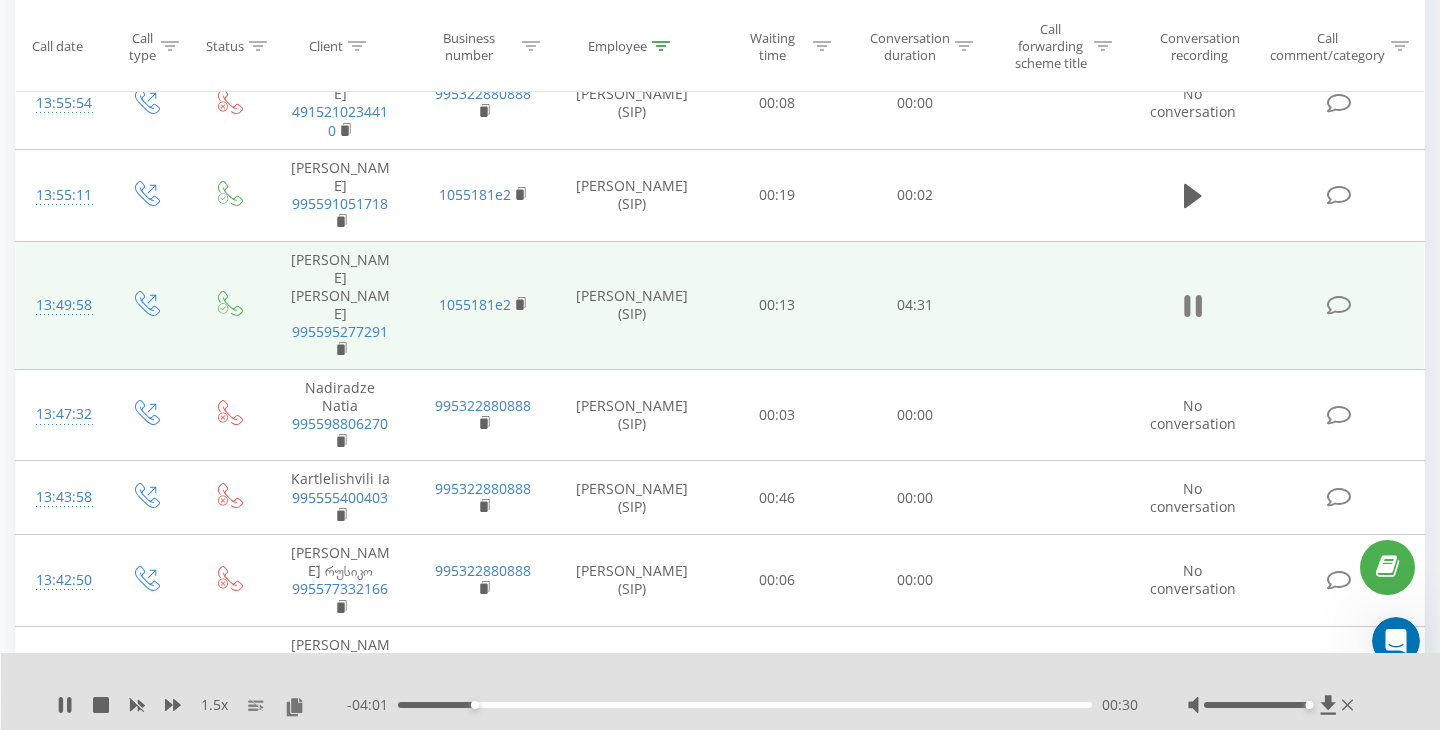 click 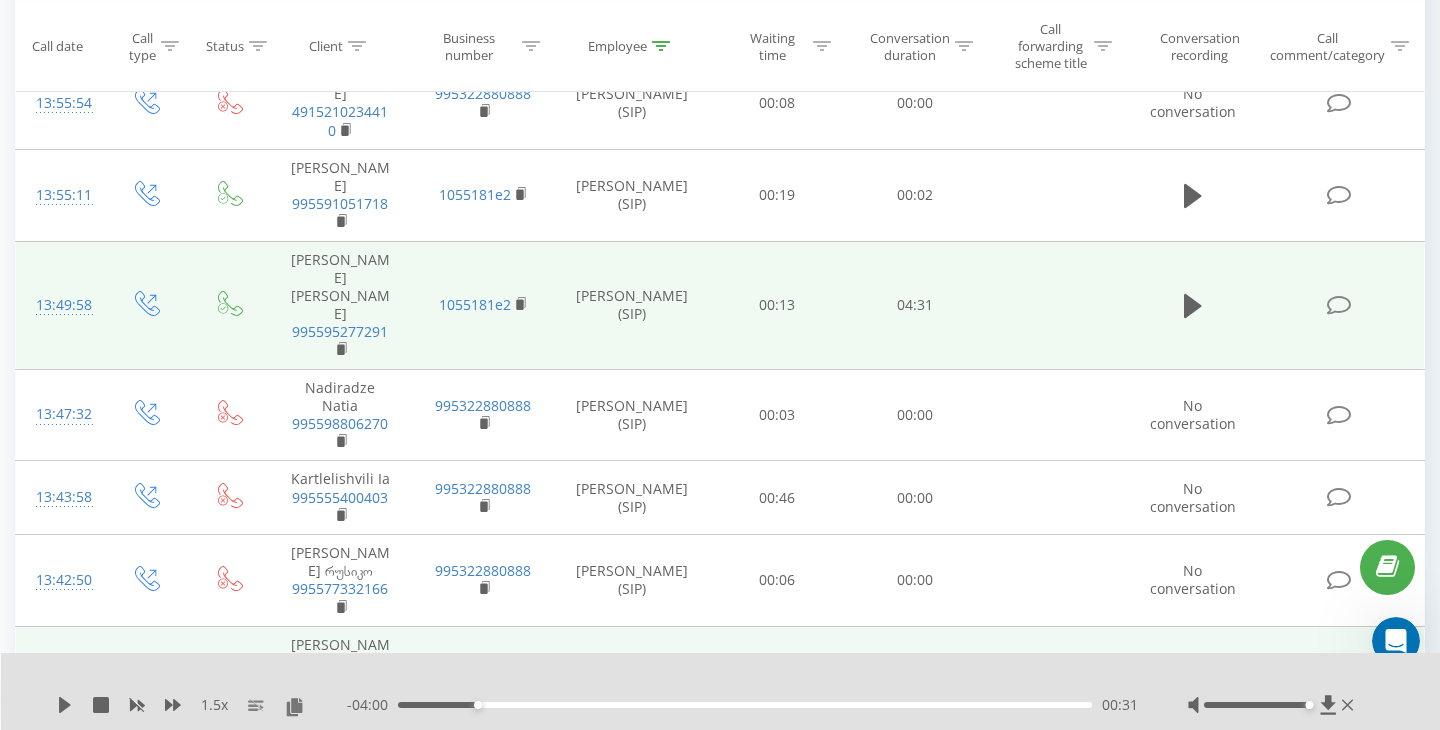 click 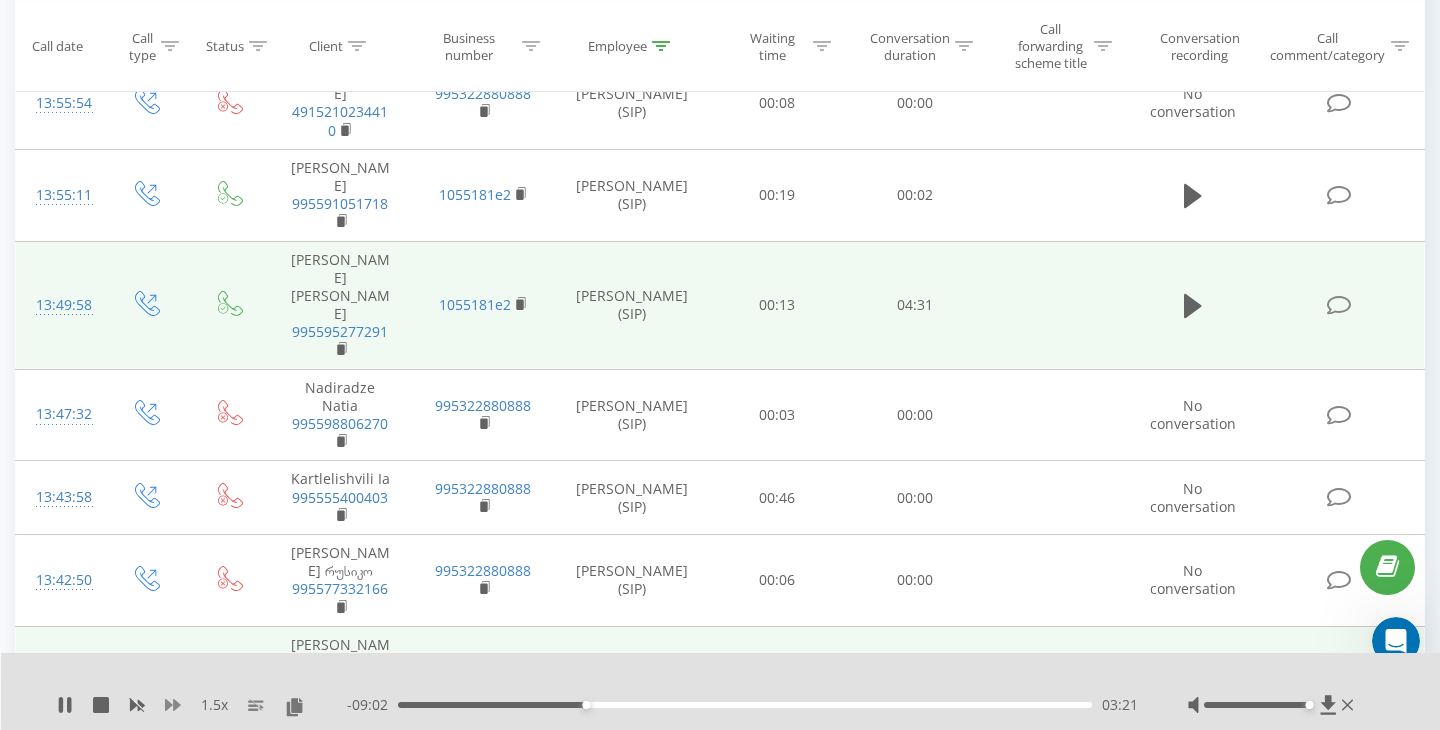 click 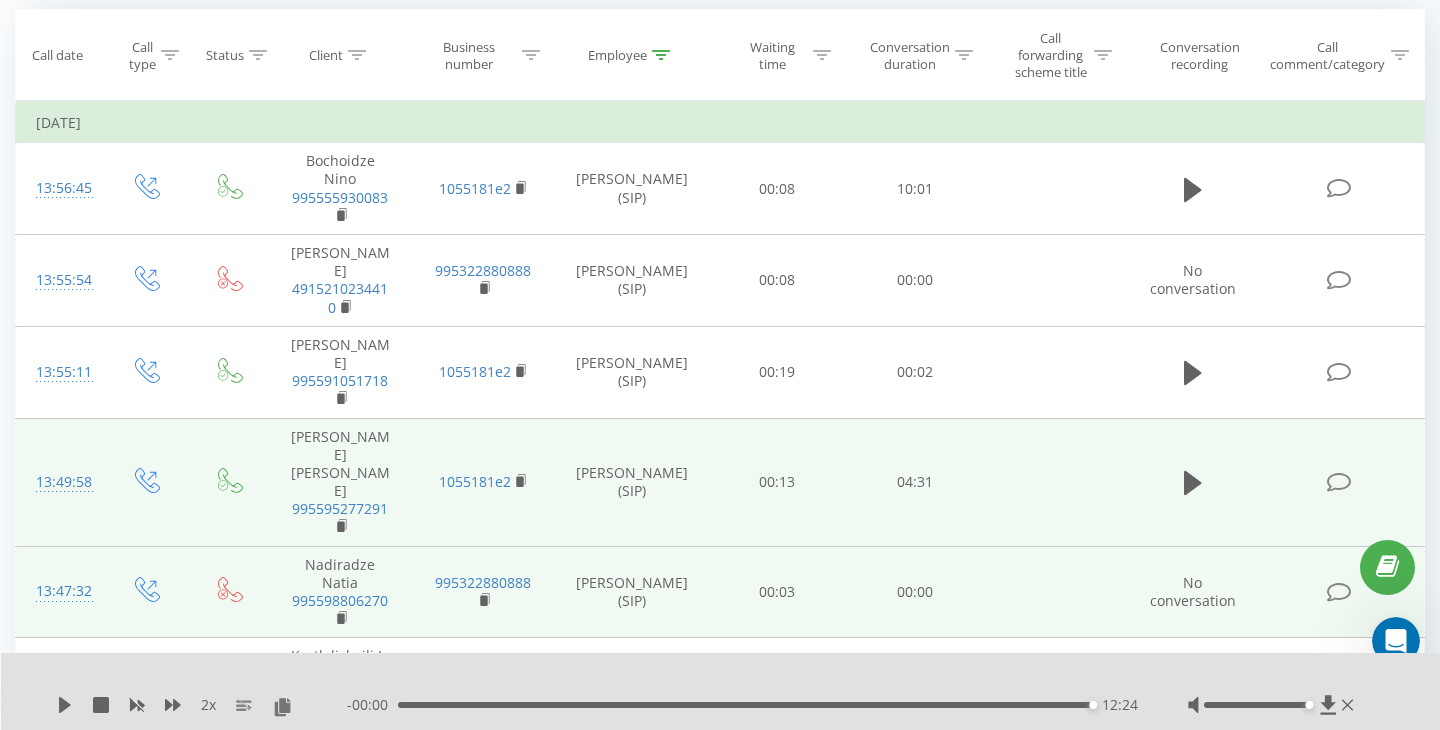 scroll, scrollTop: 157, scrollLeft: 0, axis: vertical 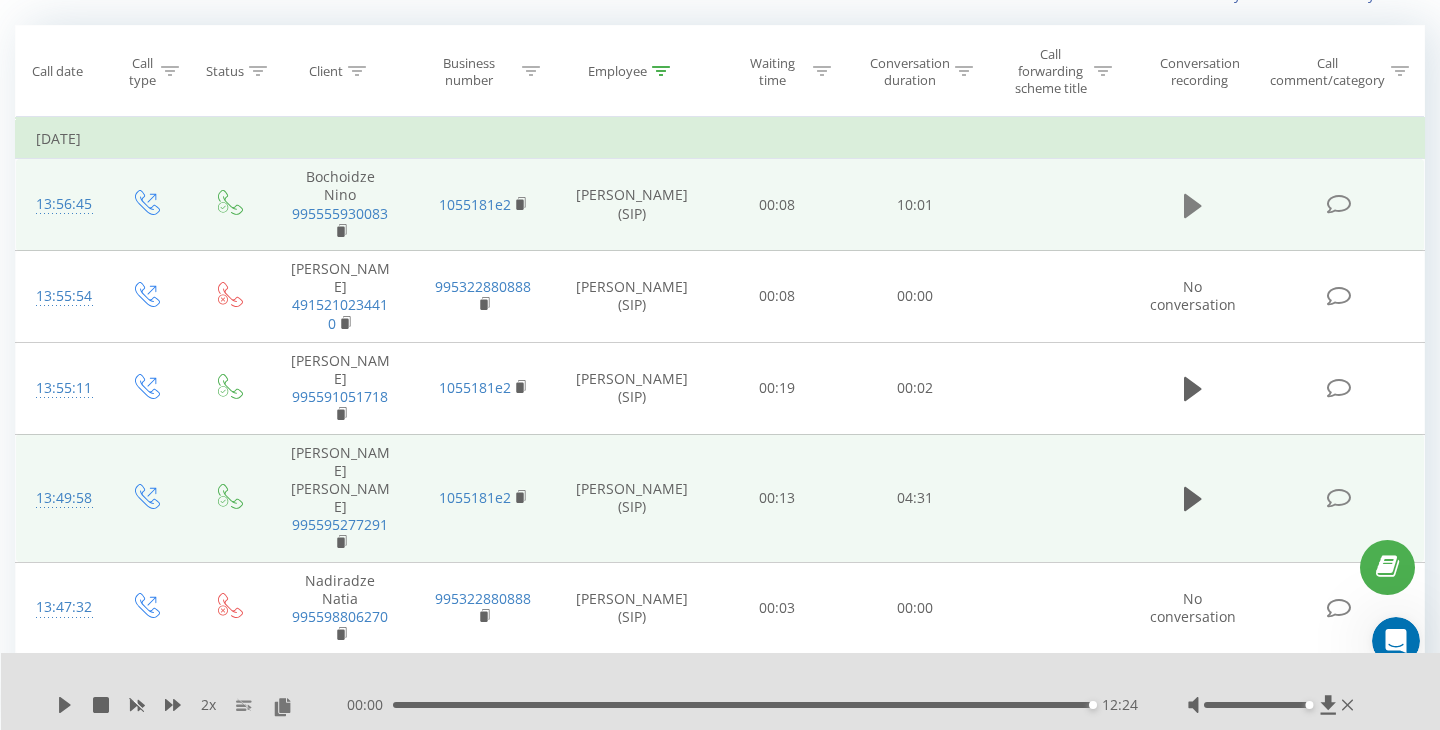 click 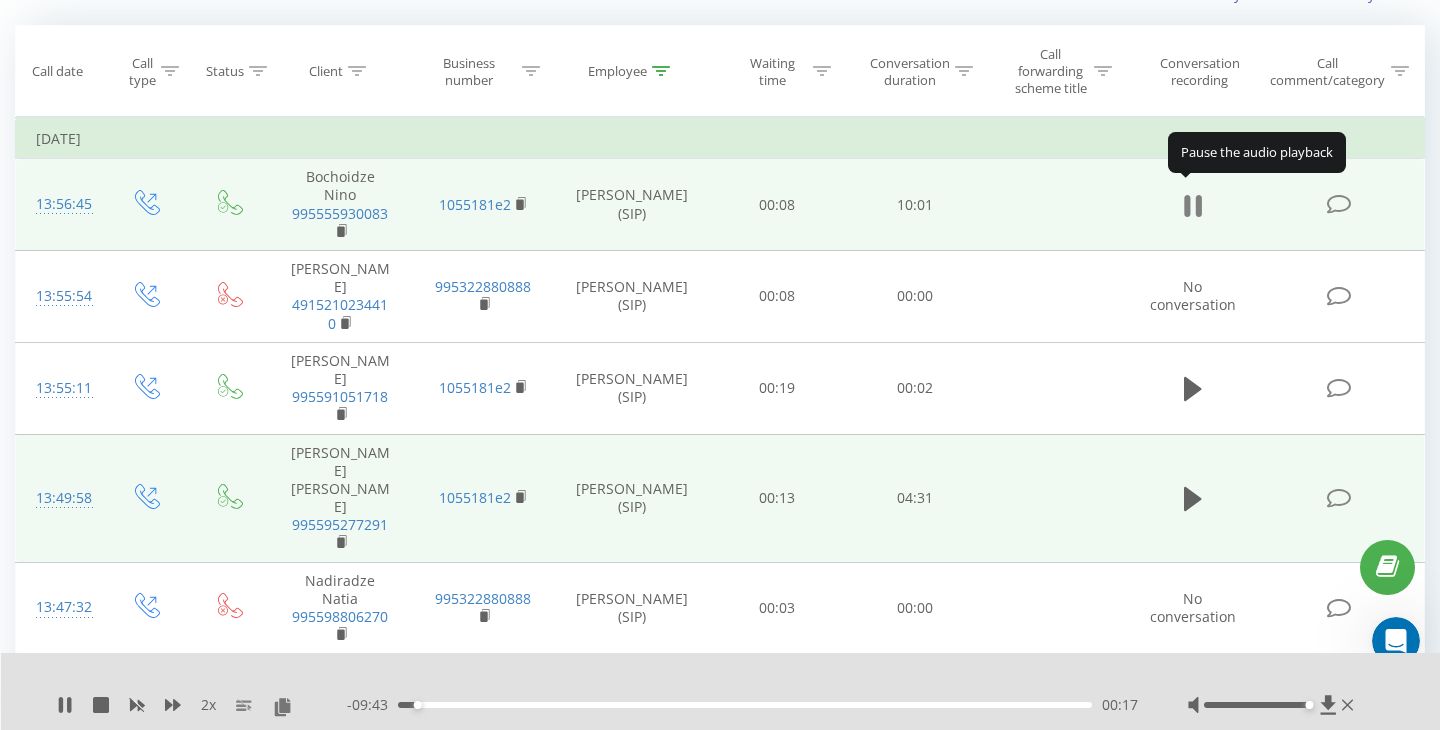 click 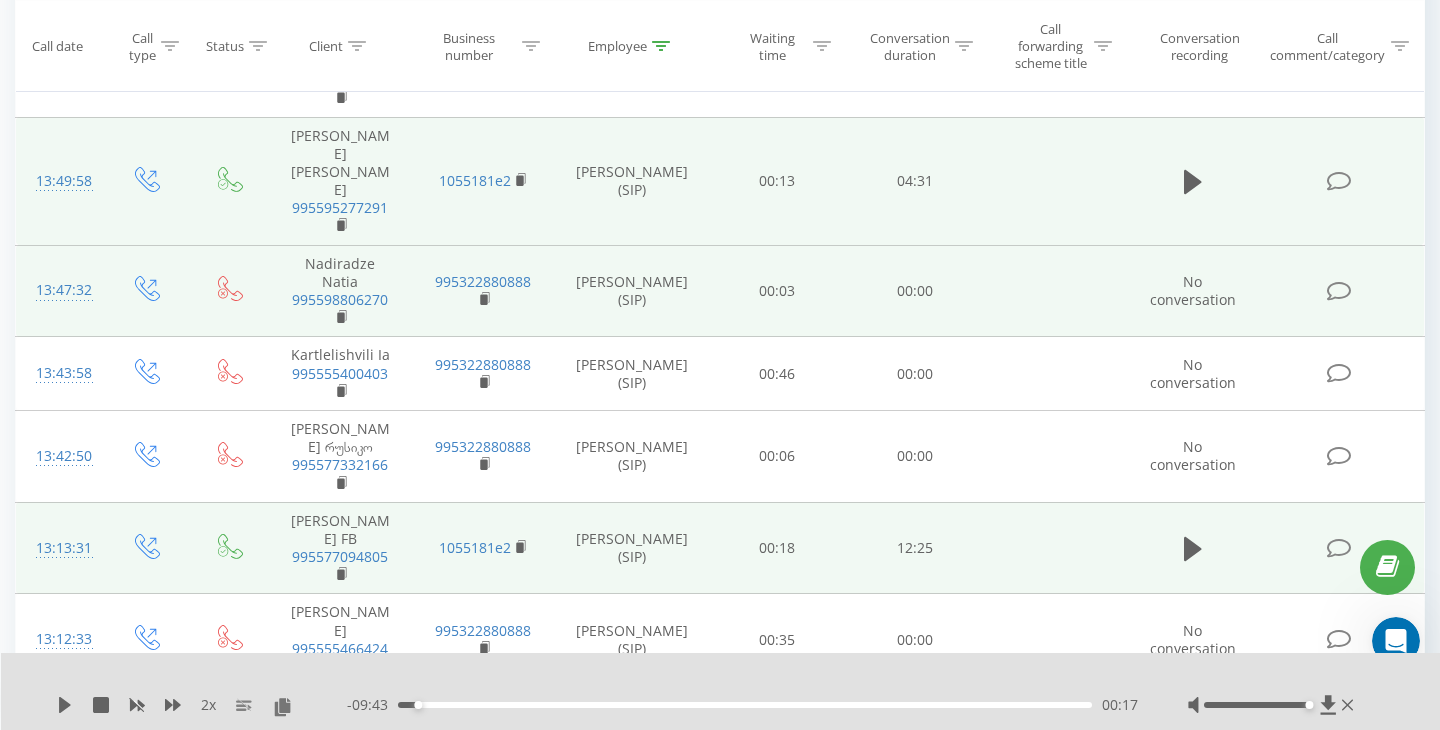 scroll, scrollTop: 487, scrollLeft: 0, axis: vertical 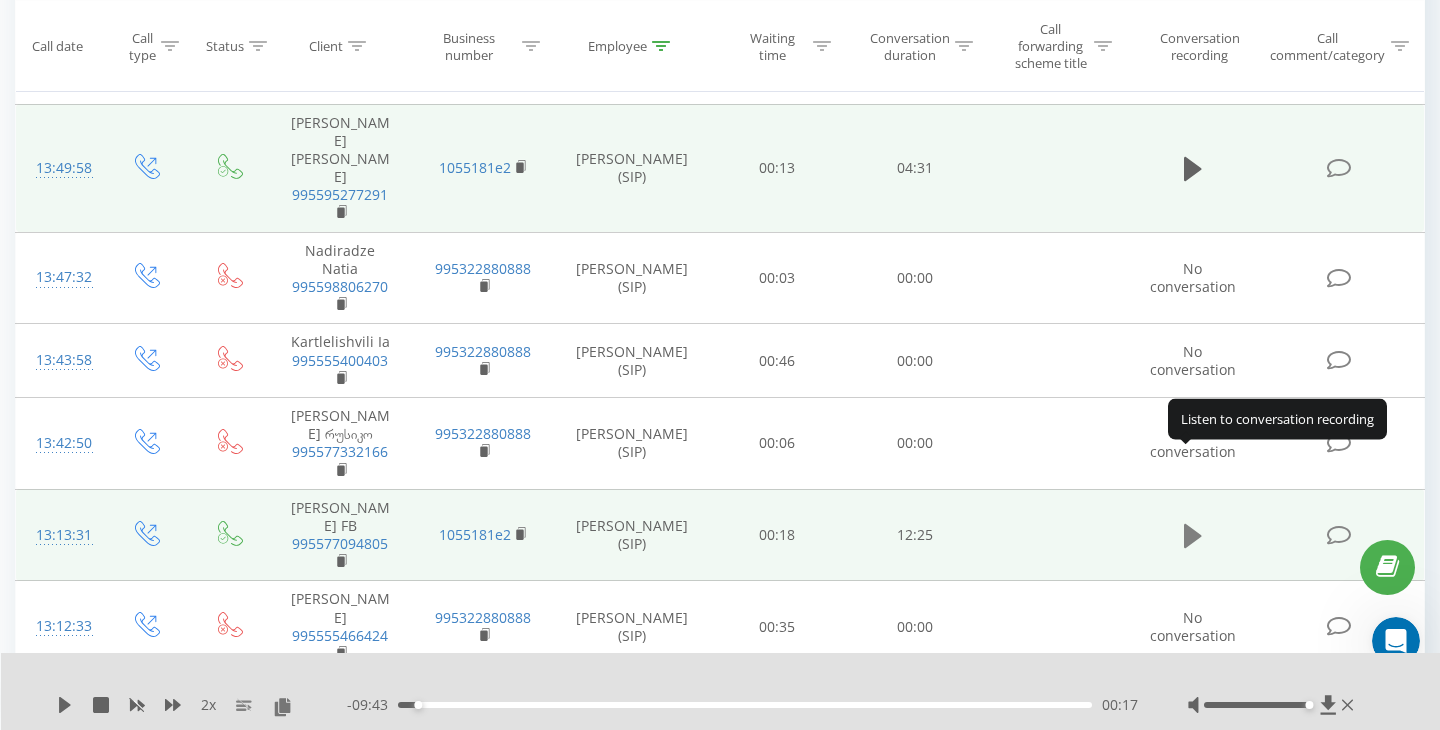 click 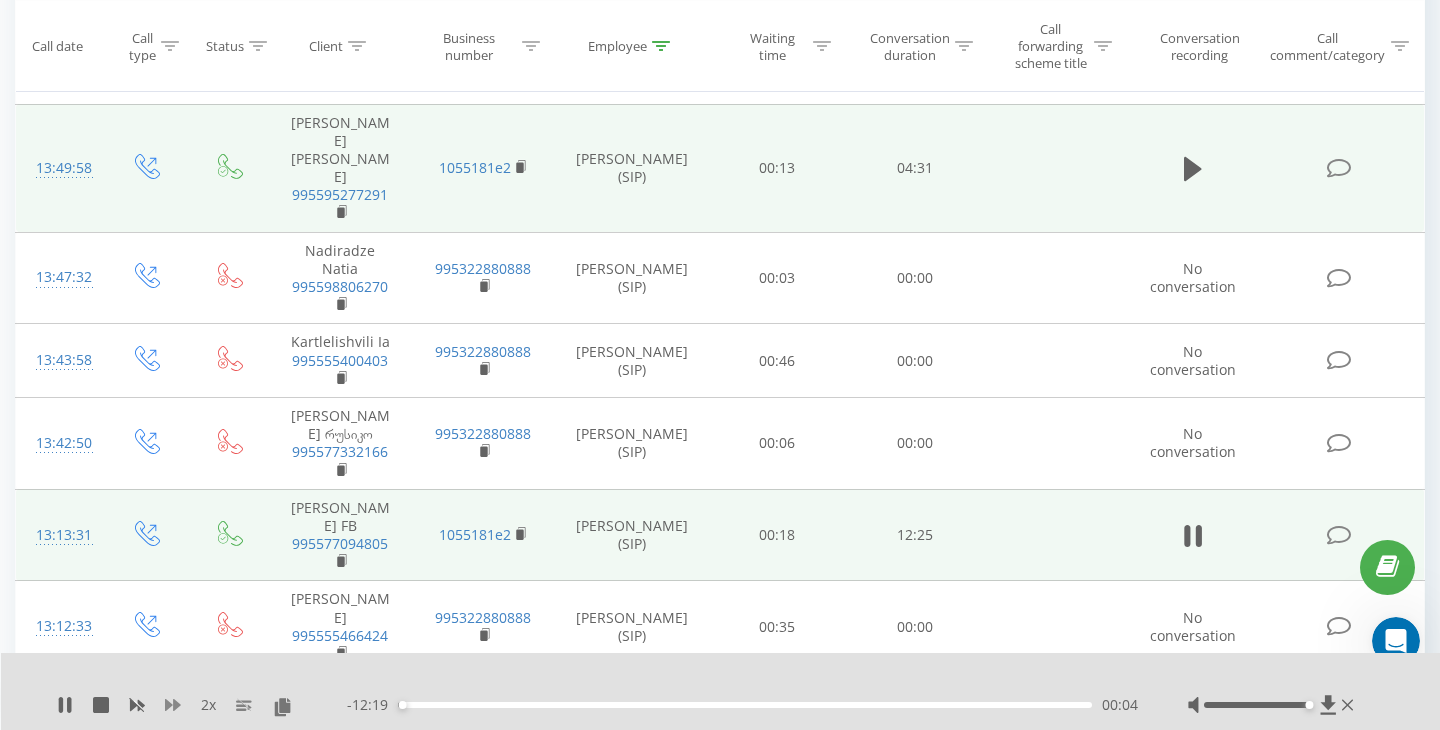 click 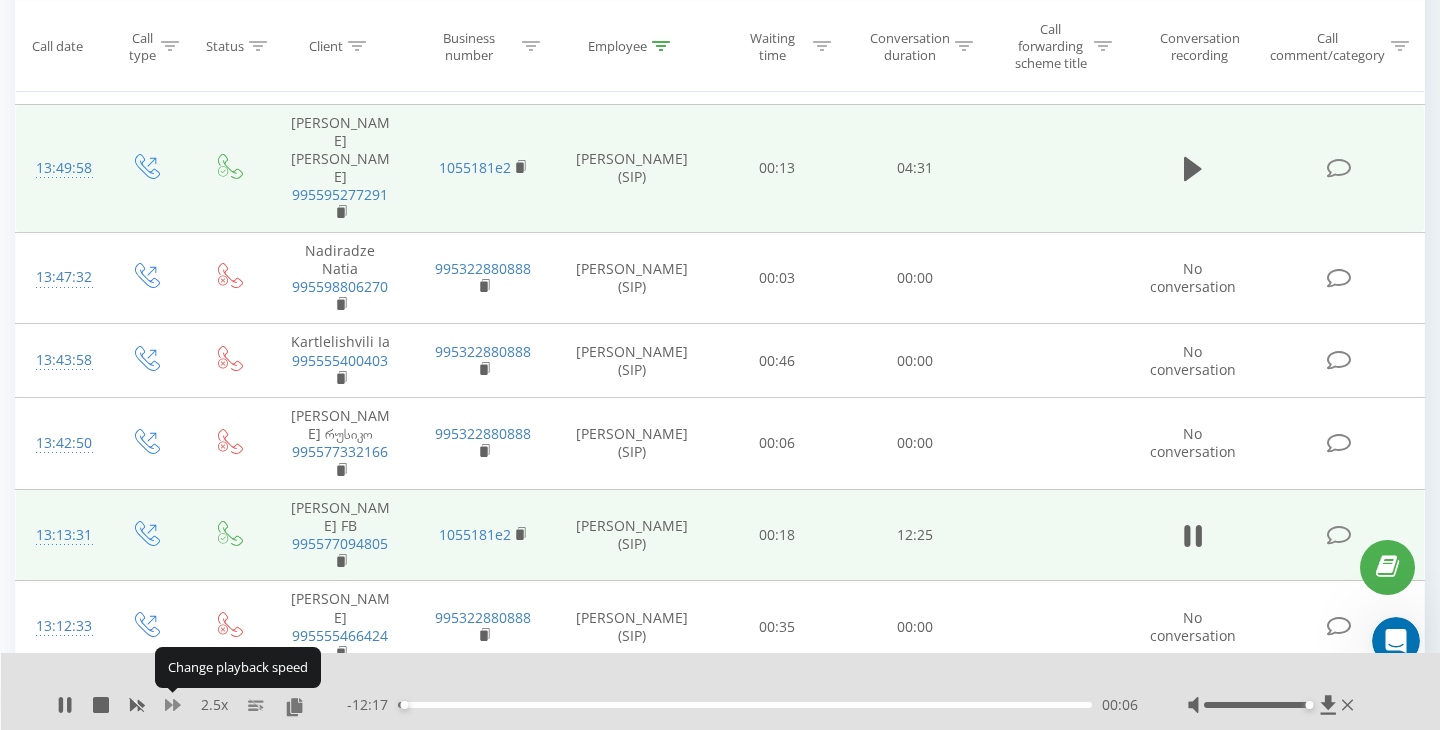 click 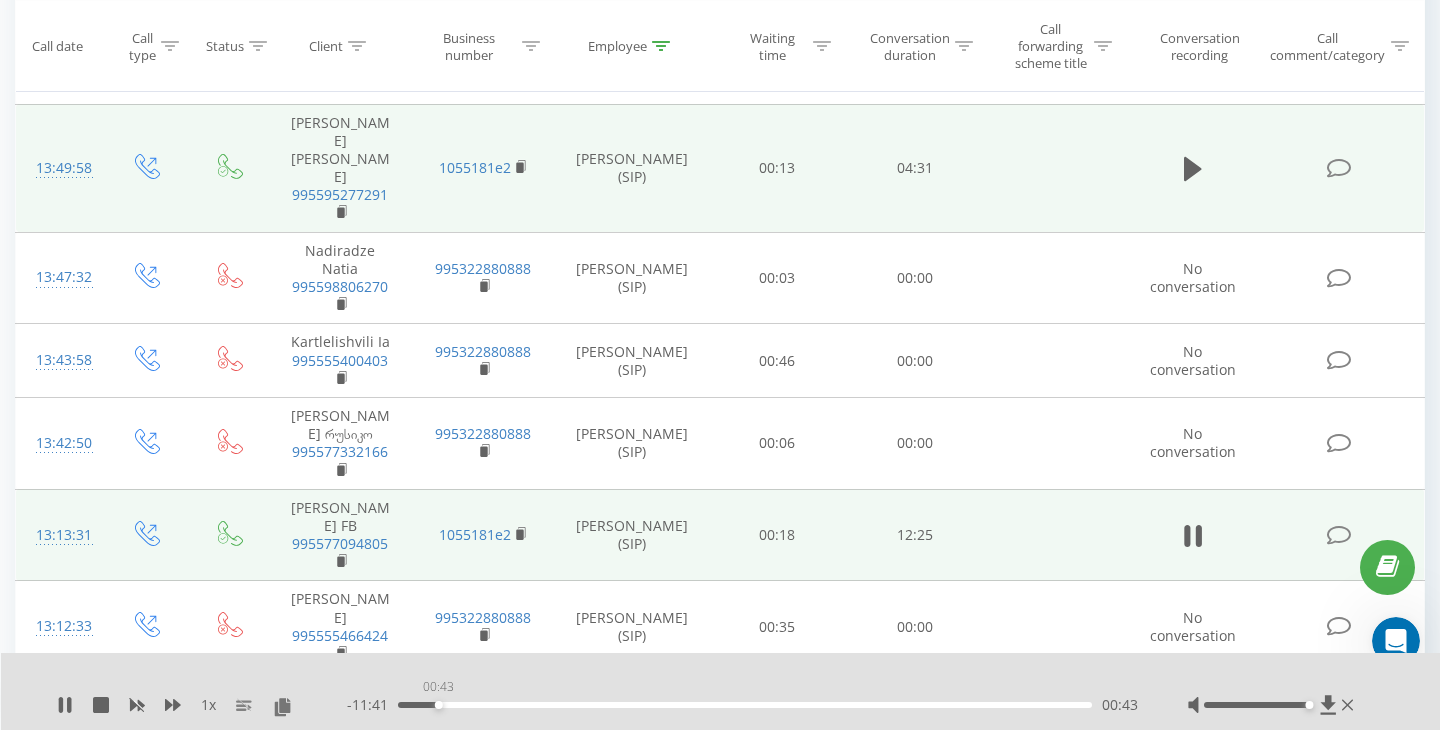 click on "00:43" at bounding box center (745, 705) 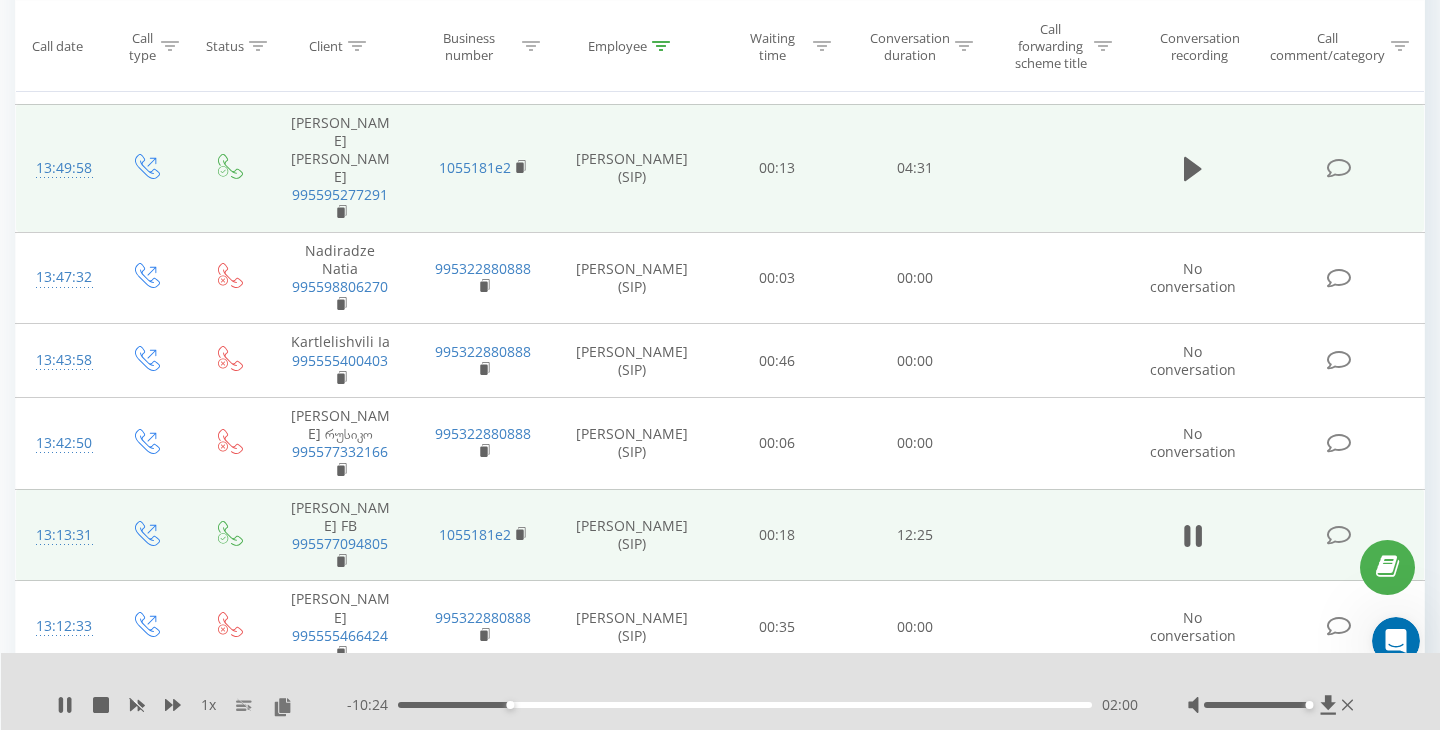 click on "1 x" at bounding box center [202, 705] 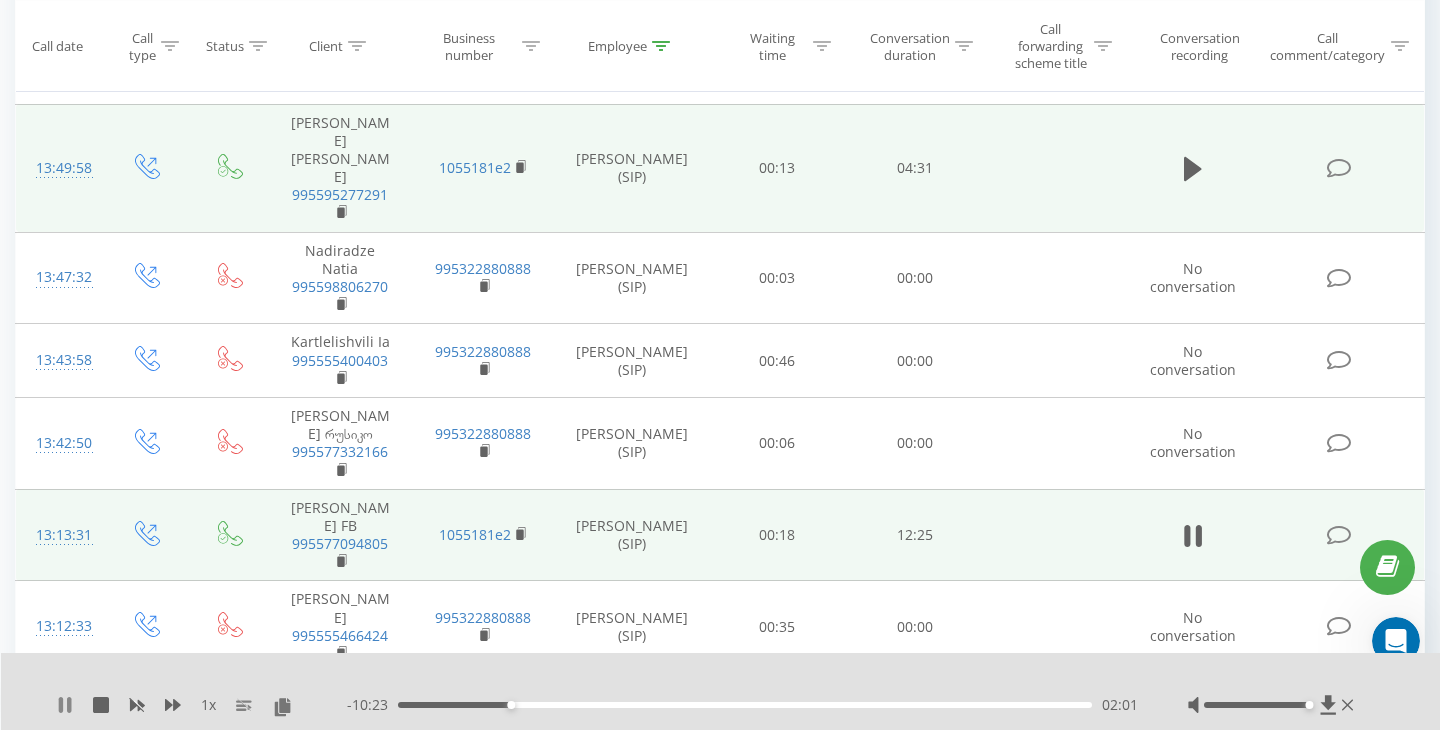 click 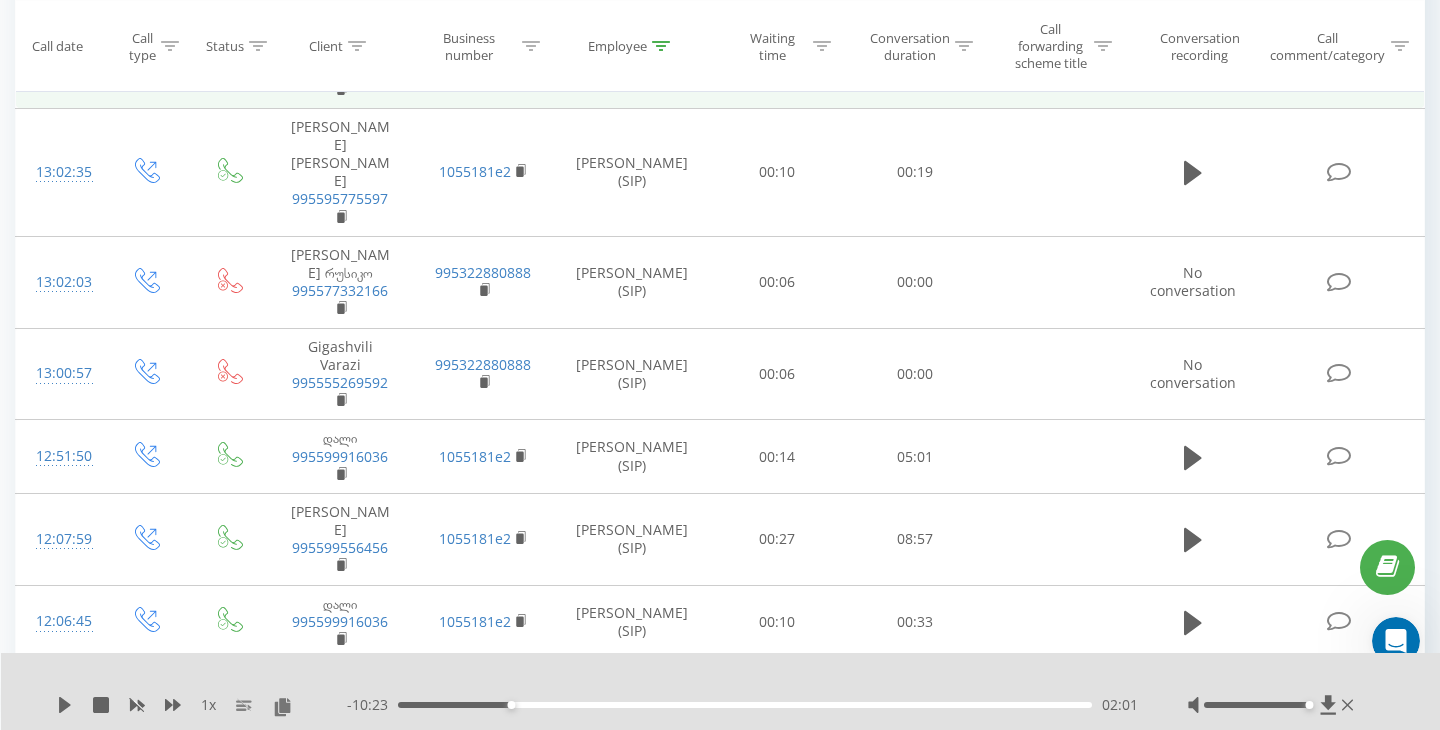 scroll, scrollTop: 1236, scrollLeft: 0, axis: vertical 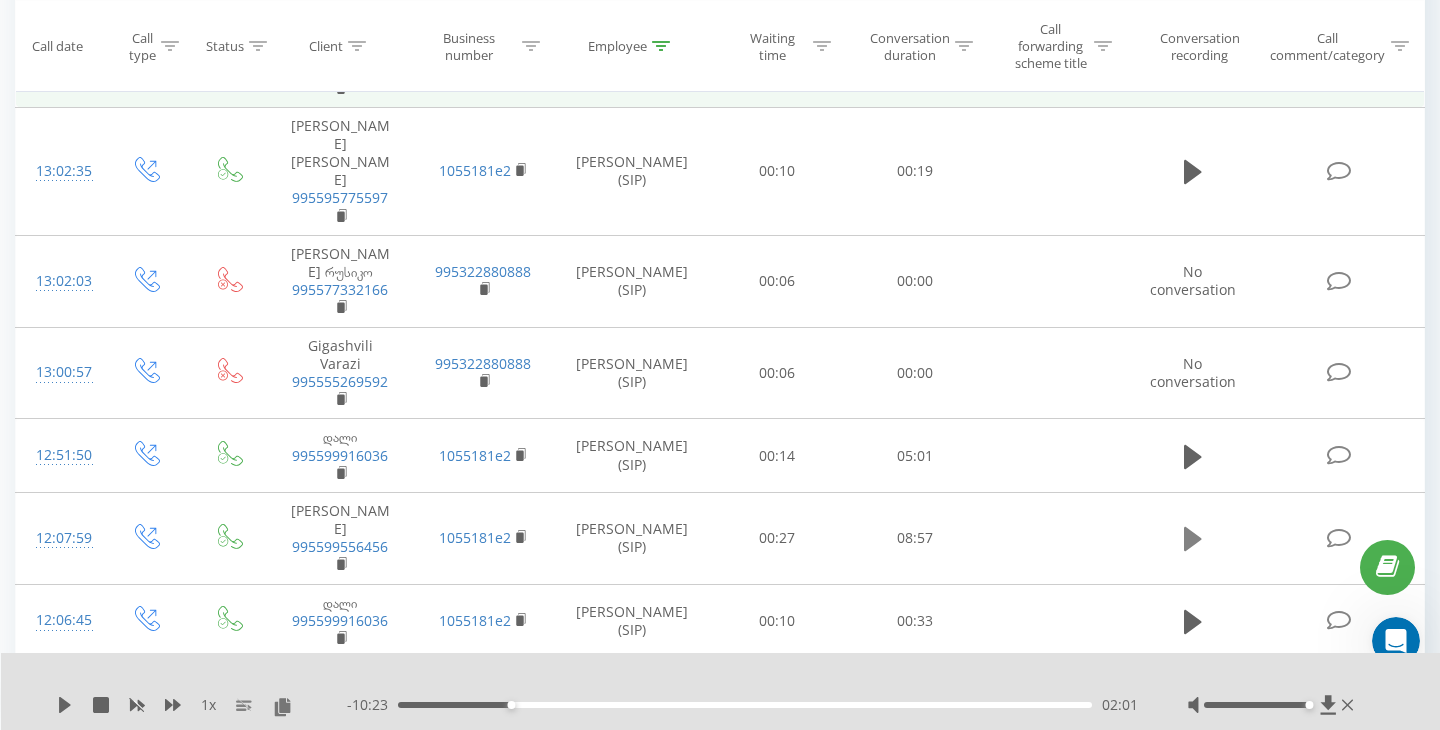 click at bounding box center (1193, 539) 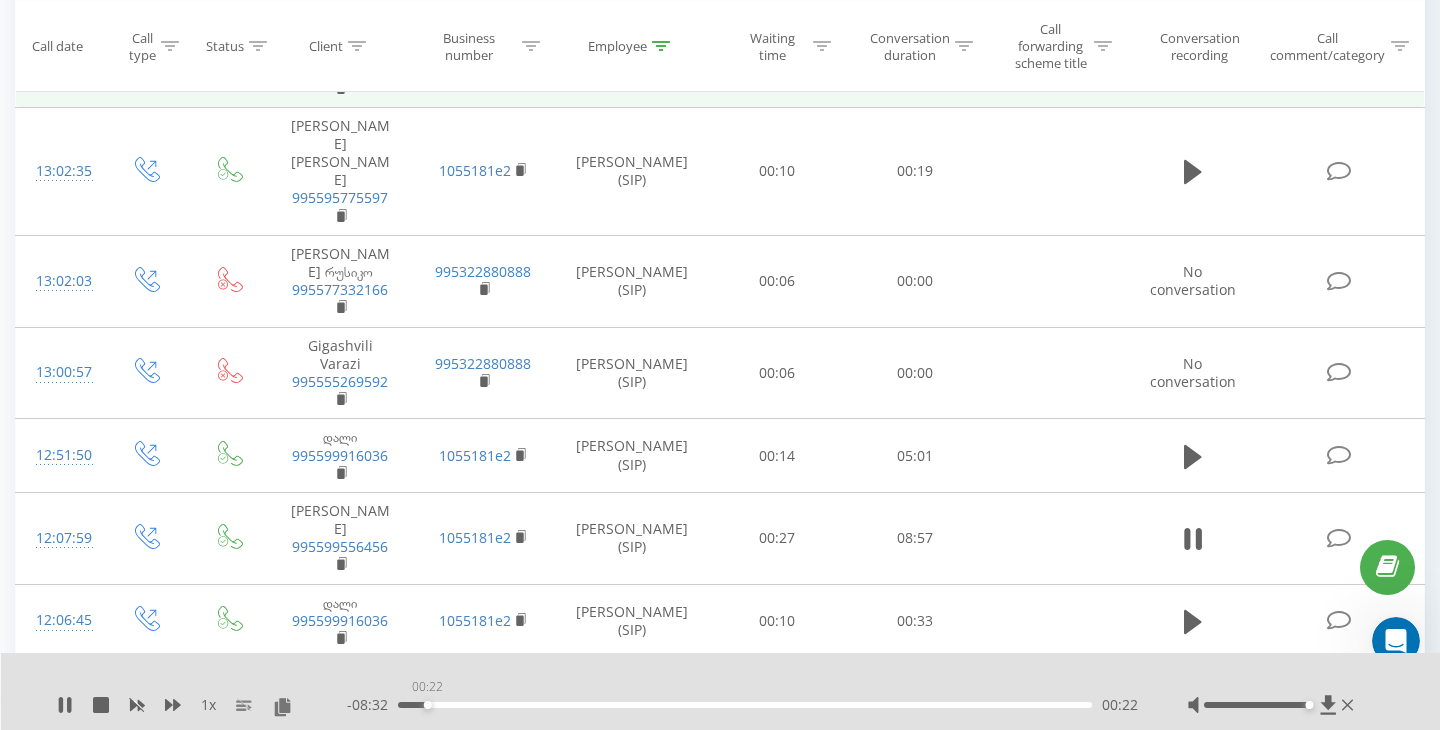 click on "00:22" at bounding box center (745, 705) 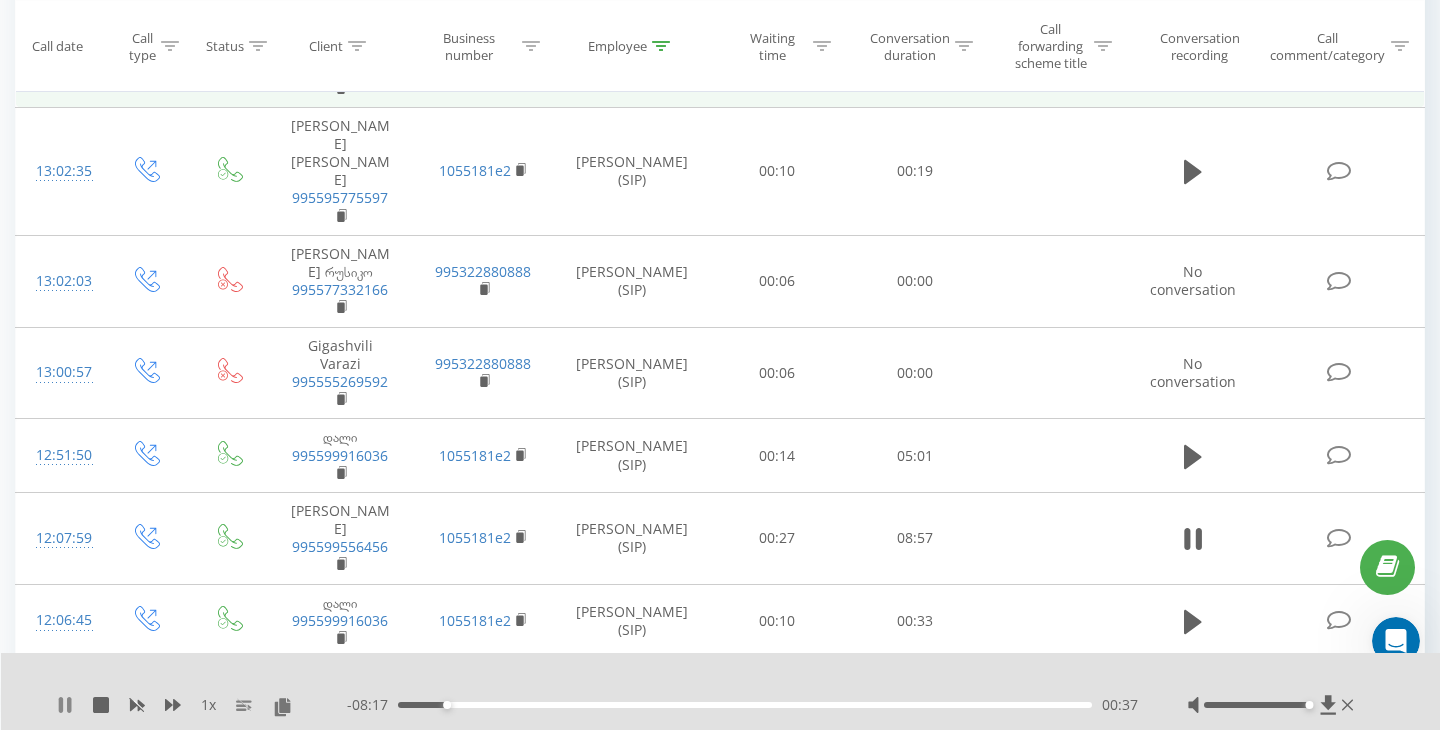 click 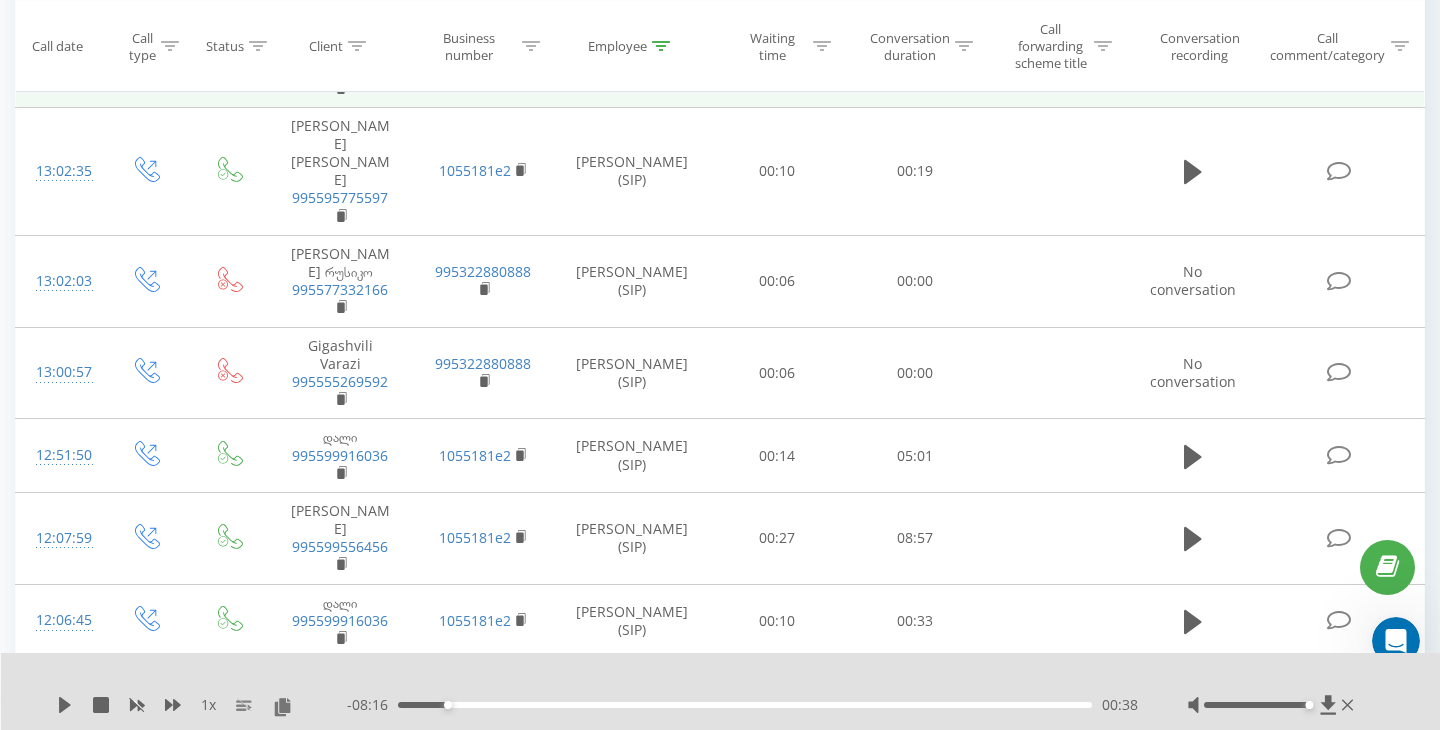 click on "00:38" at bounding box center (745, 705) 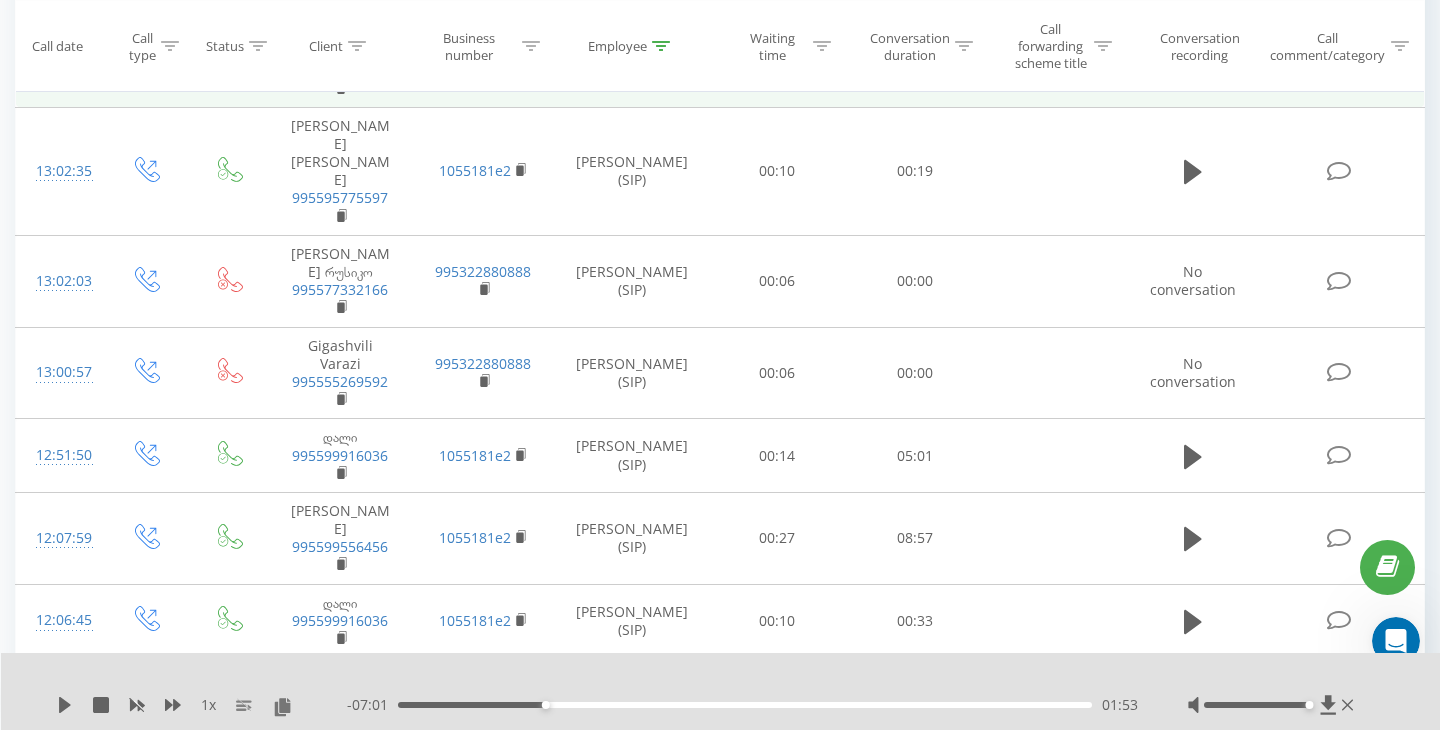 click on "1 x" at bounding box center (202, 705) 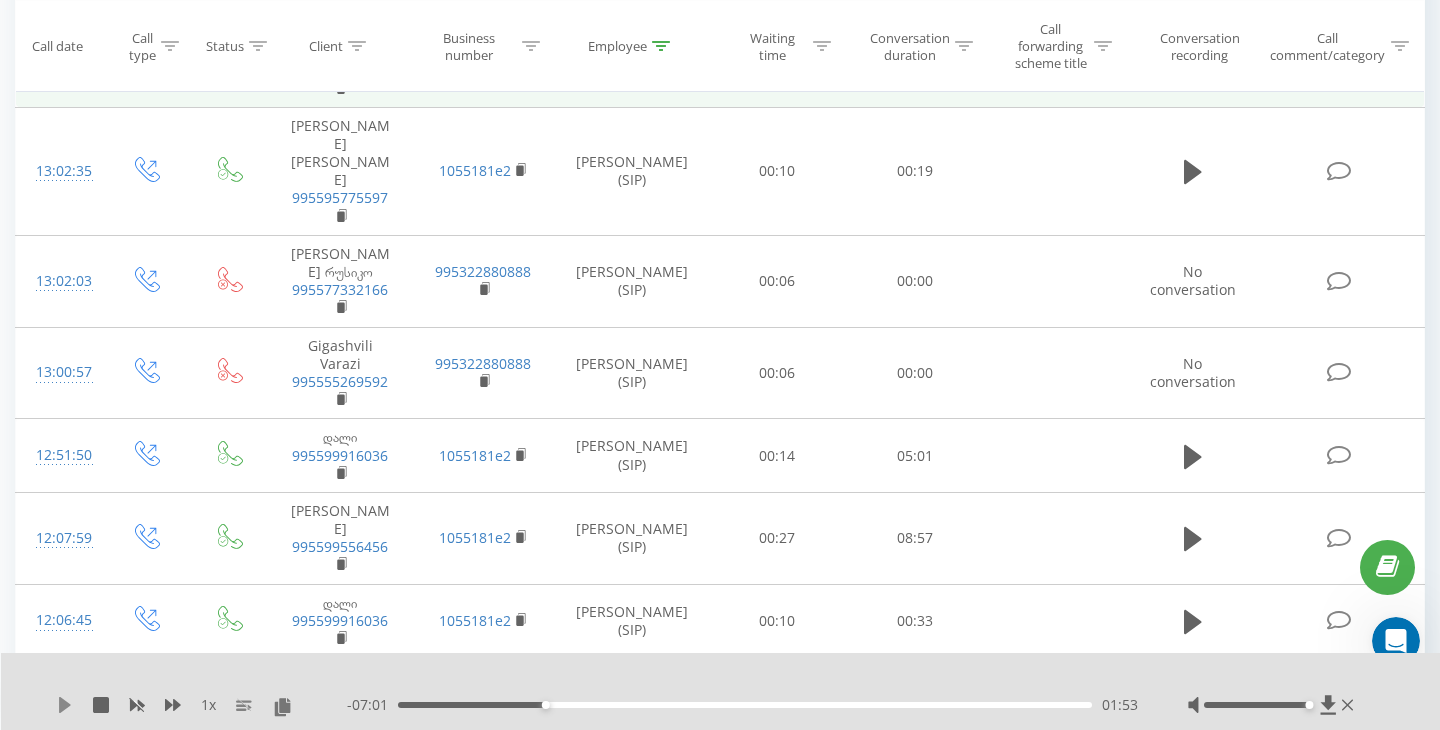 click 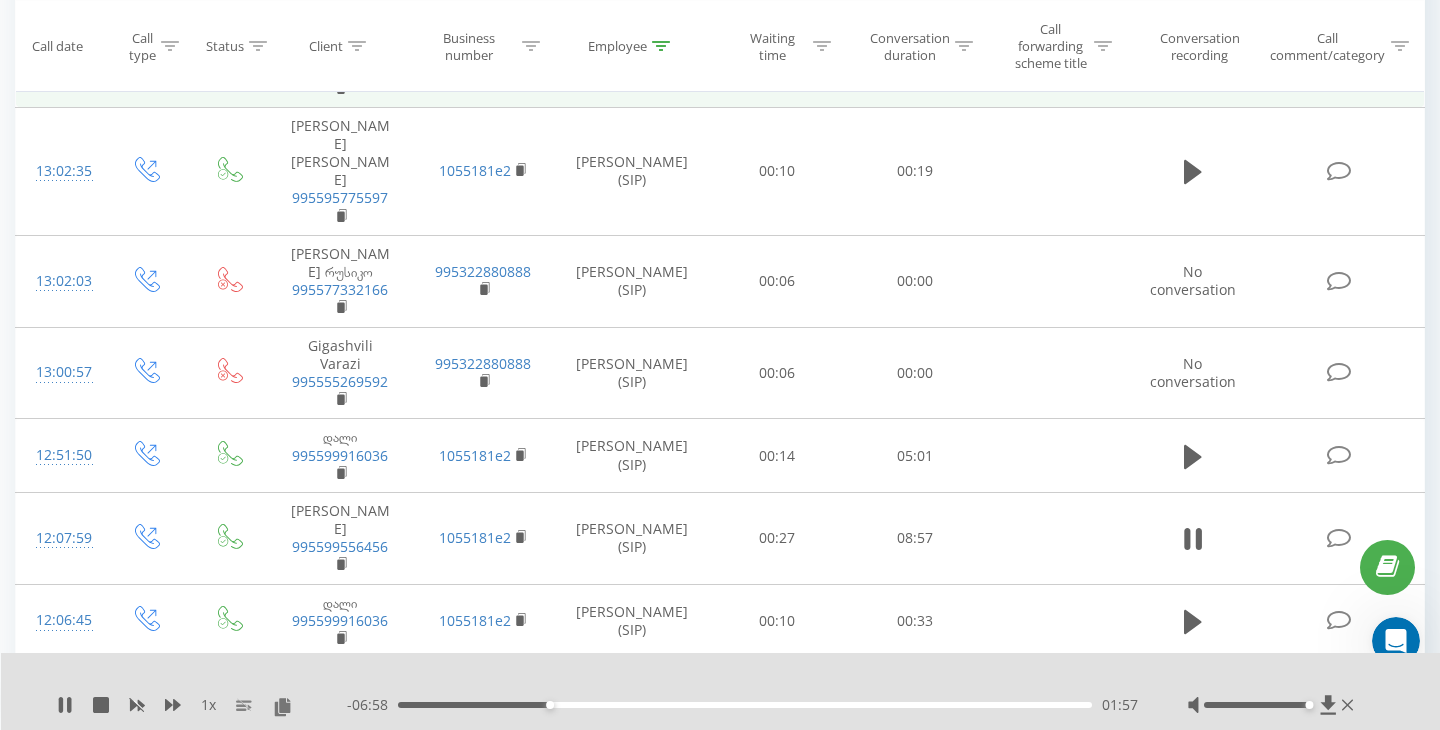 click on "01:57" at bounding box center (745, 705) 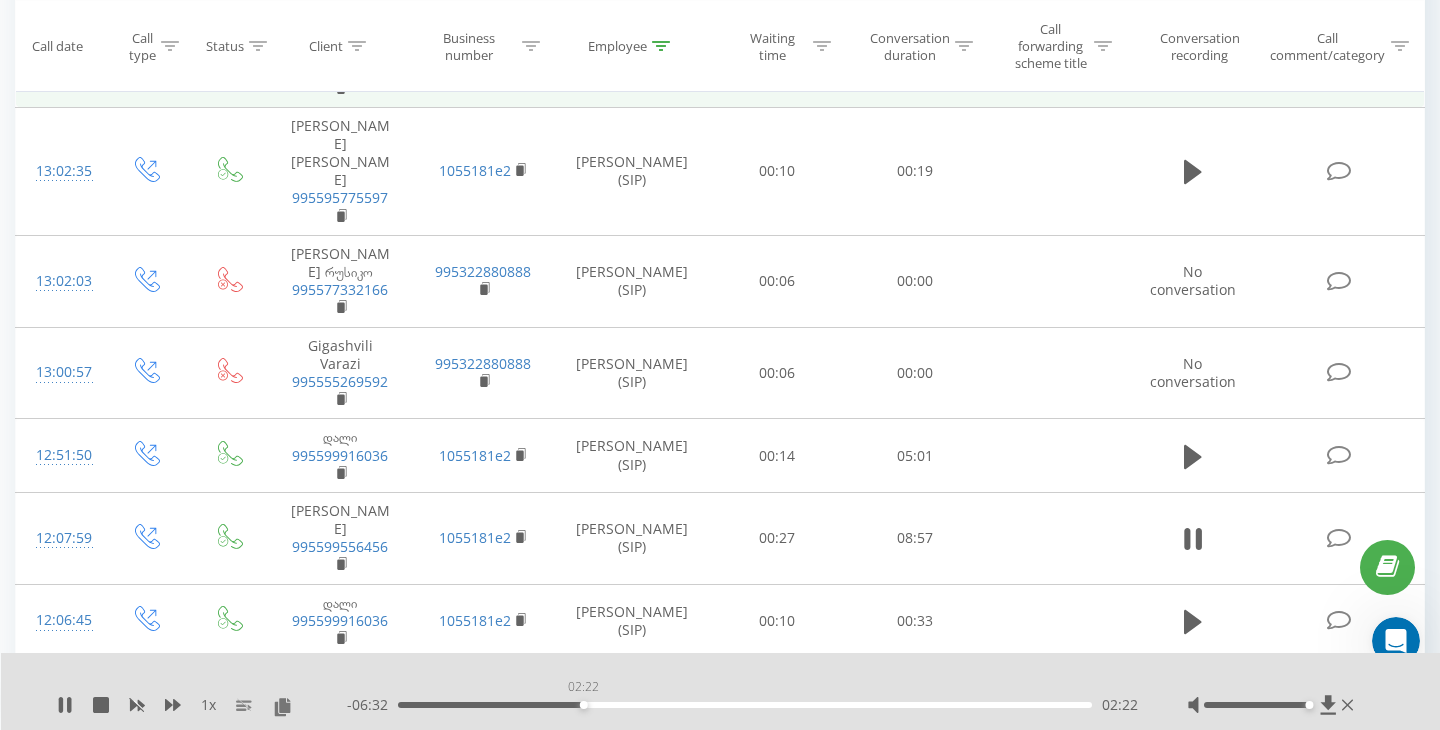 click on "02:22" at bounding box center [745, 705] 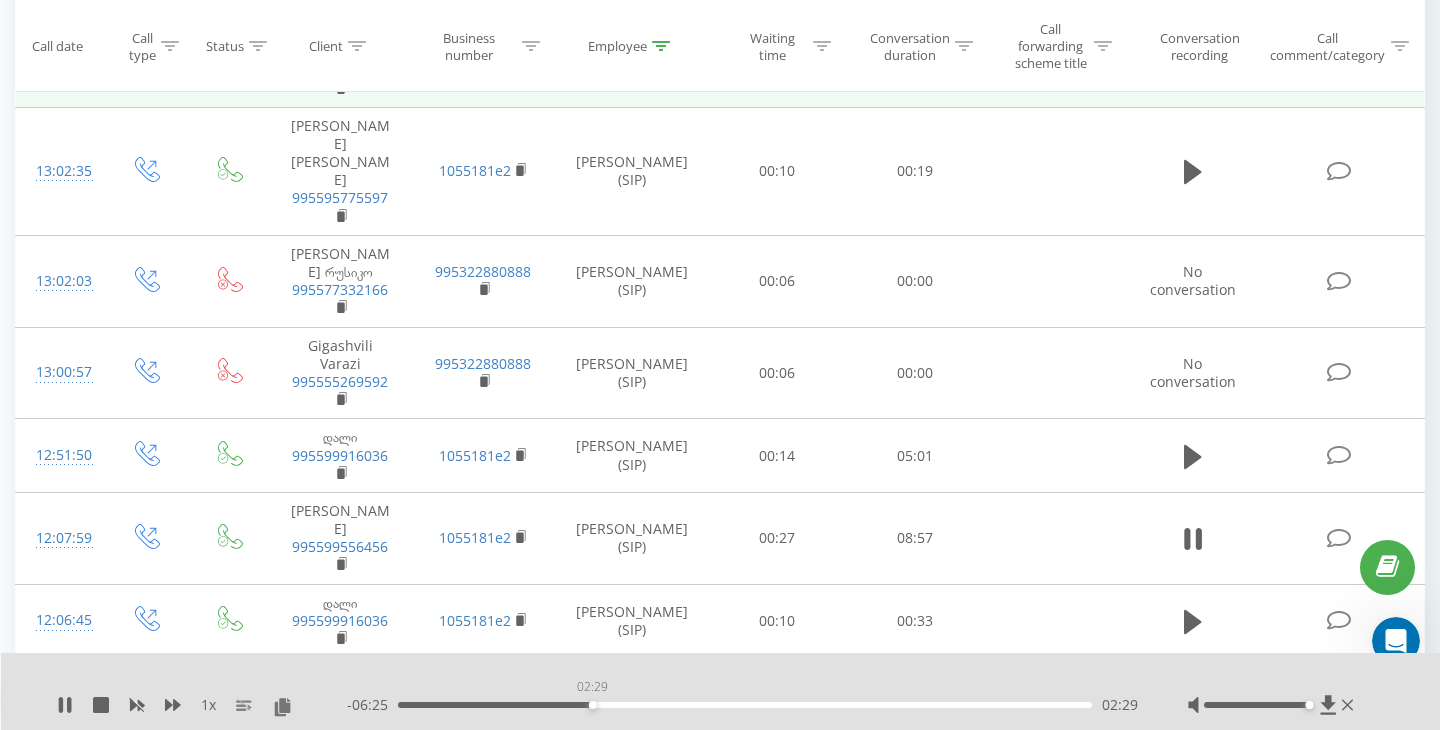 click on "02:29" at bounding box center [745, 705] 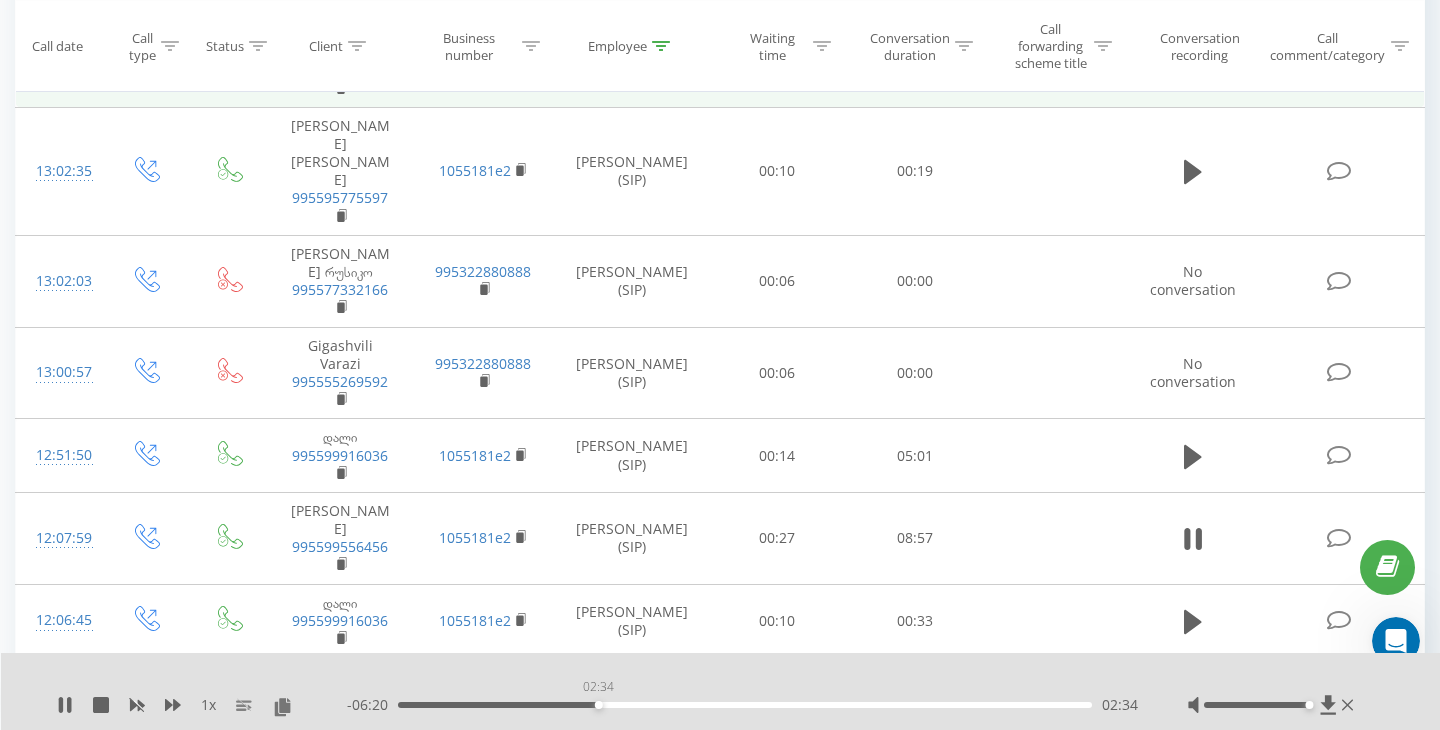 click on "02:34" at bounding box center [745, 705] 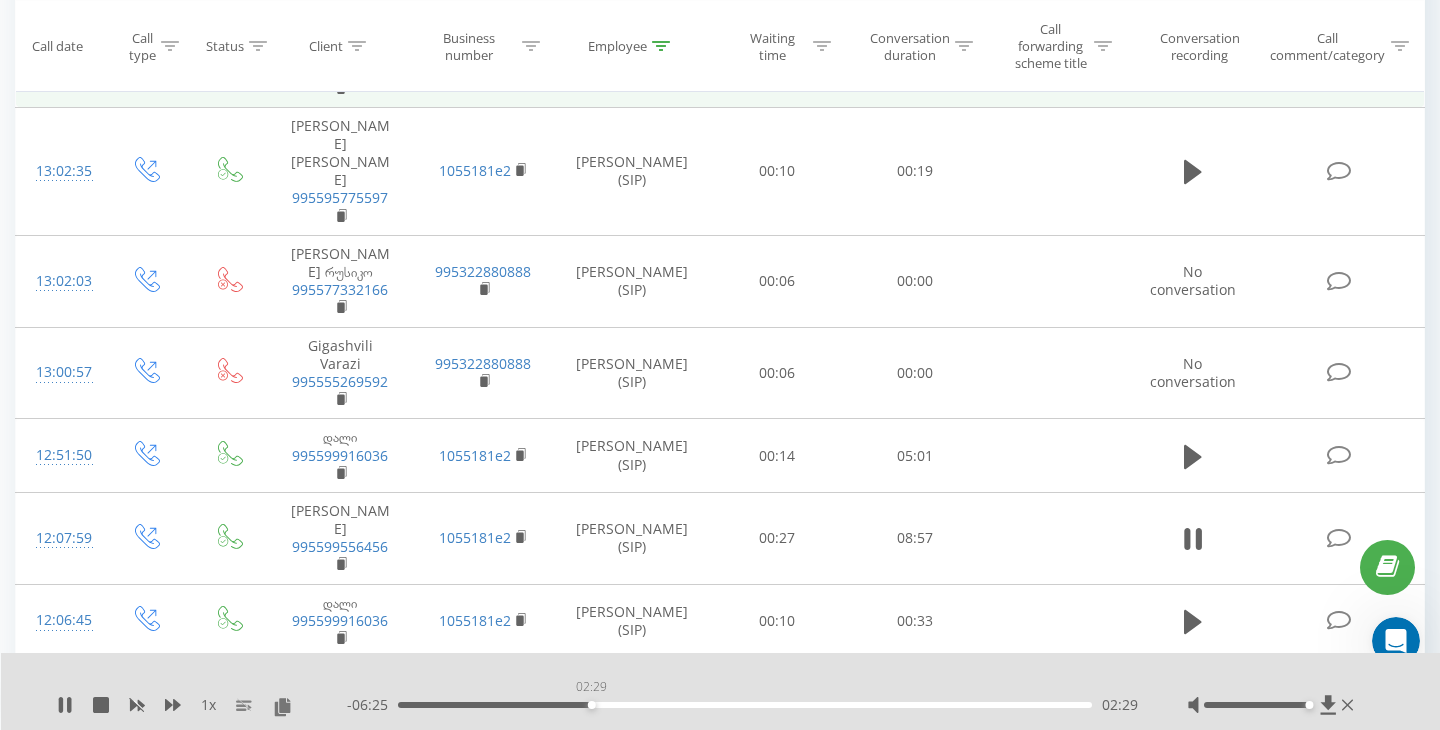 click on "02:29" at bounding box center (745, 705) 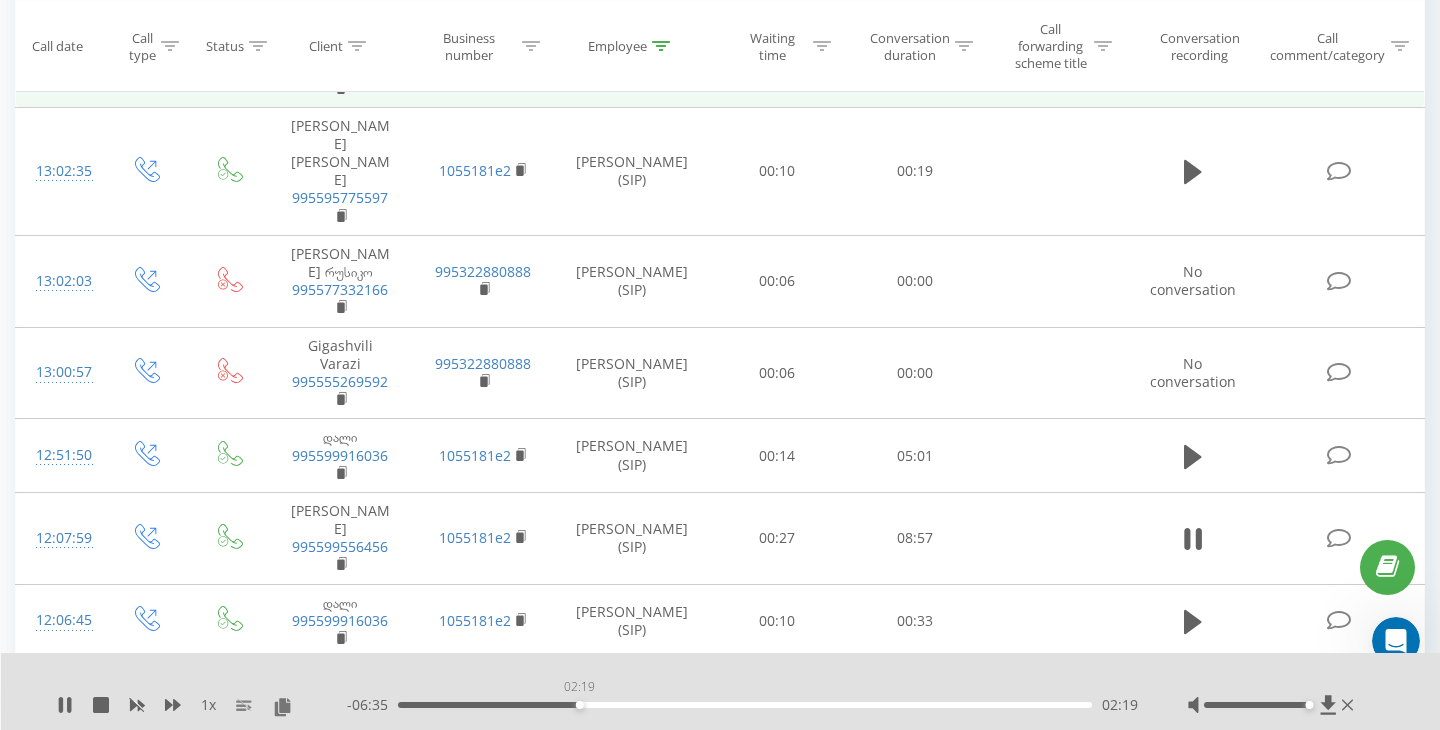 click on "02:19" at bounding box center [745, 705] 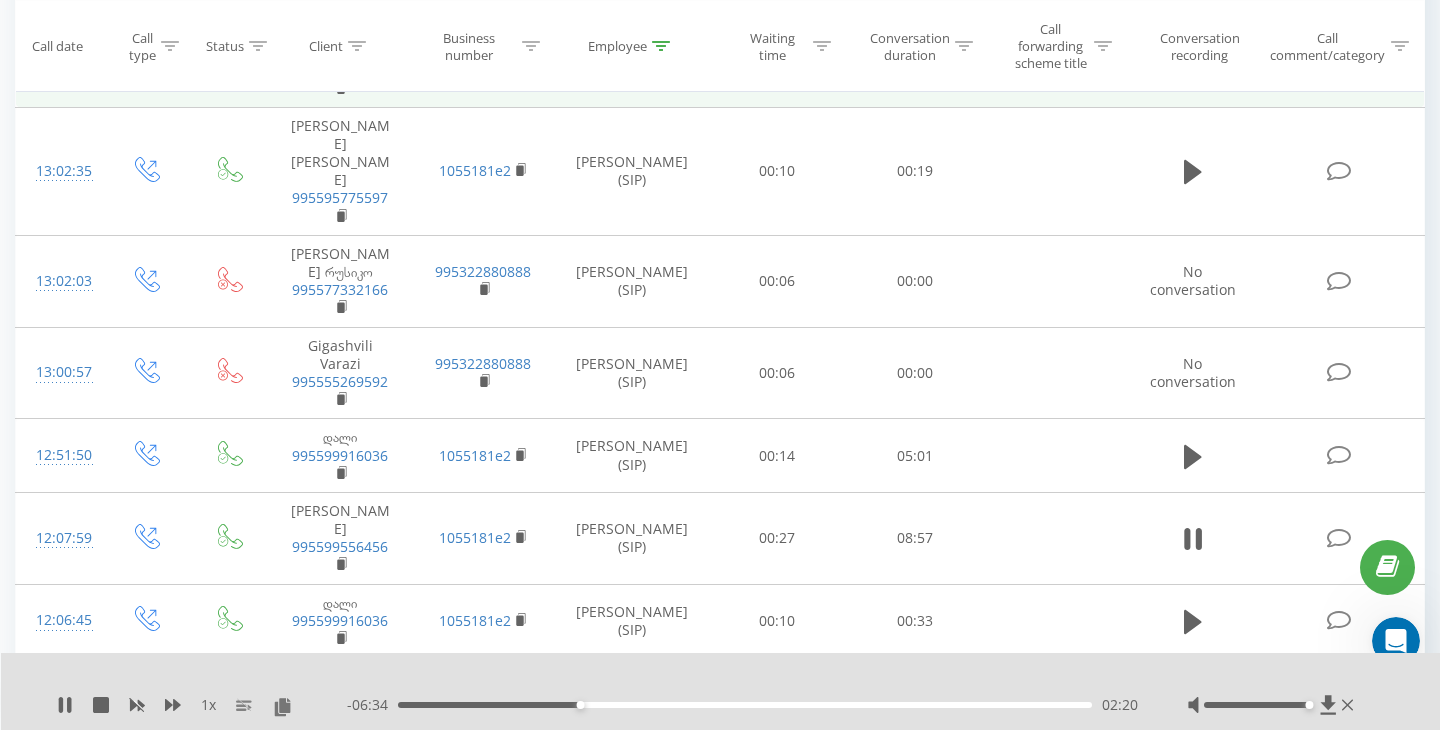 click on "02:20" at bounding box center (745, 705) 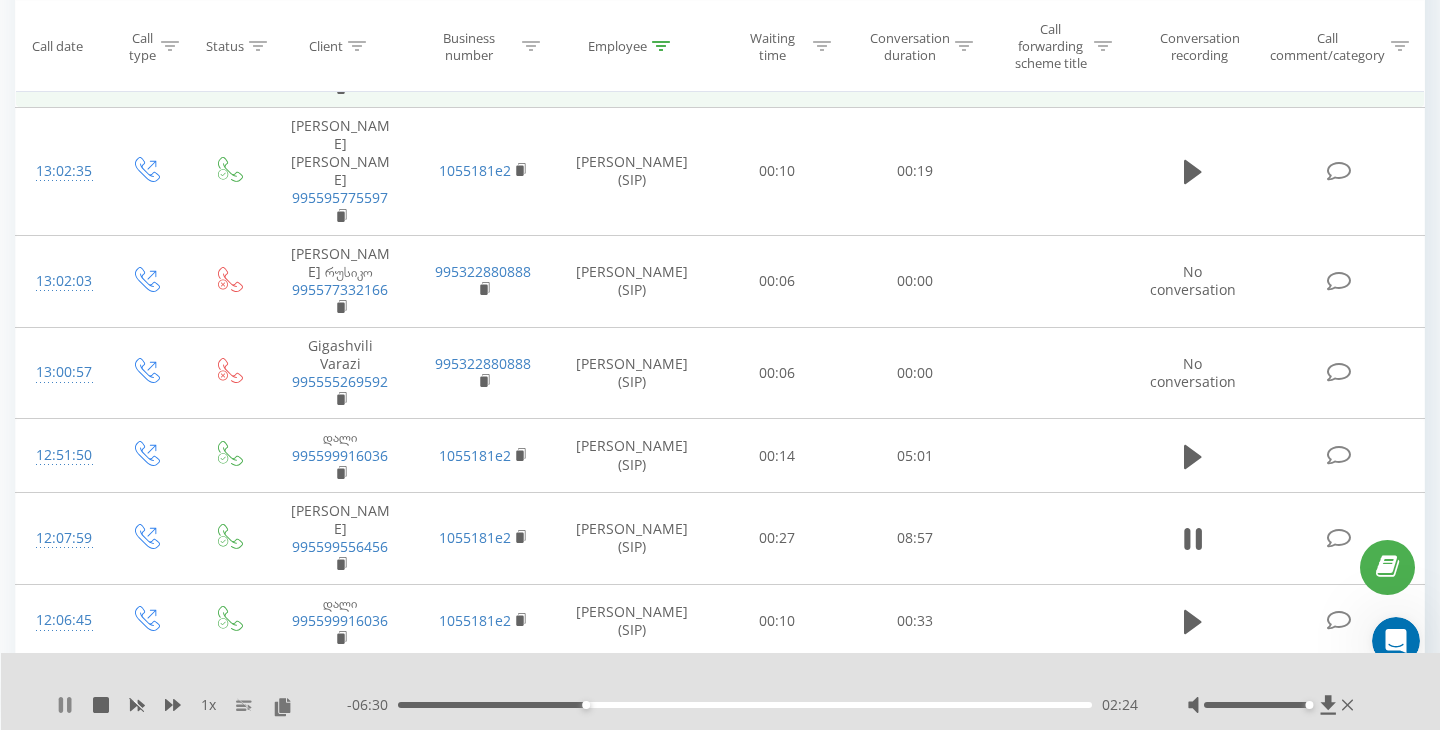 click 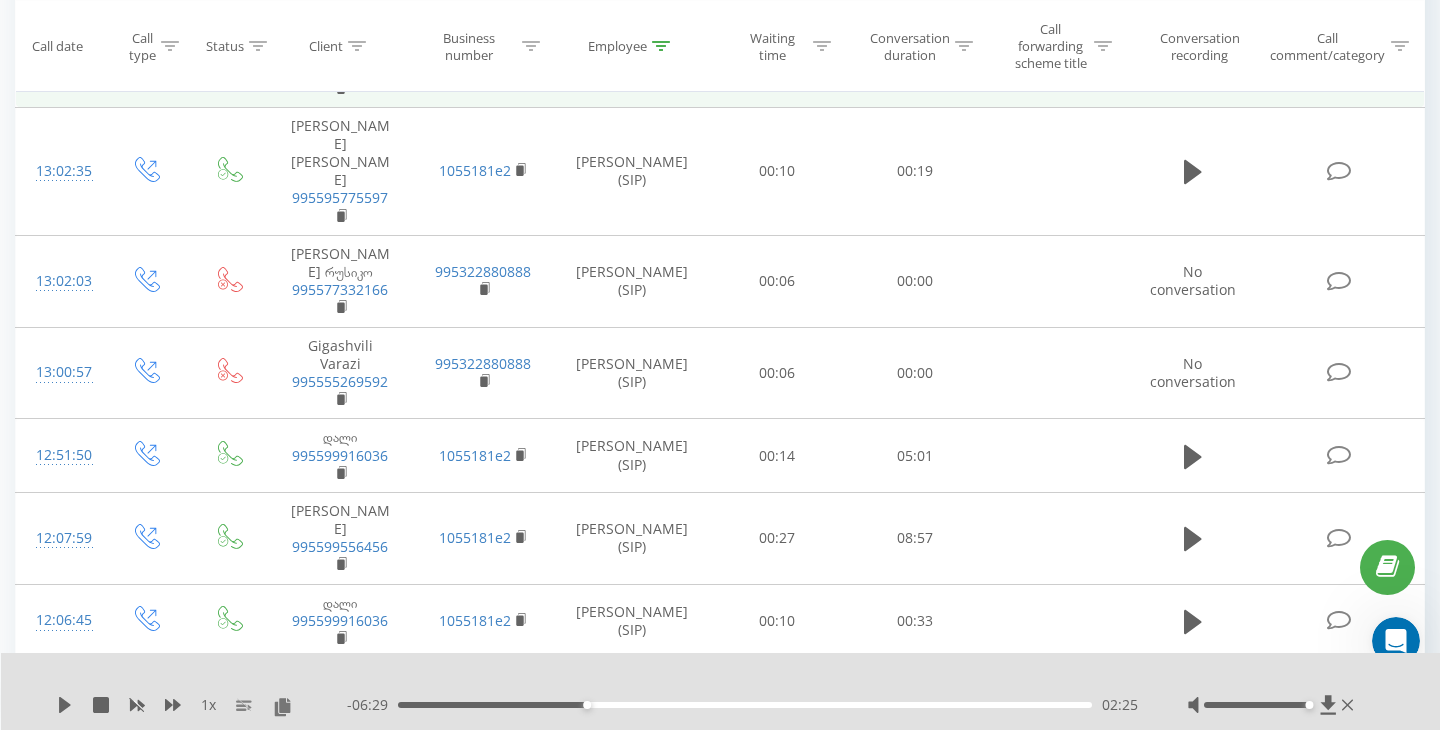 click 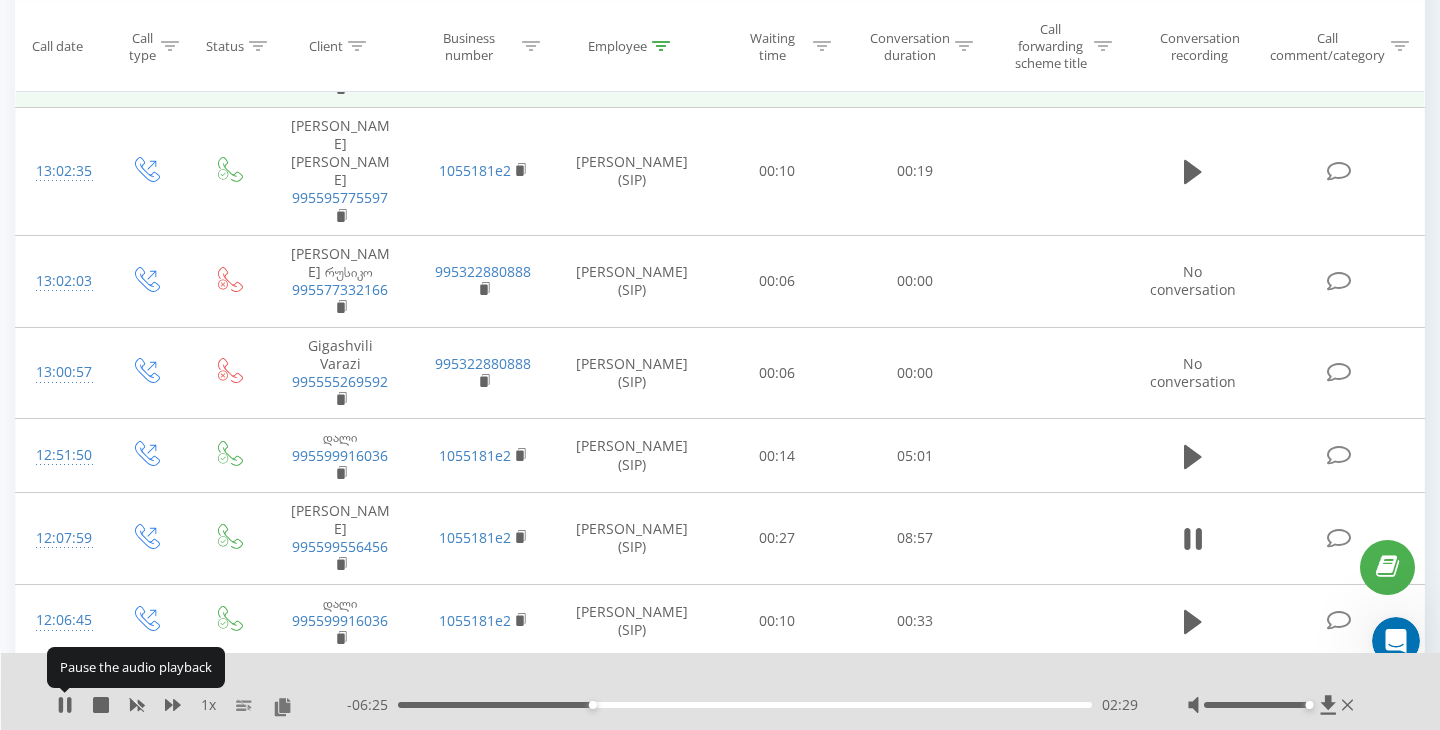 click 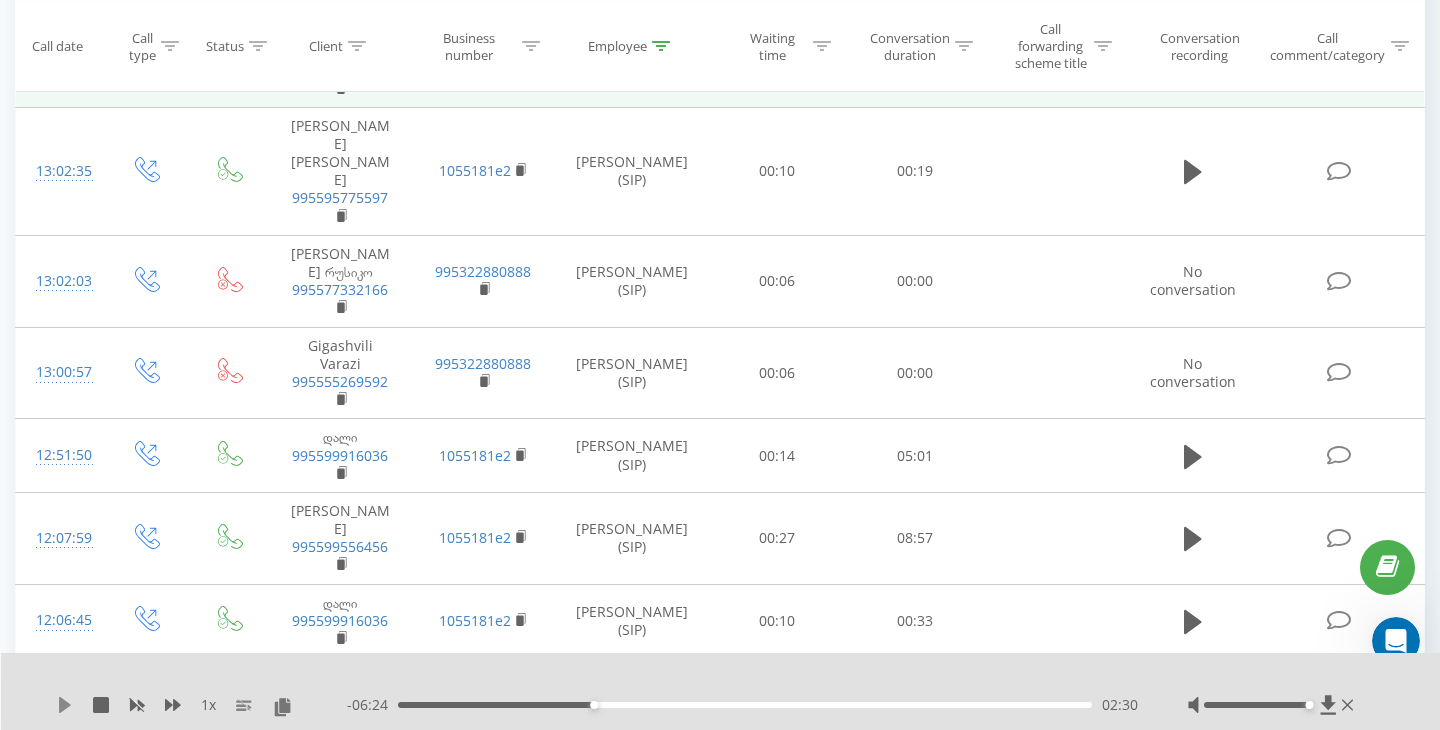 click 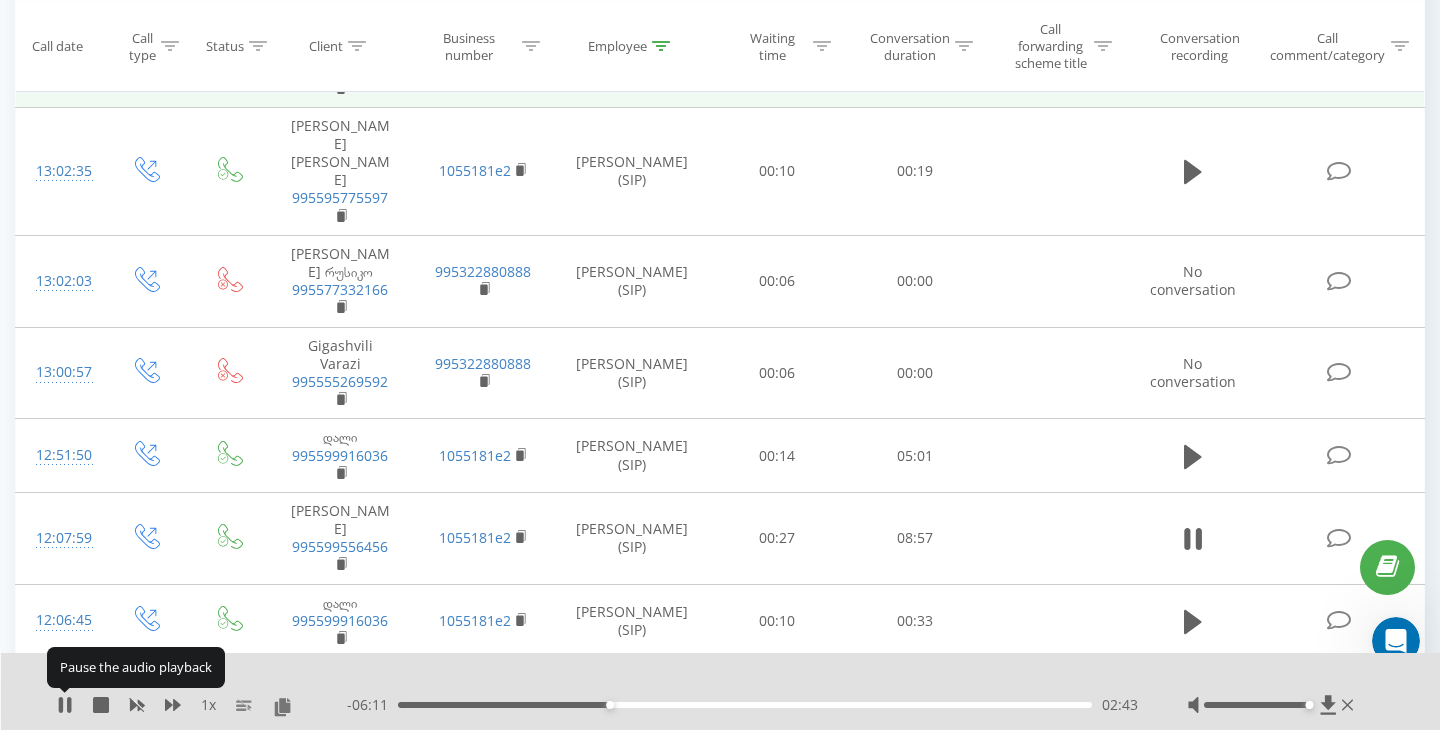 click 